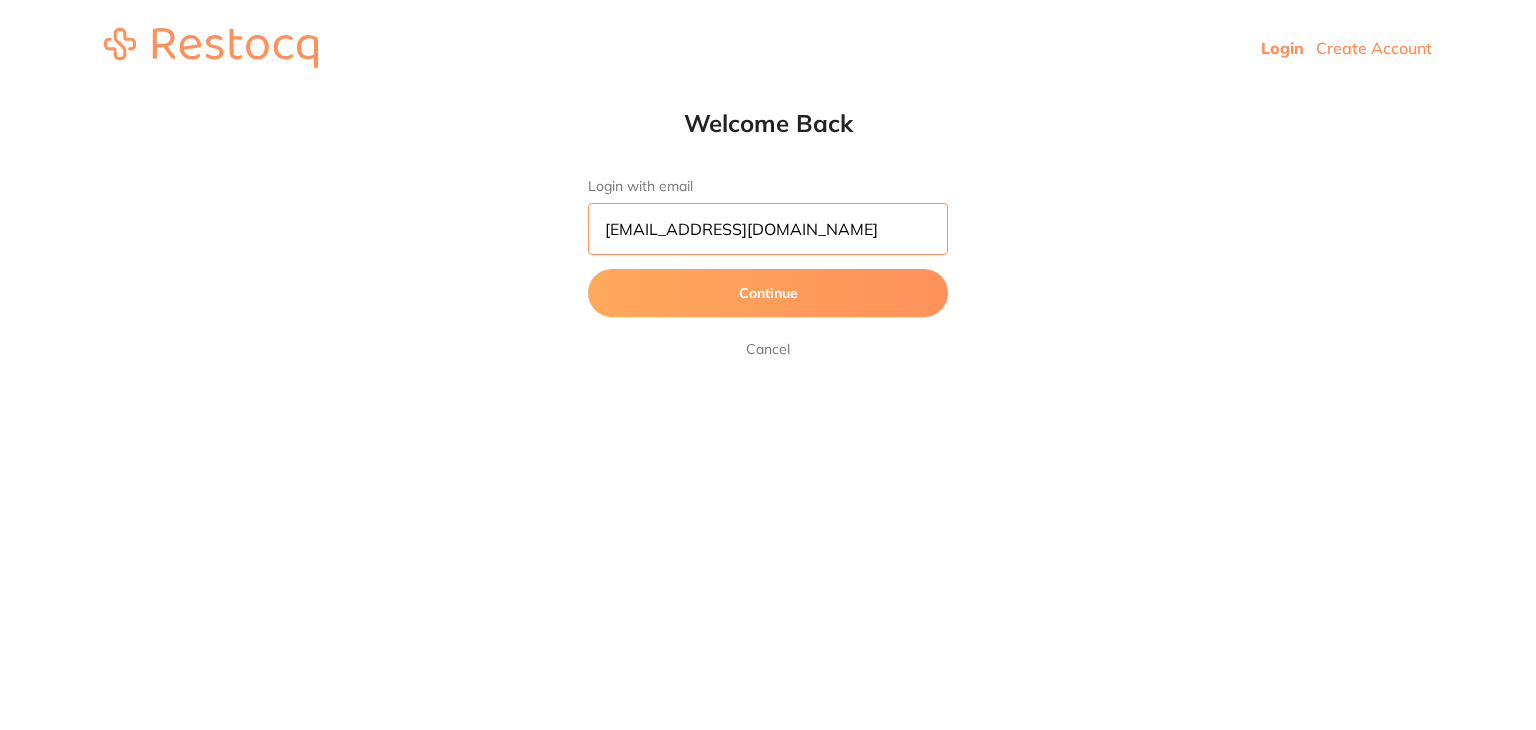 drag, startPoint x: 0, startPoint y: 0, endPoint x: 831, endPoint y: 209, distance: 856.8792 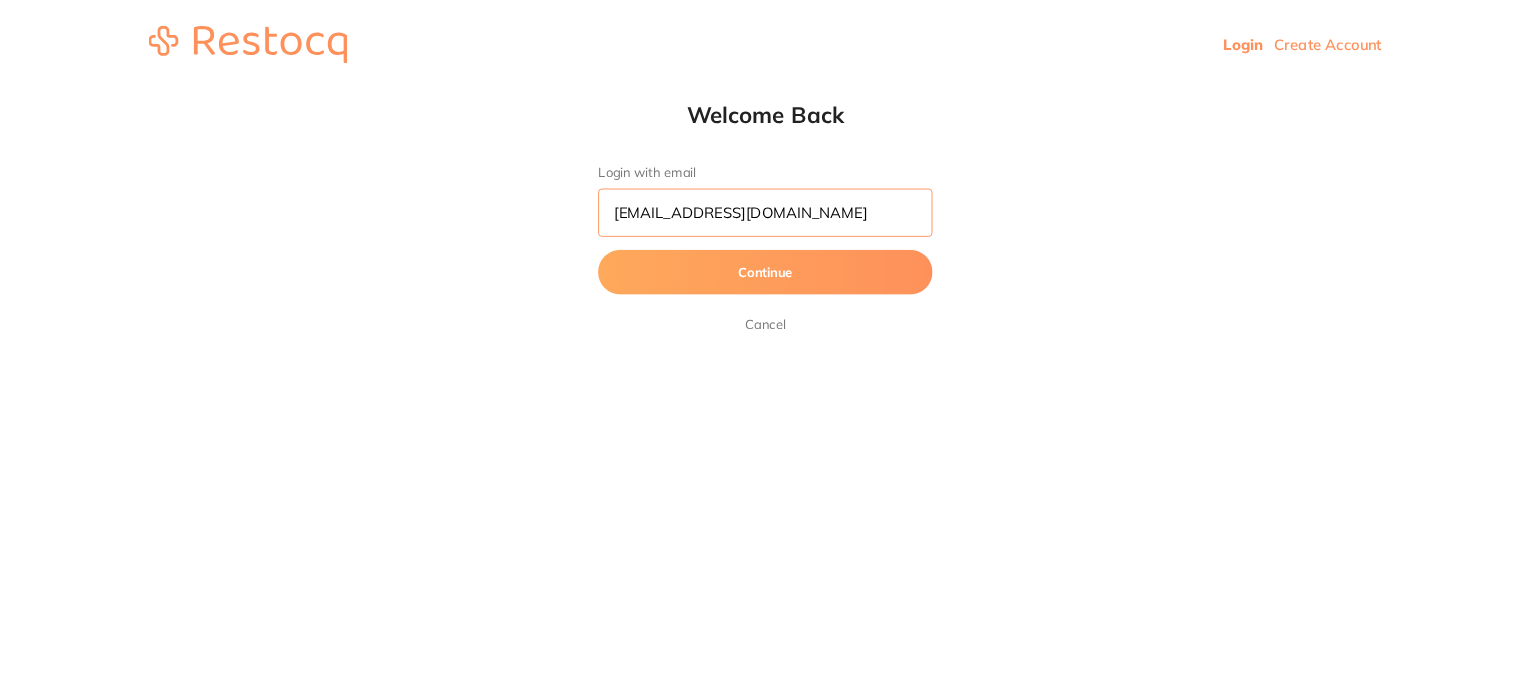 scroll, scrollTop: 0, scrollLeft: 0, axis: both 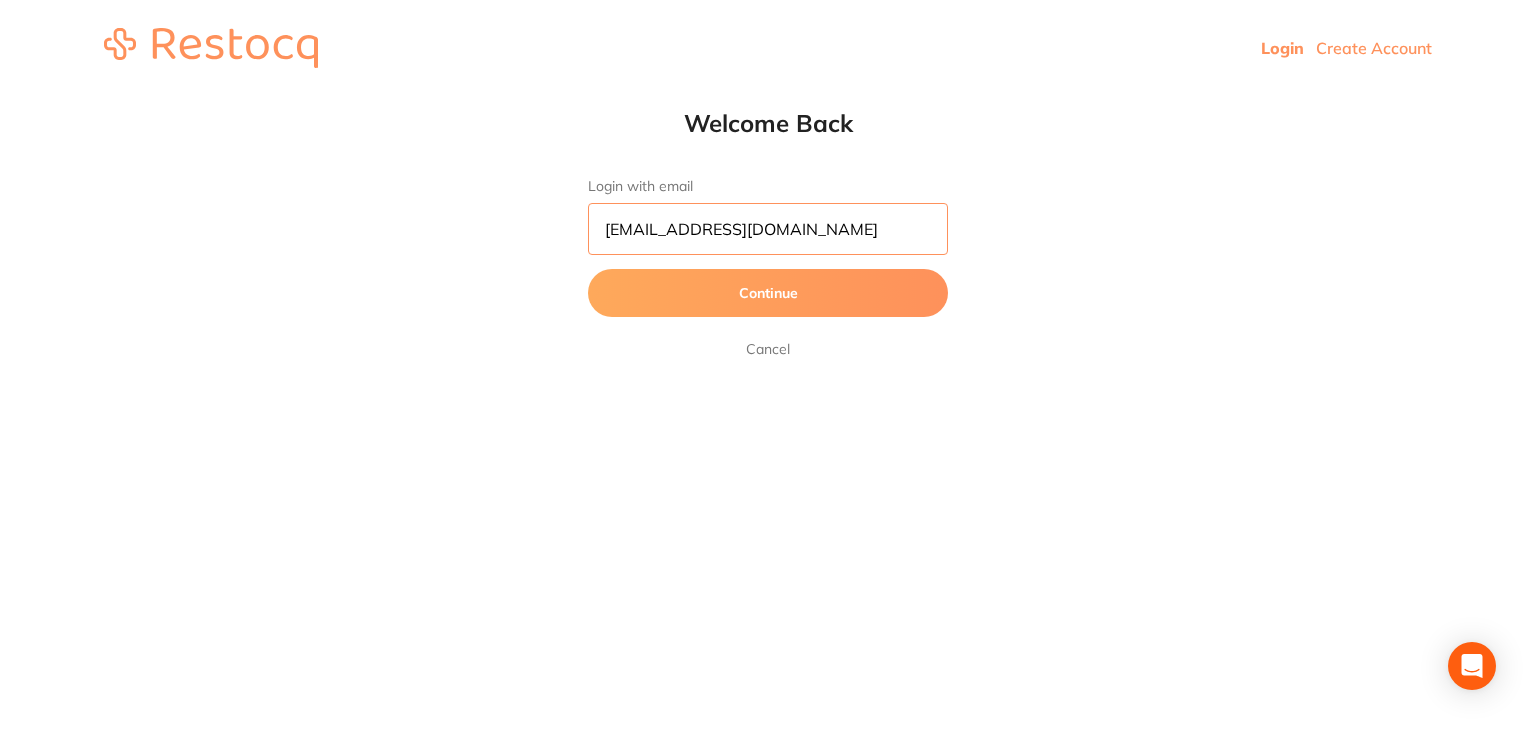 type on "[EMAIL_ADDRESS][DOMAIN_NAME]" 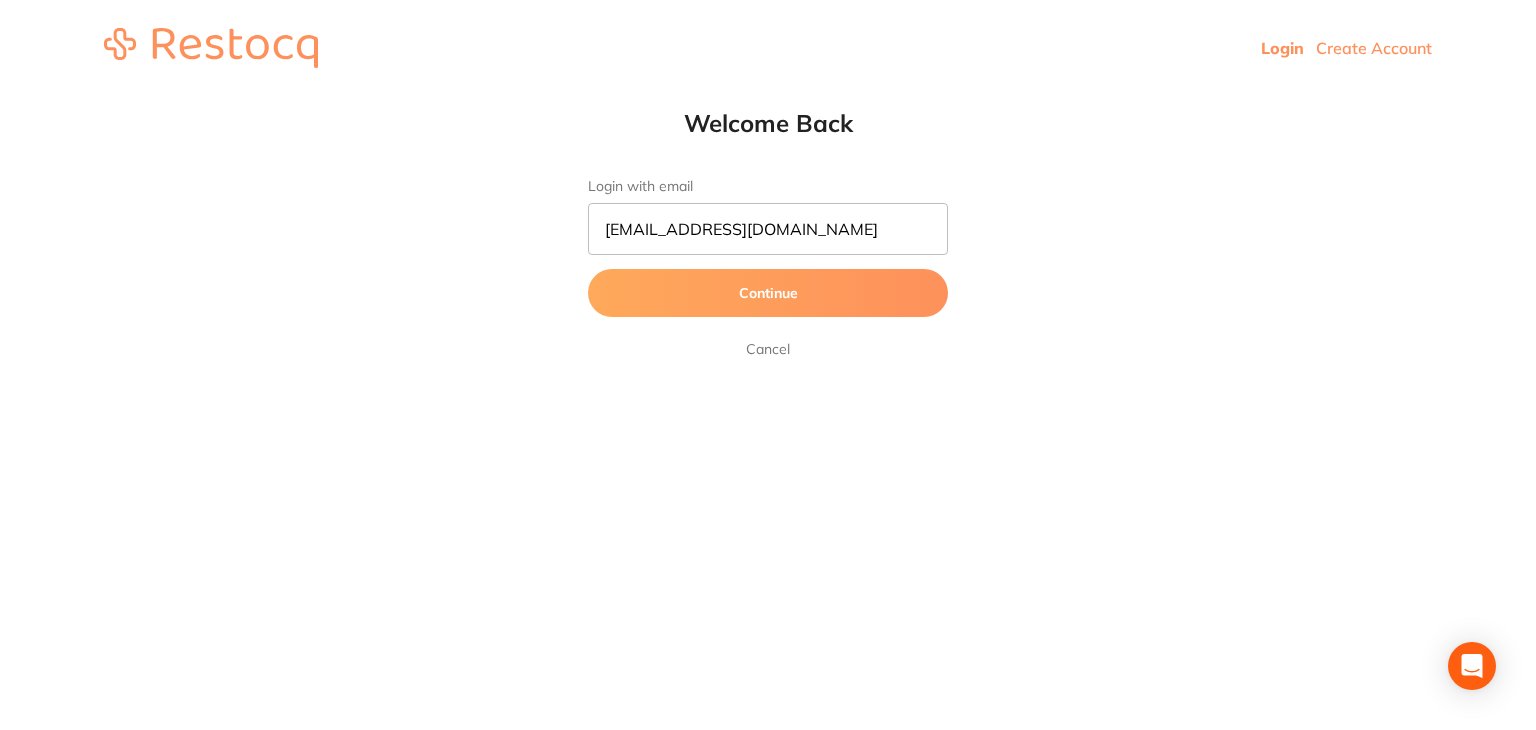 click on "Continue" at bounding box center [768, 293] 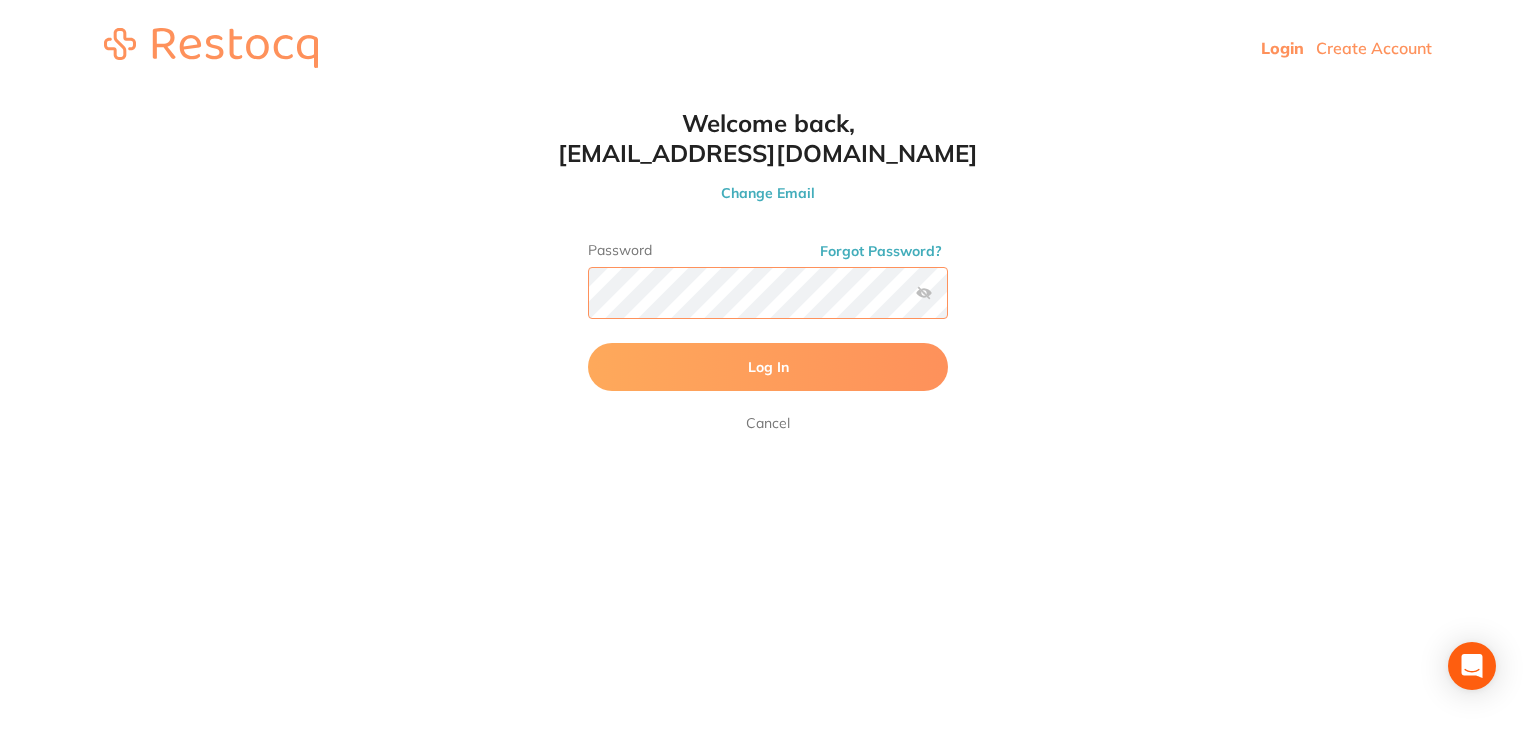 click on "Log In" at bounding box center [768, 367] 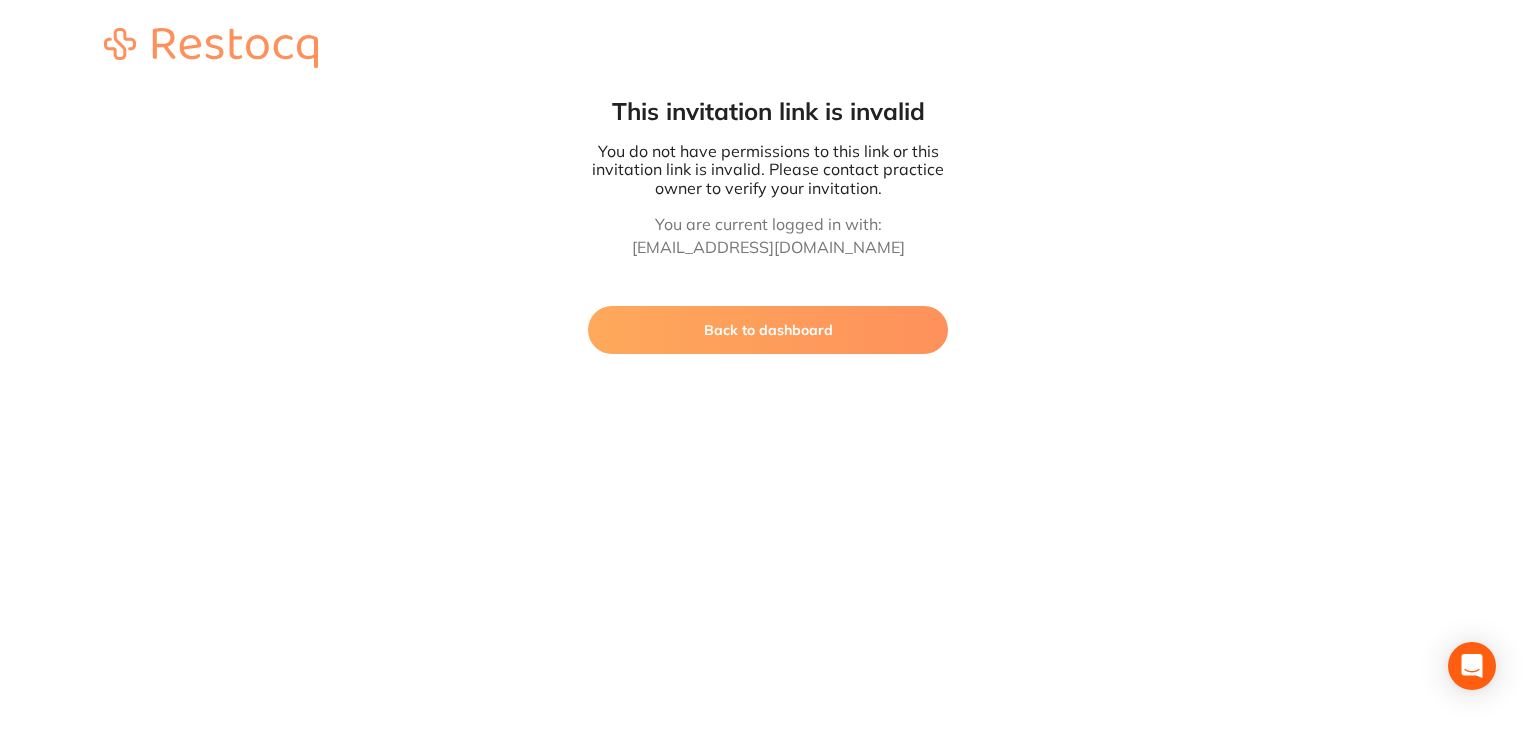 click on "Back to dashboard" at bounding box center (768, 330) 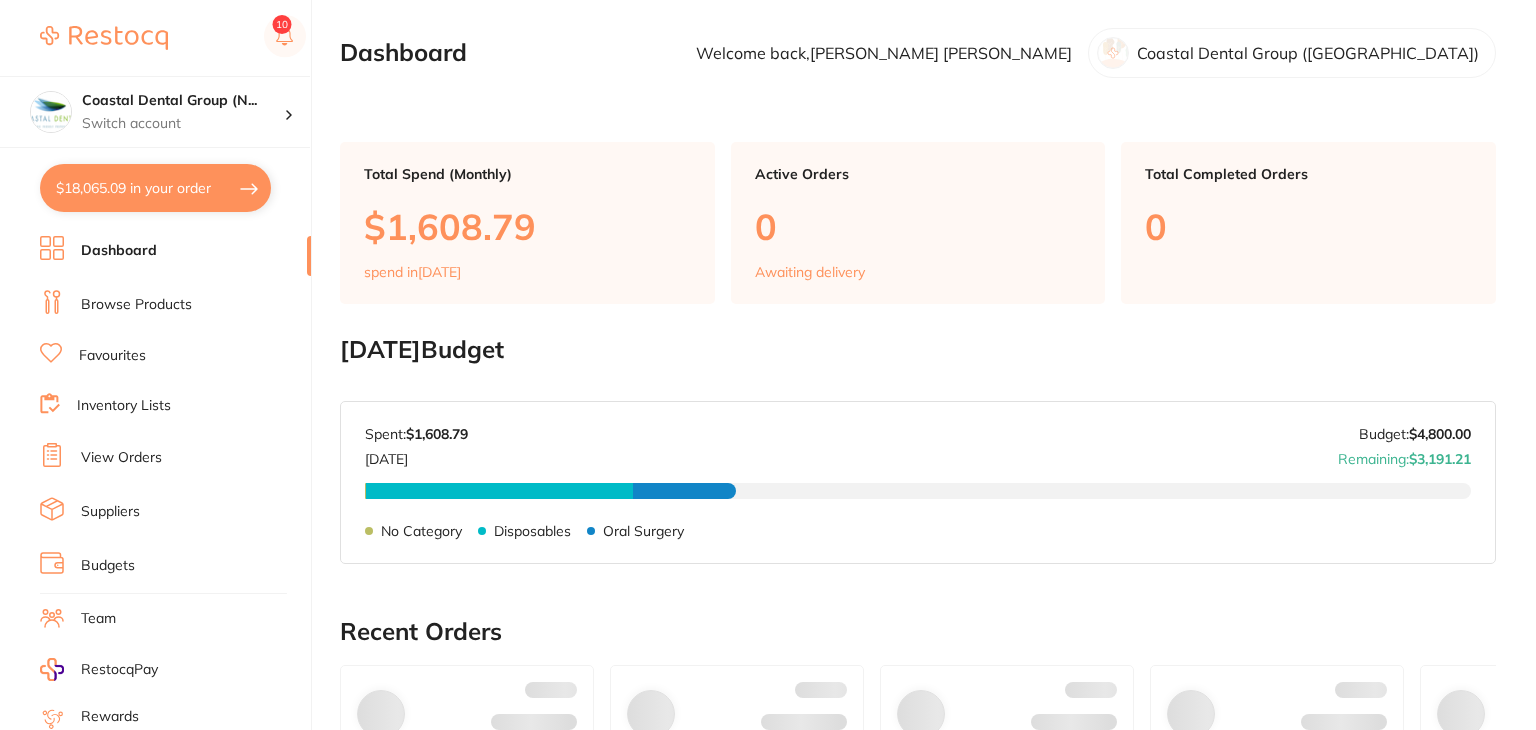 checkbox on "false" 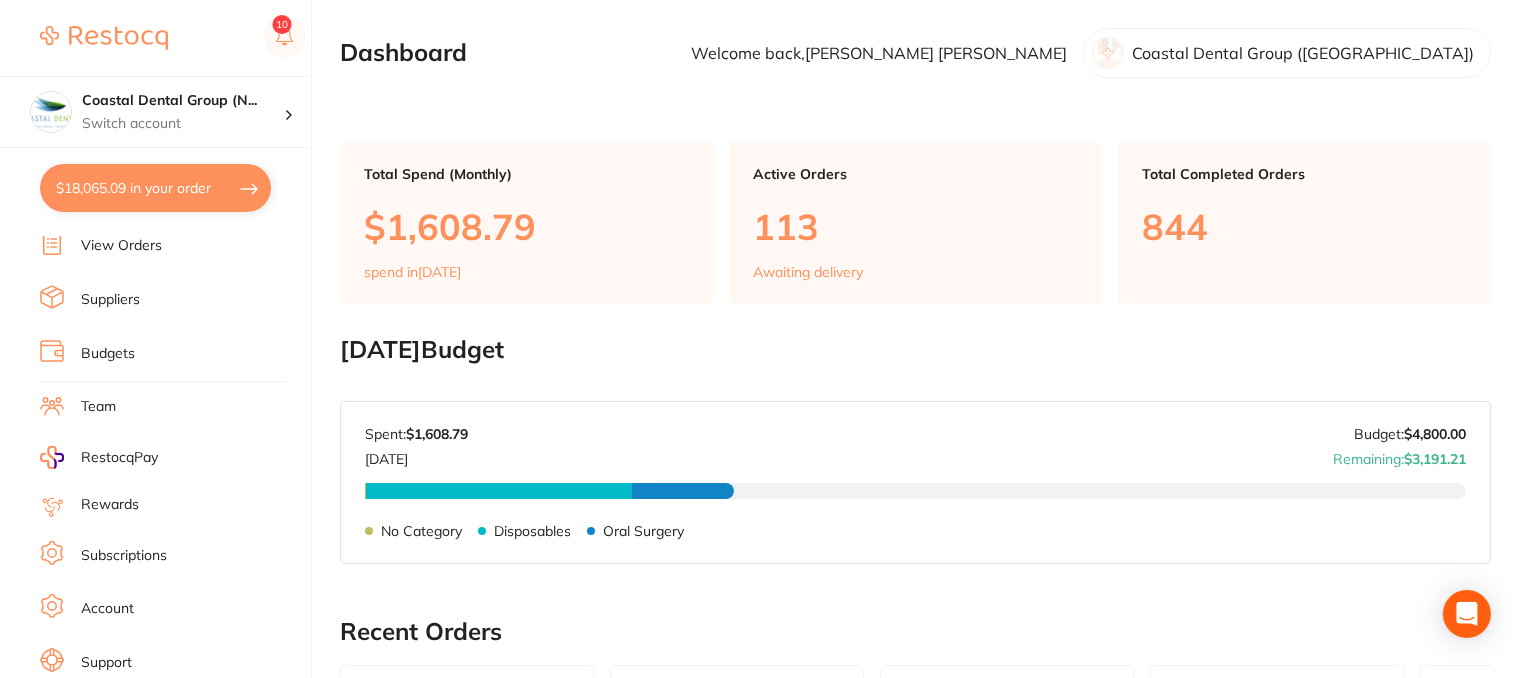 scroll, scrollTop: 253, scrollLeft: 0, axis: vertical 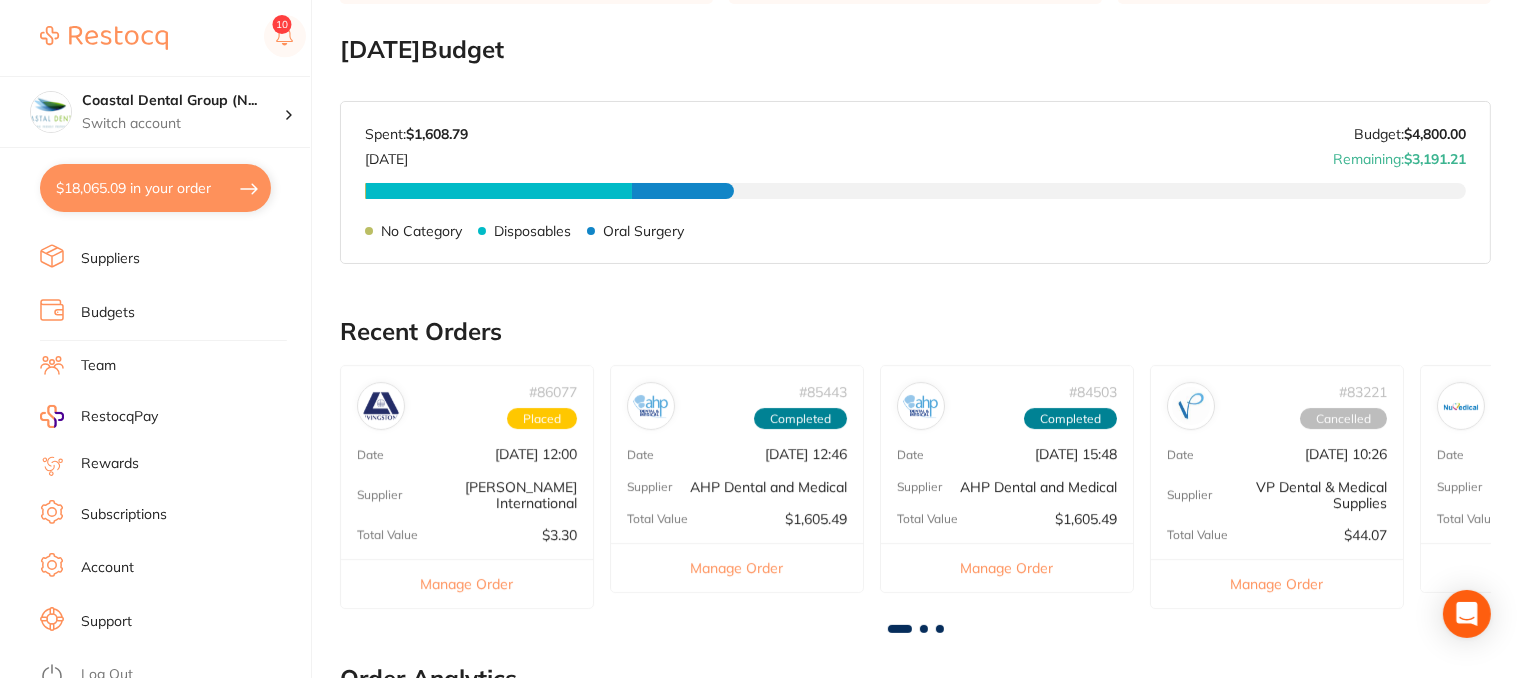 click on "Support" at bounding box center (106, 622) 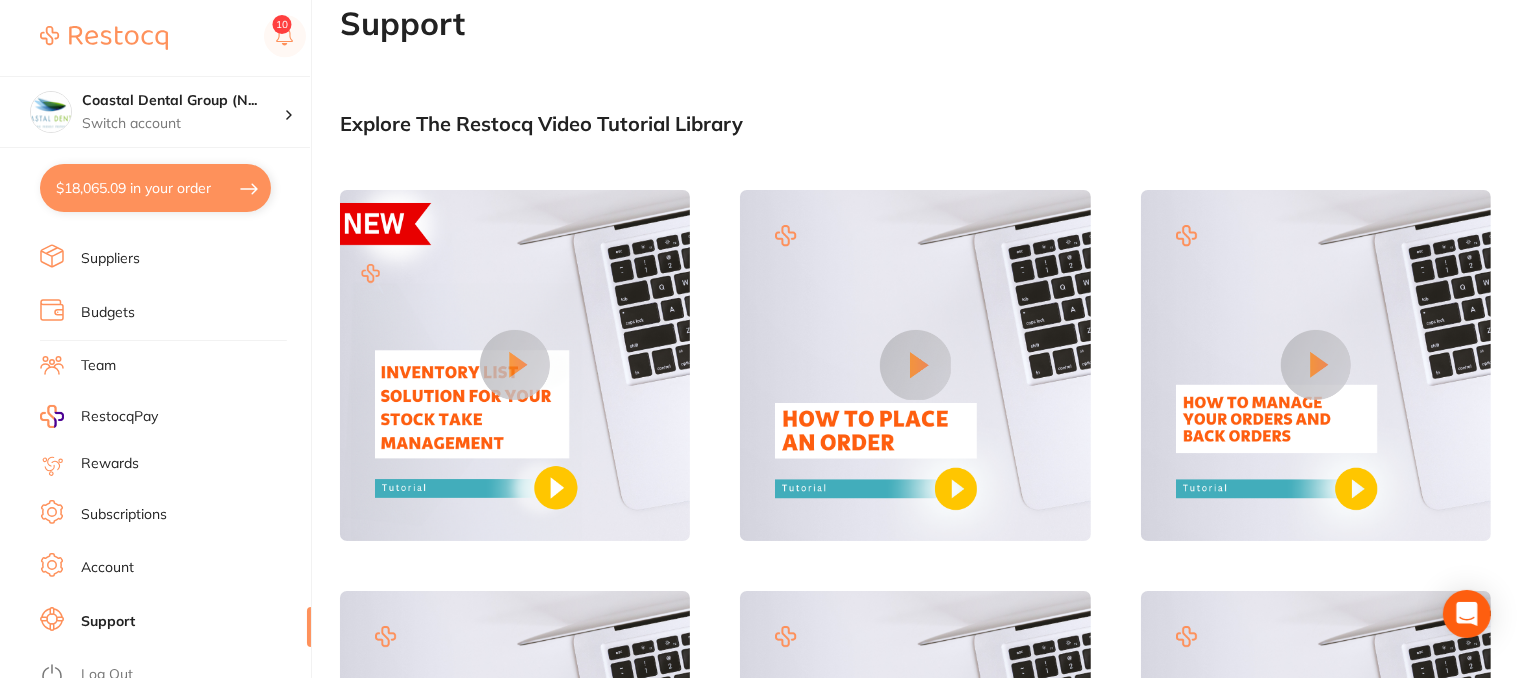 scroll, scrollTop: 0, scrollLeft: 0, axis: both 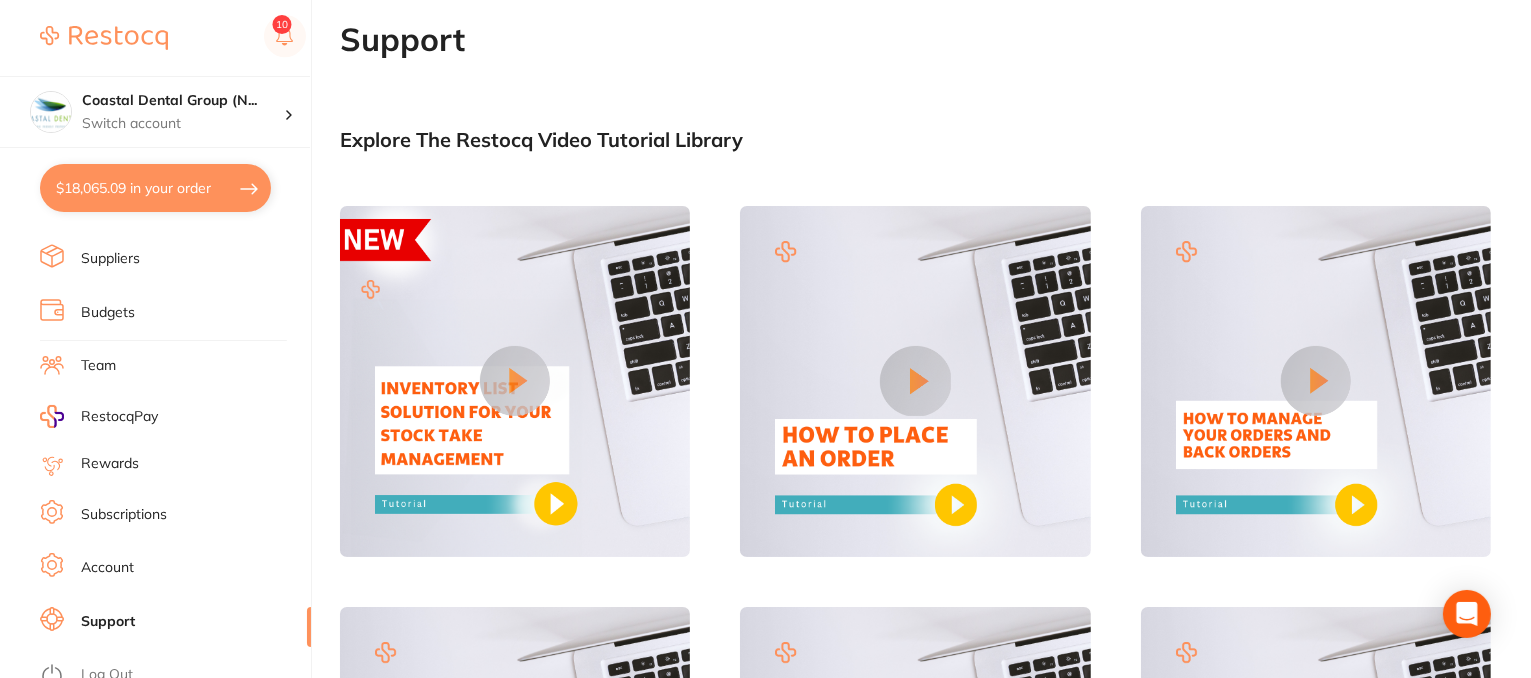click on "Account" at bounding box center [107, 568] 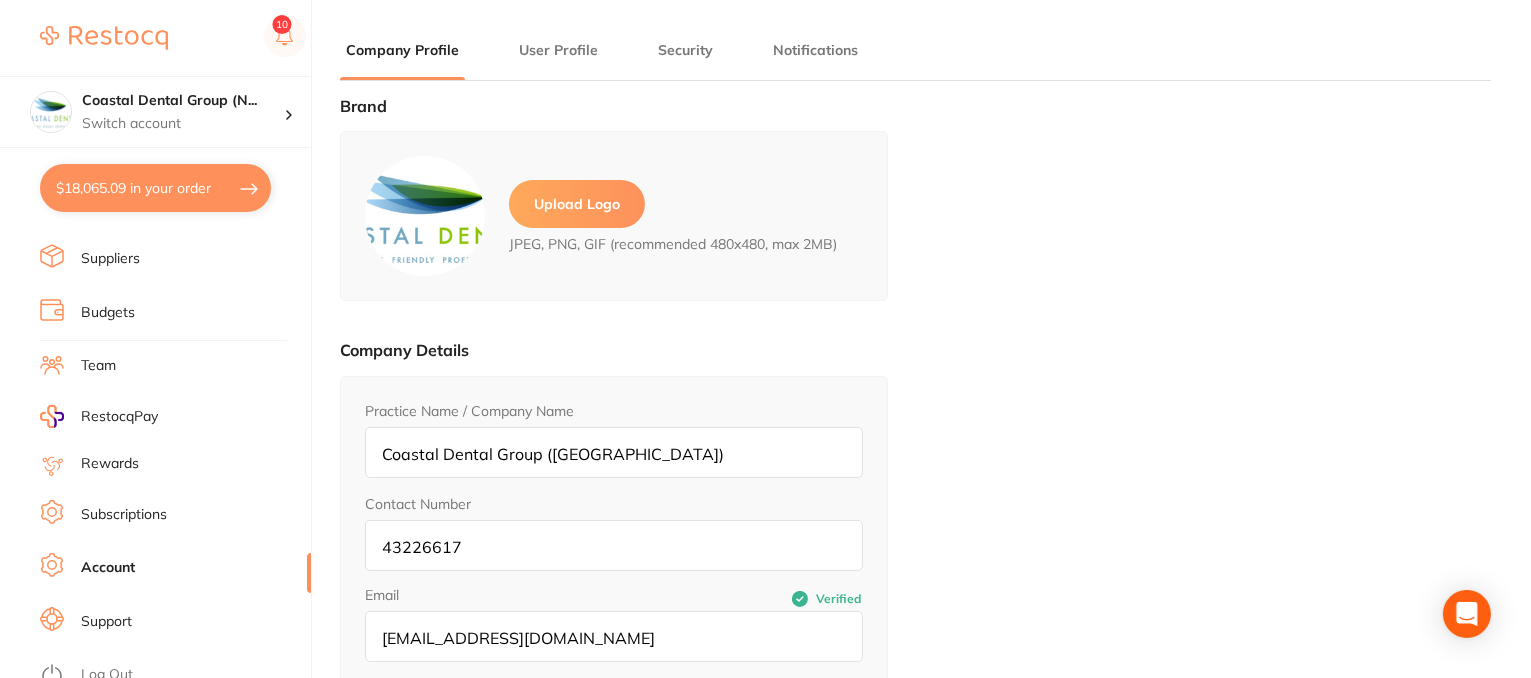 type on "Samantha" 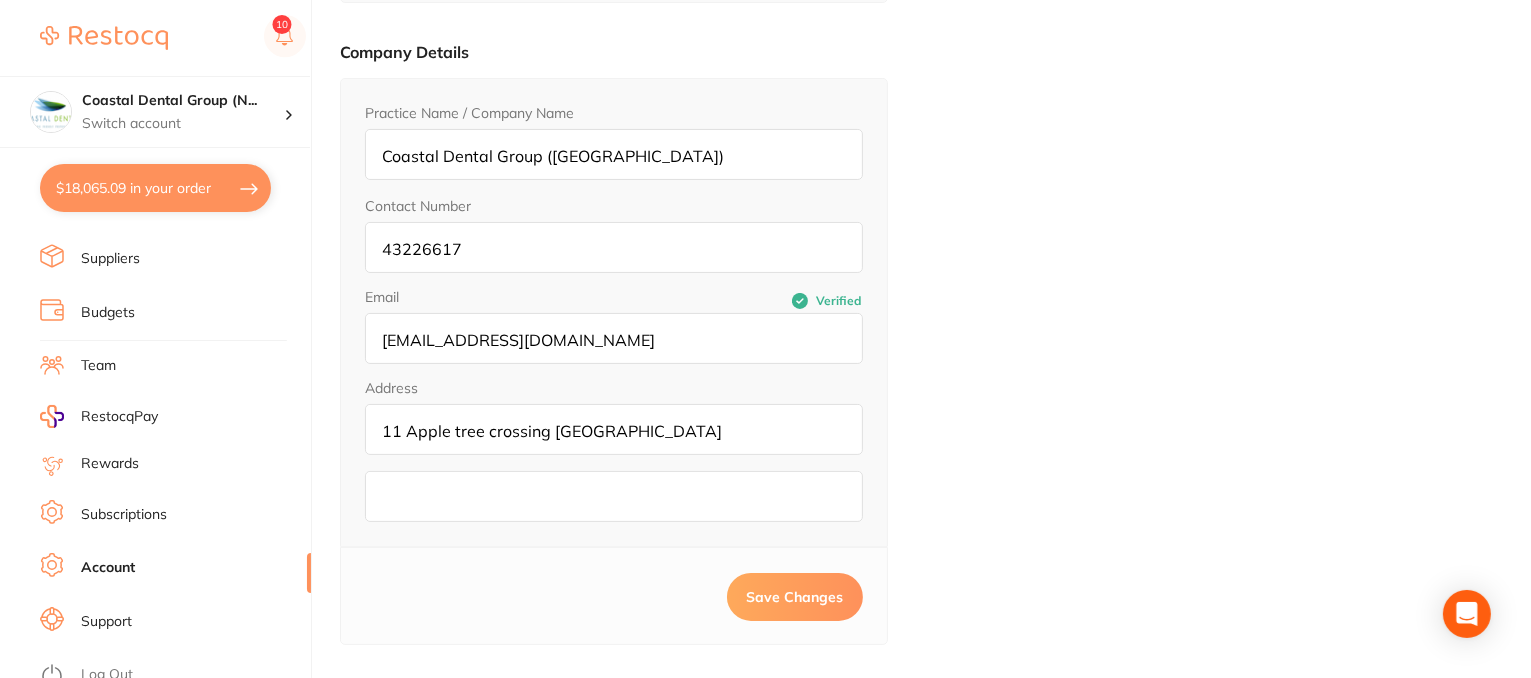 scroll, scrollTop: 0, scrollLeft: 0, axis: both 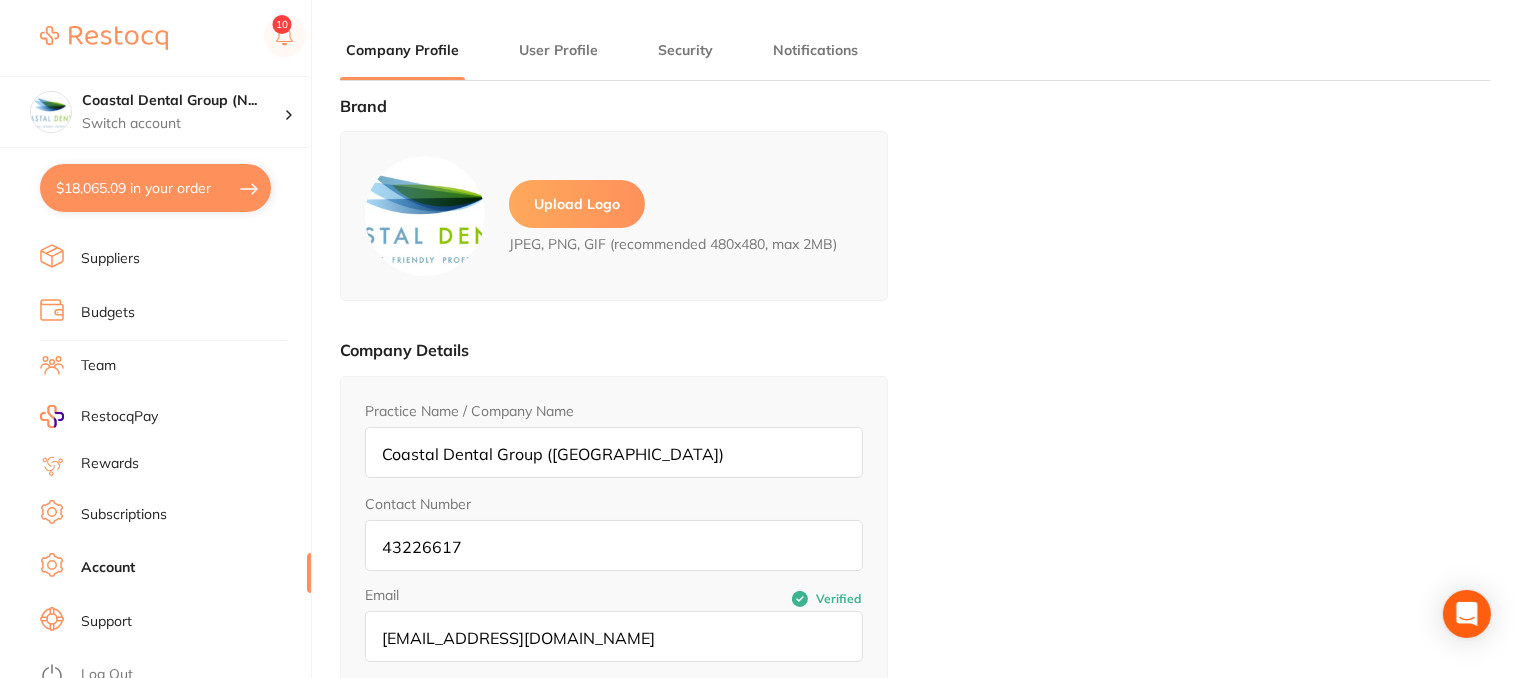 click on "Security" at bounding box center (685, 50) 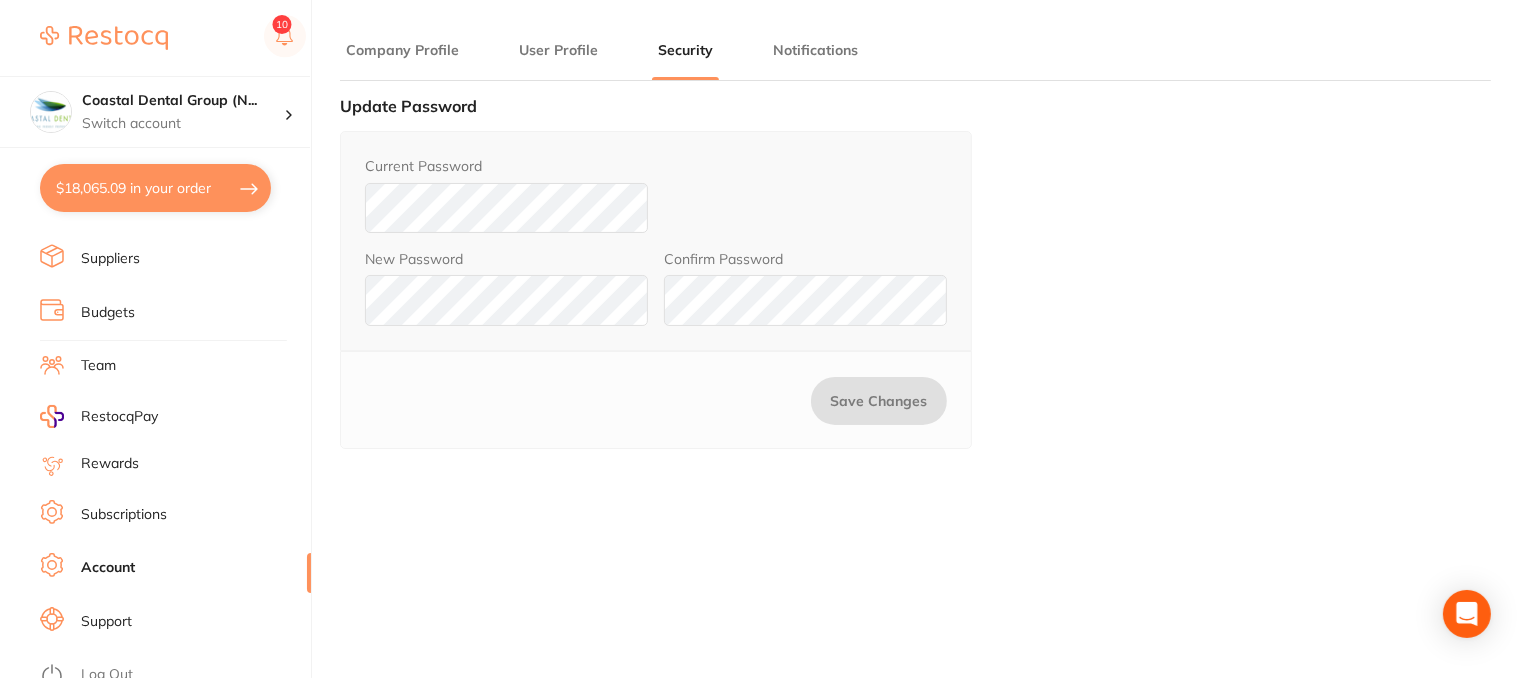click on "Subscriptions" at bounding box center [124, 515] 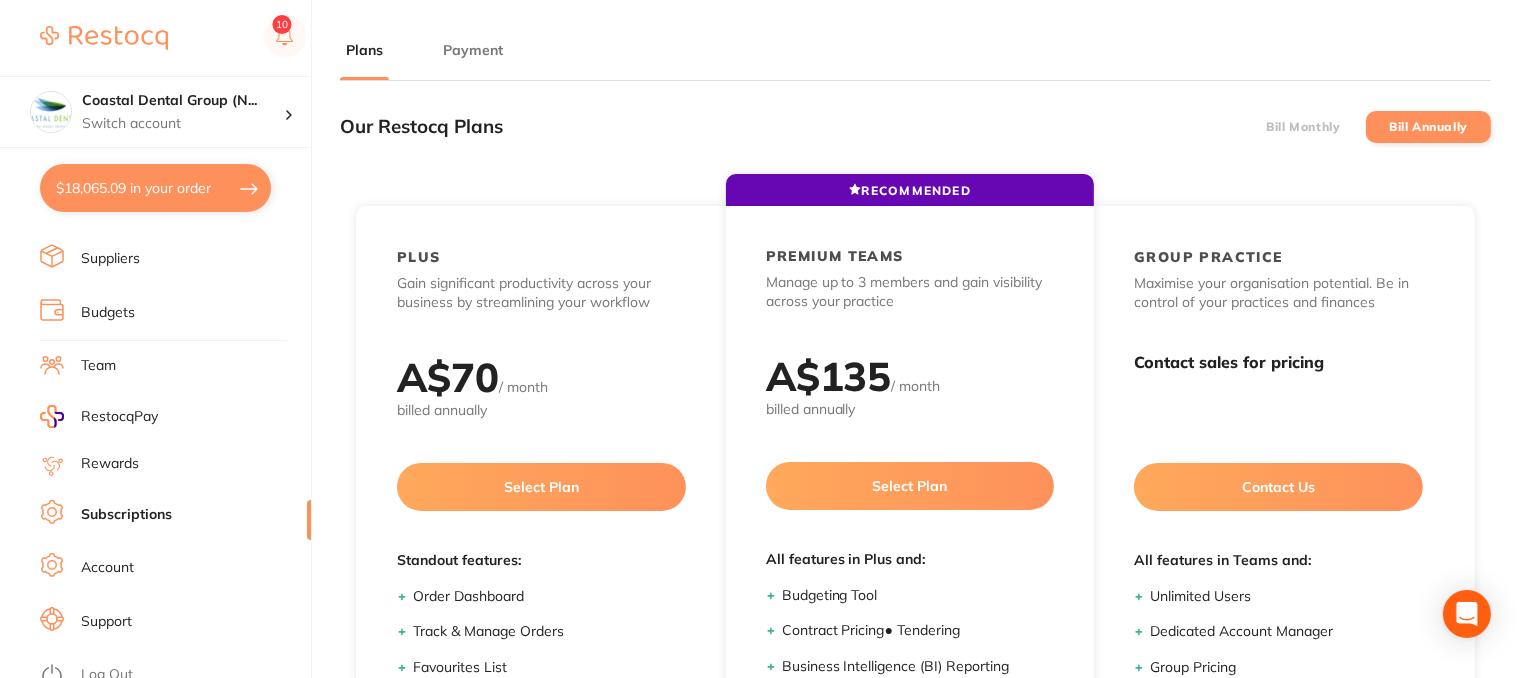 click on "Payment" at bounding box center (473, 50) 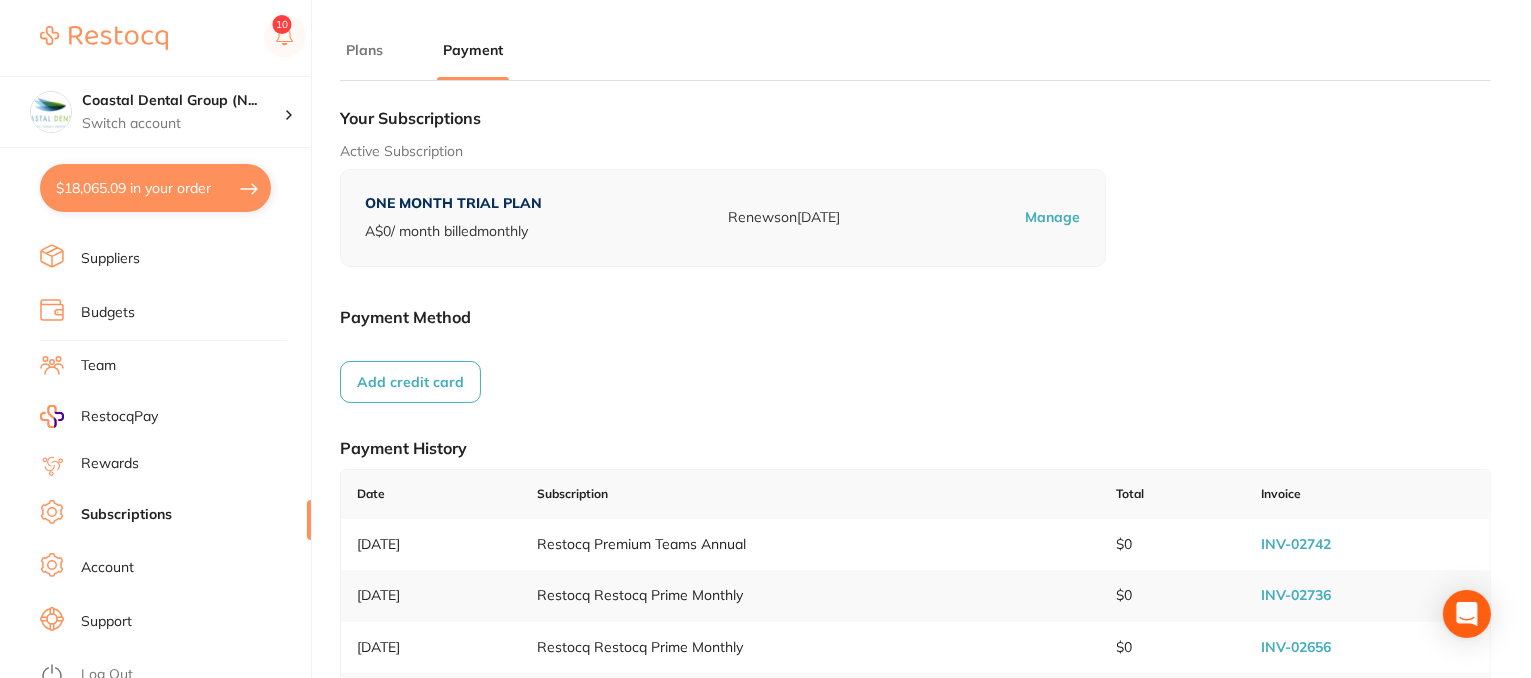 click on "Plans" at bounding box center [364, 50] 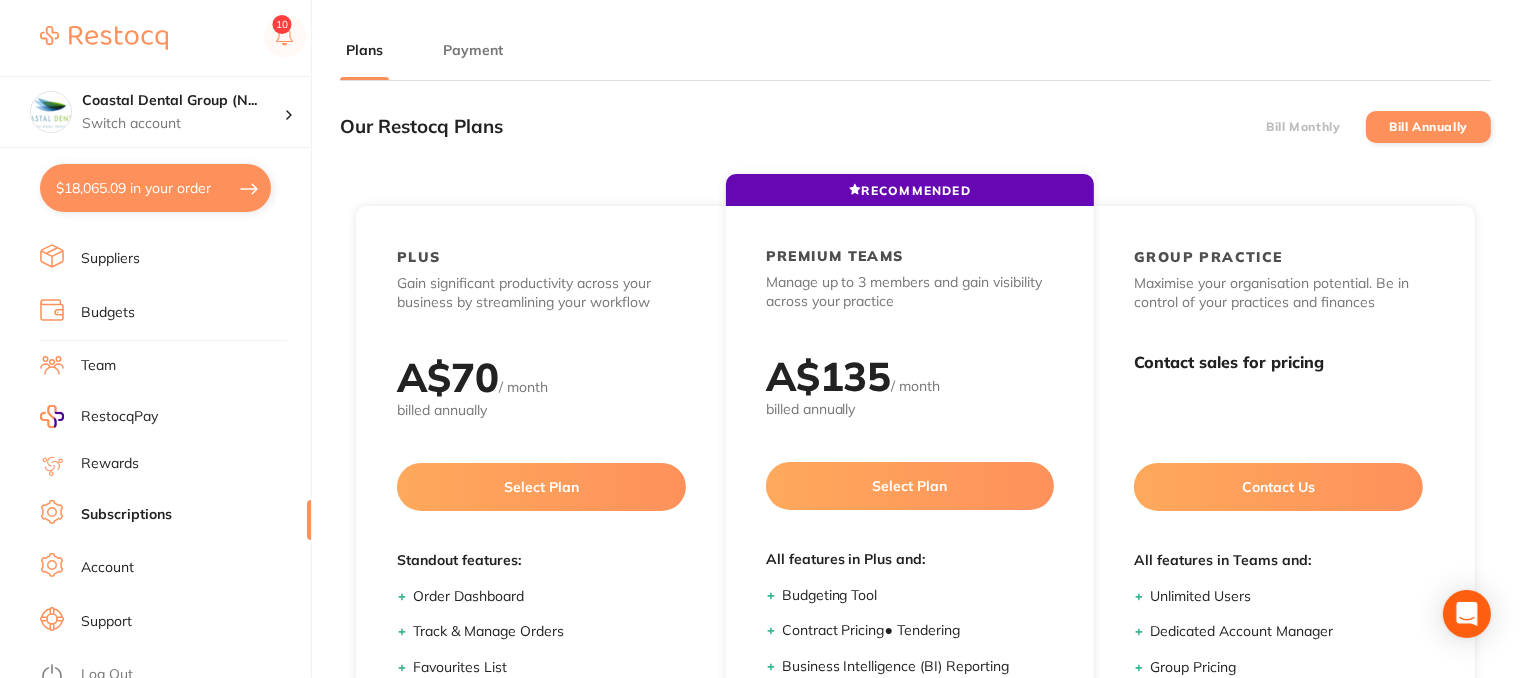 click on "Bill Monthly" at bounding box center (1303, 127) 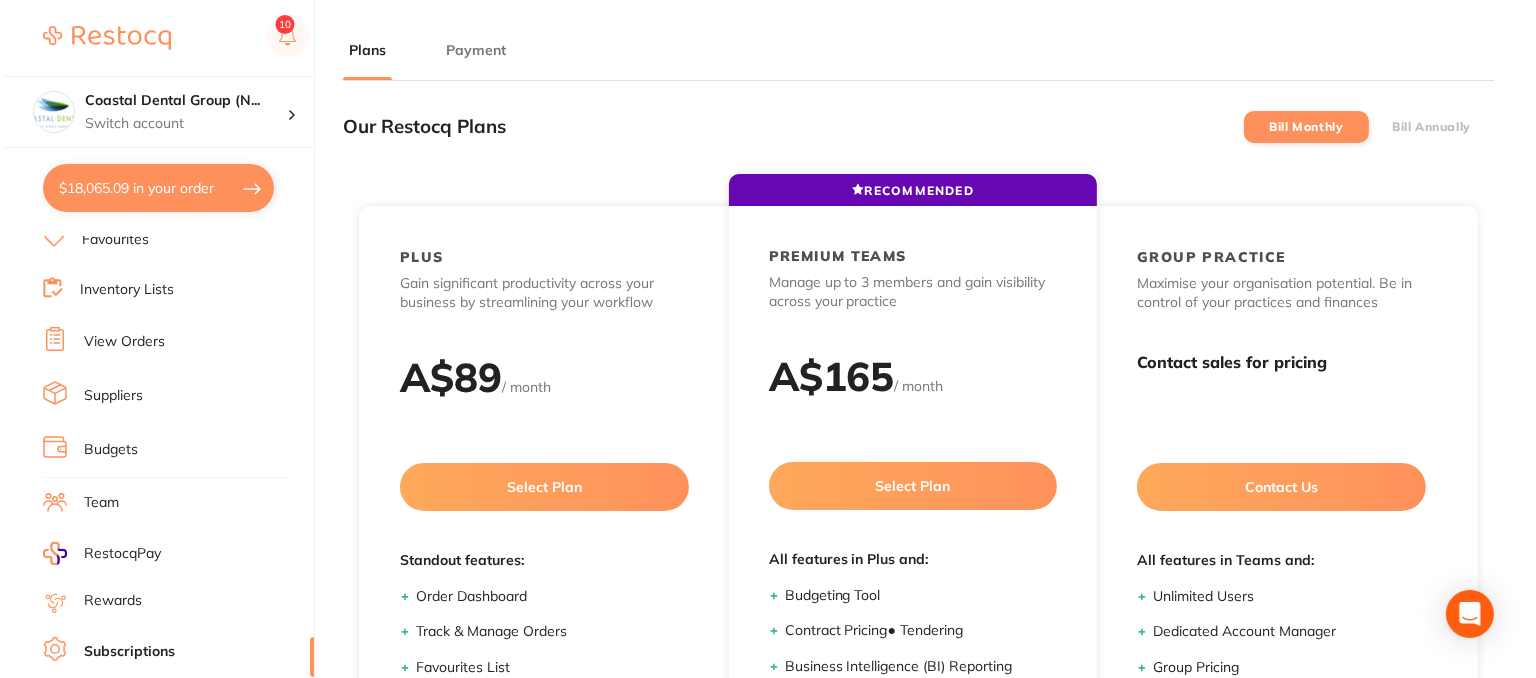 scroll, scrollTop: 53, scrollLeft: 0, axis: vertical 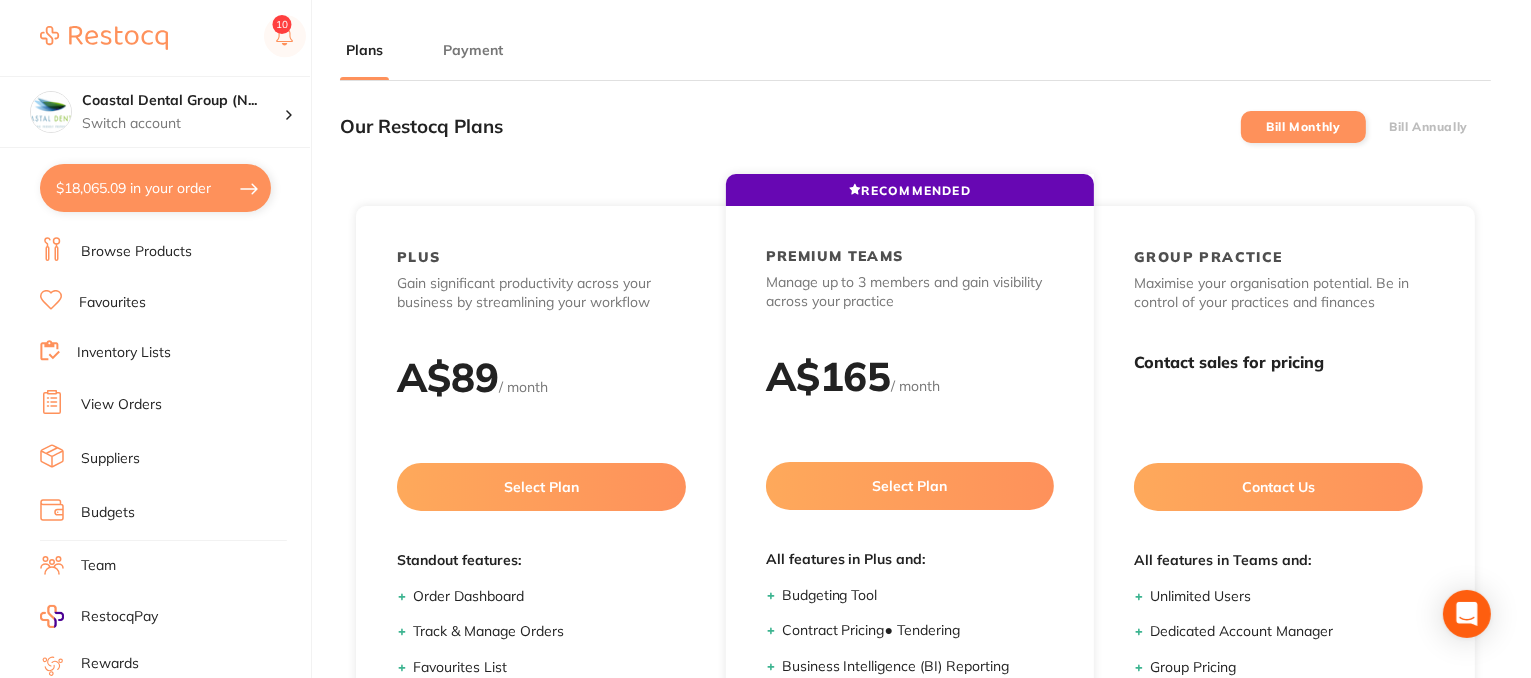 click on "Team" at bounding box center (98, 566) 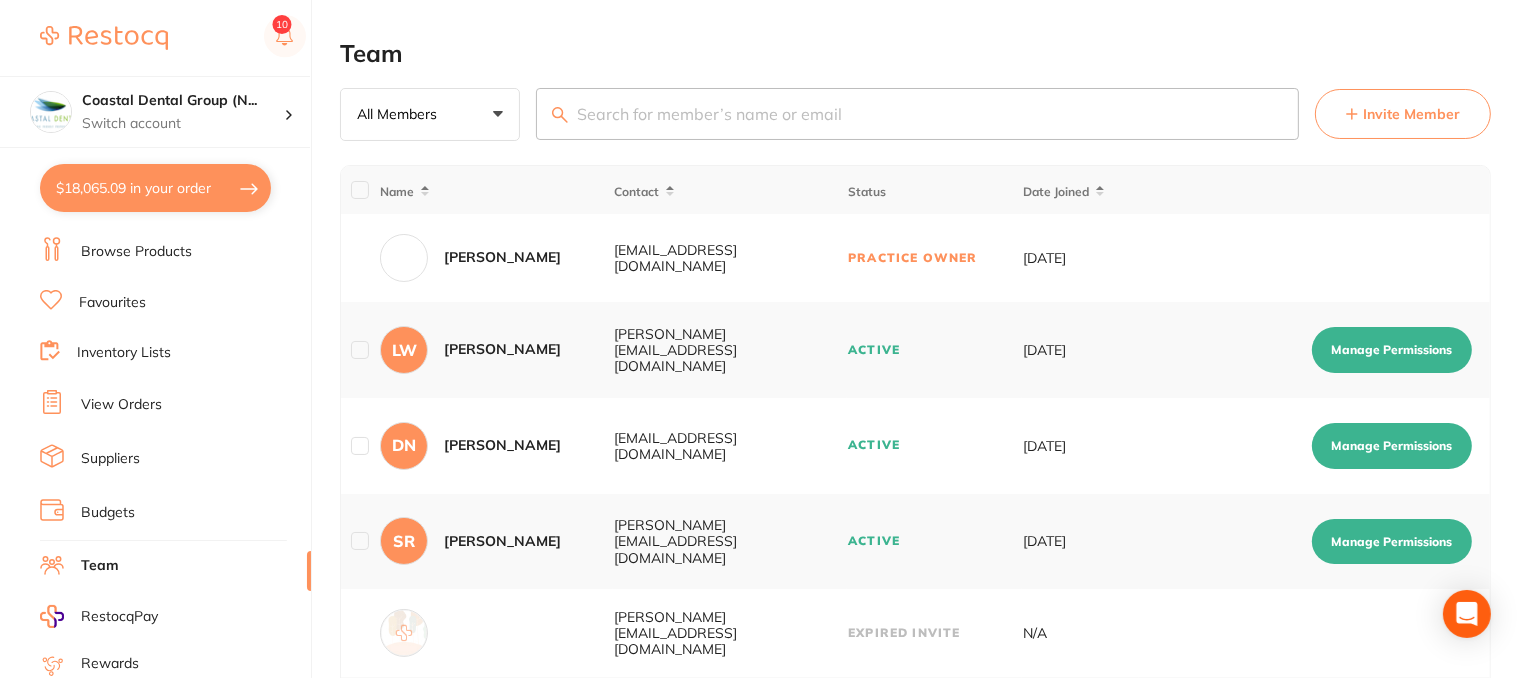 click on "Invite Member" at bounding box center (1403, 114) 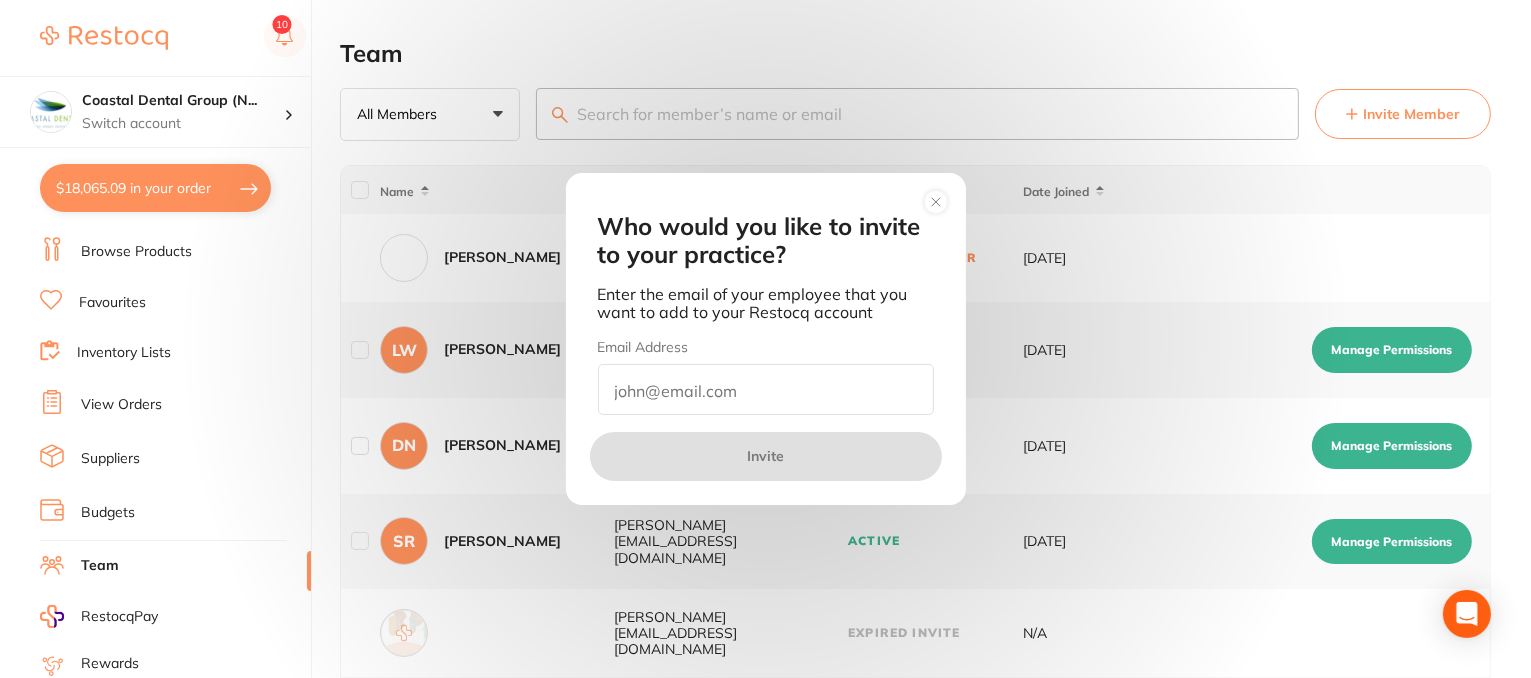 click 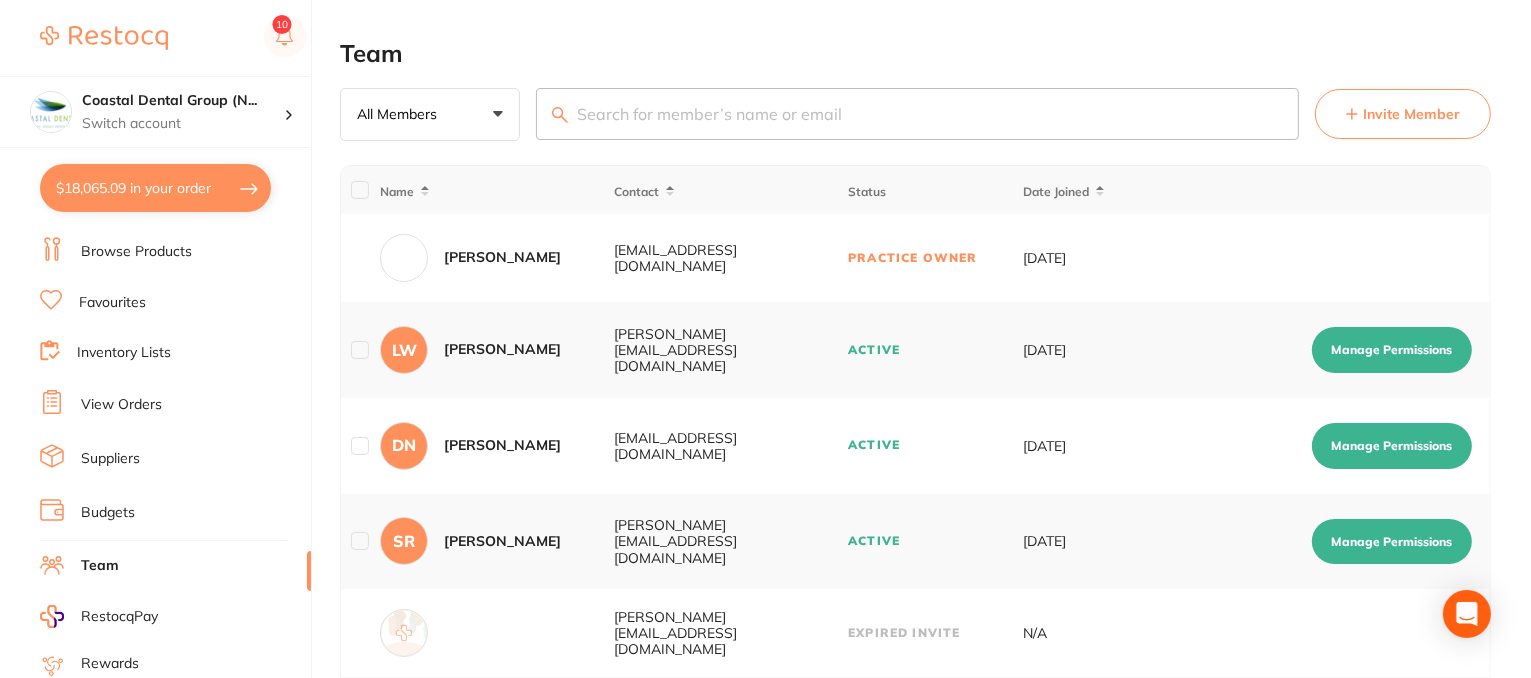 click on "Manage Permissions" at bounding box center (1392, 350) 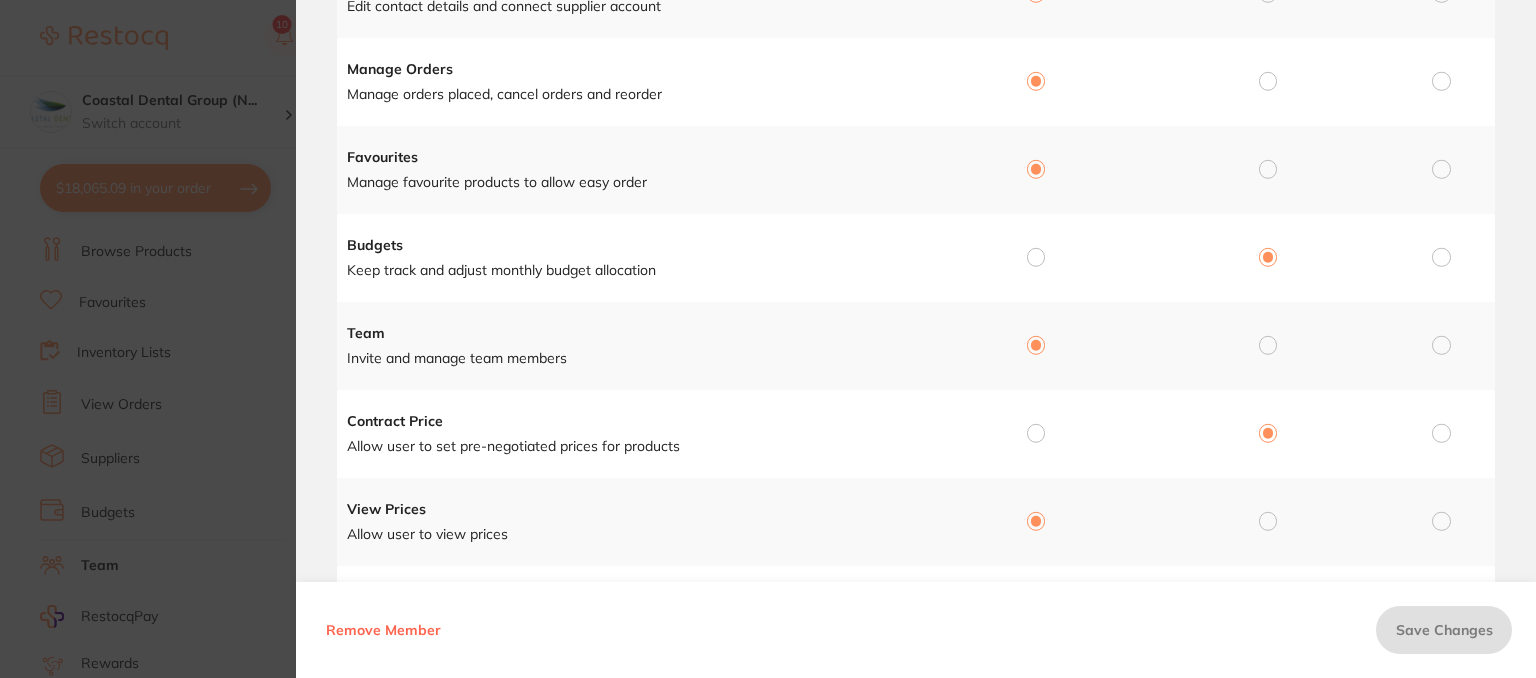 scroll, scrollTop: 0, scrollLeft: 0, axis: both 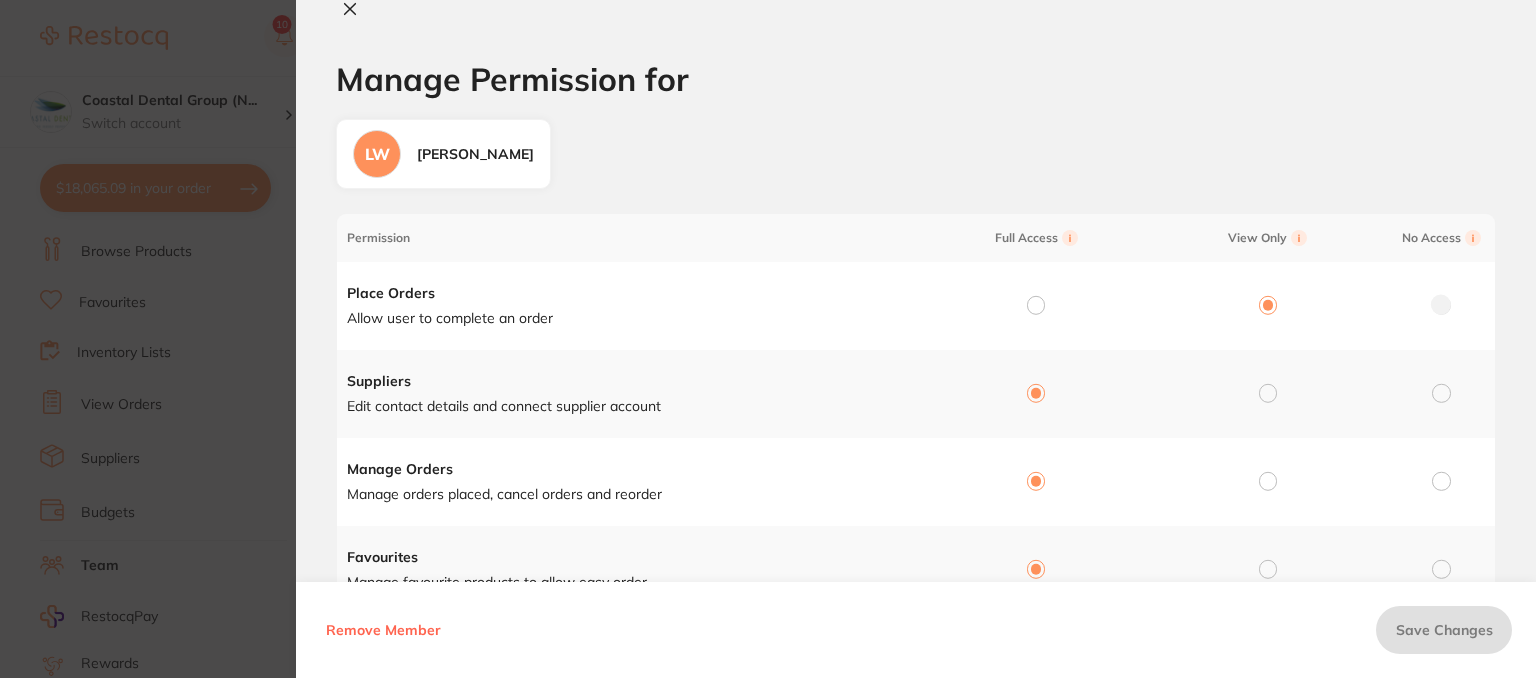 click at bounding box center [350, 10] 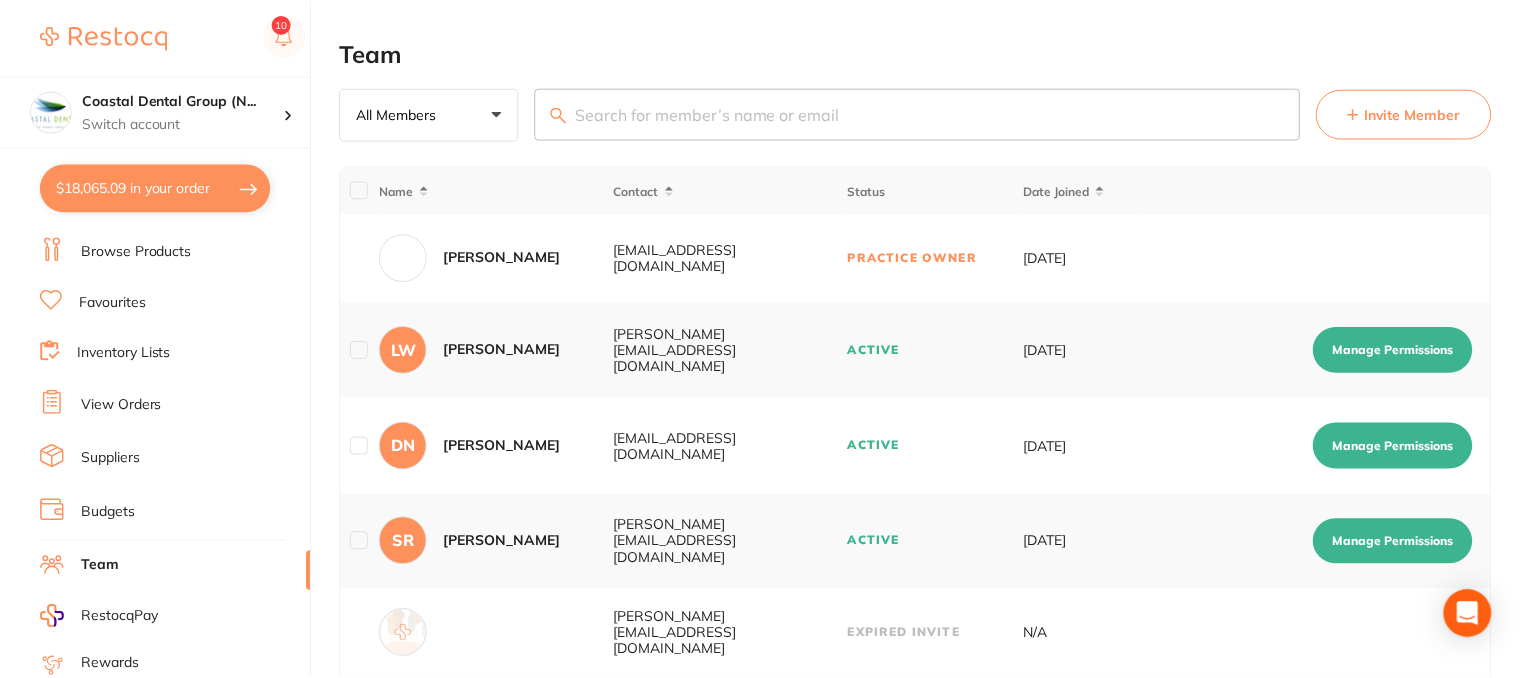 scroll, scrollTop: 236, scrollLeft: 0, axis: vertical 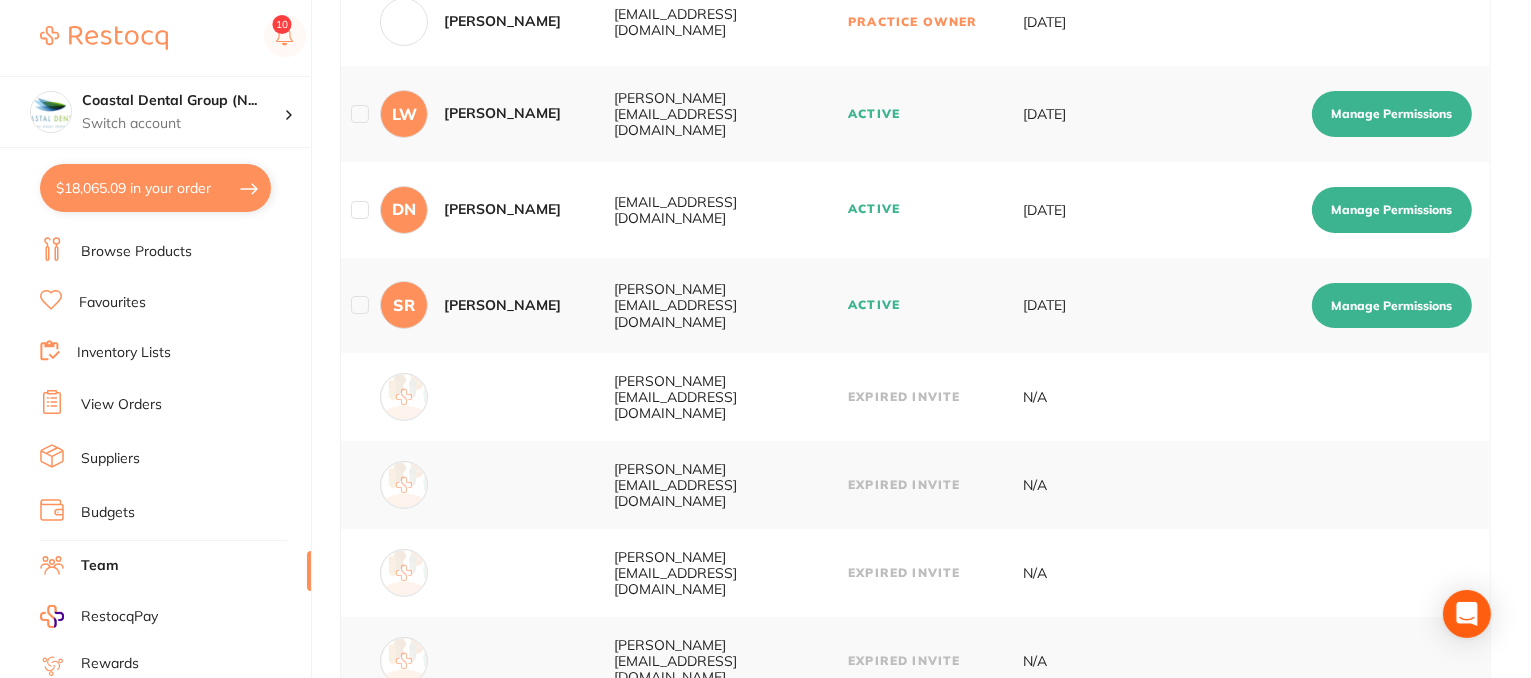 click on "Budgets" at bounding box center (108, 513) 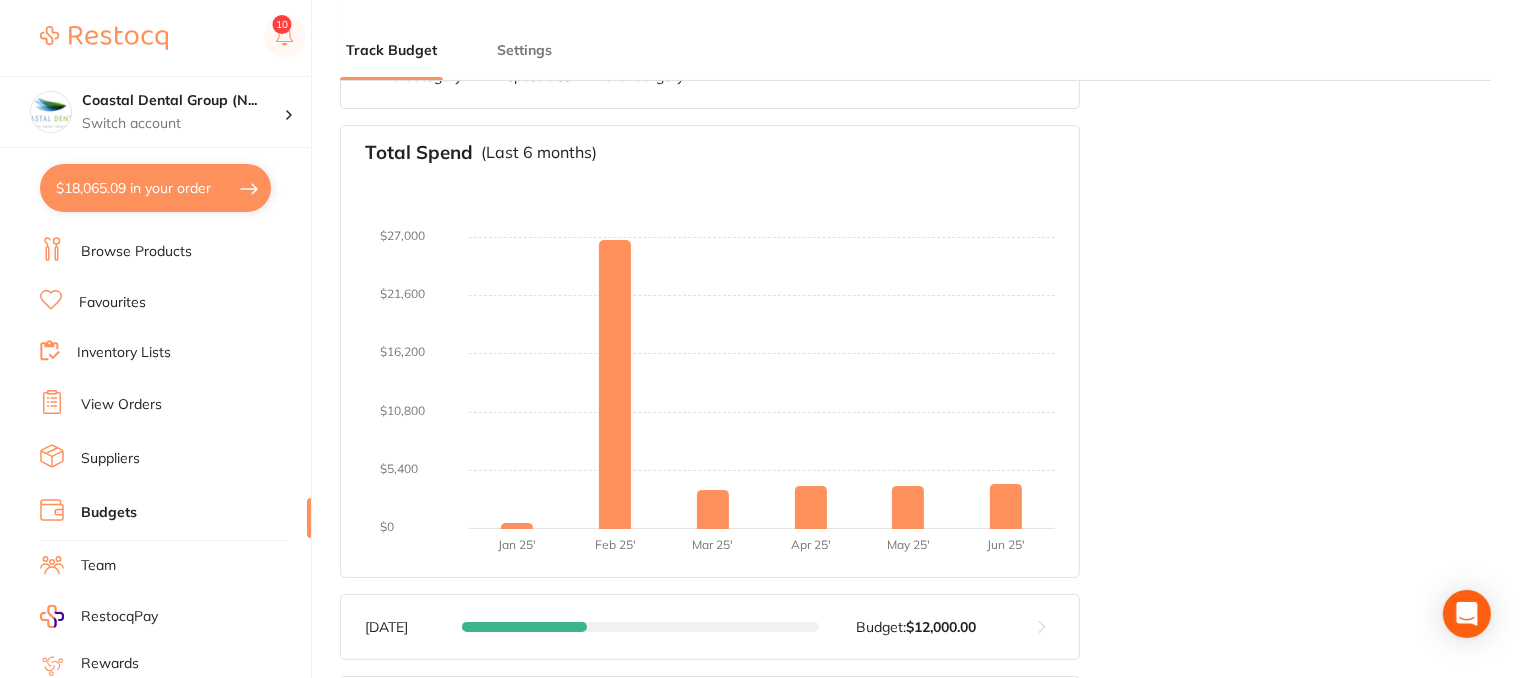 click on "Settings" at bounding box center [524, 60] 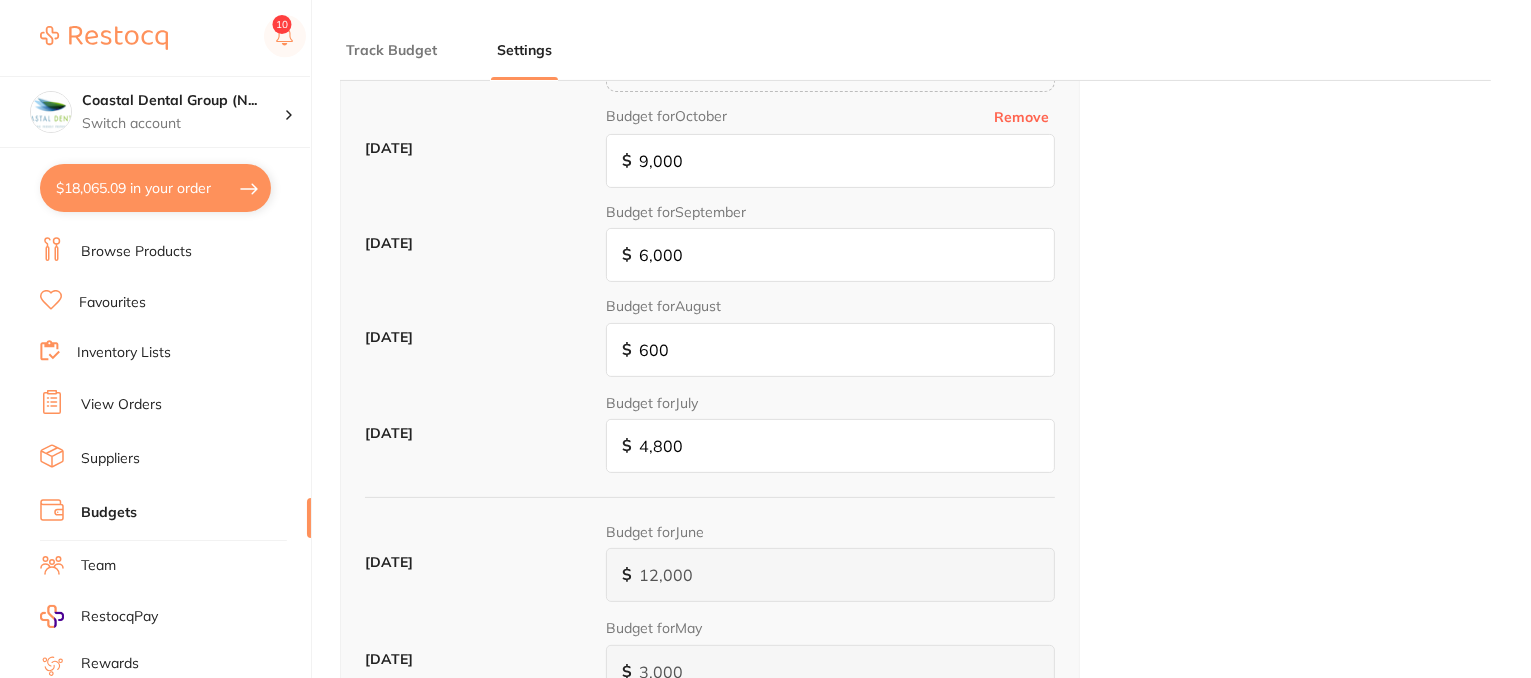click at bounding box center (805, -246) 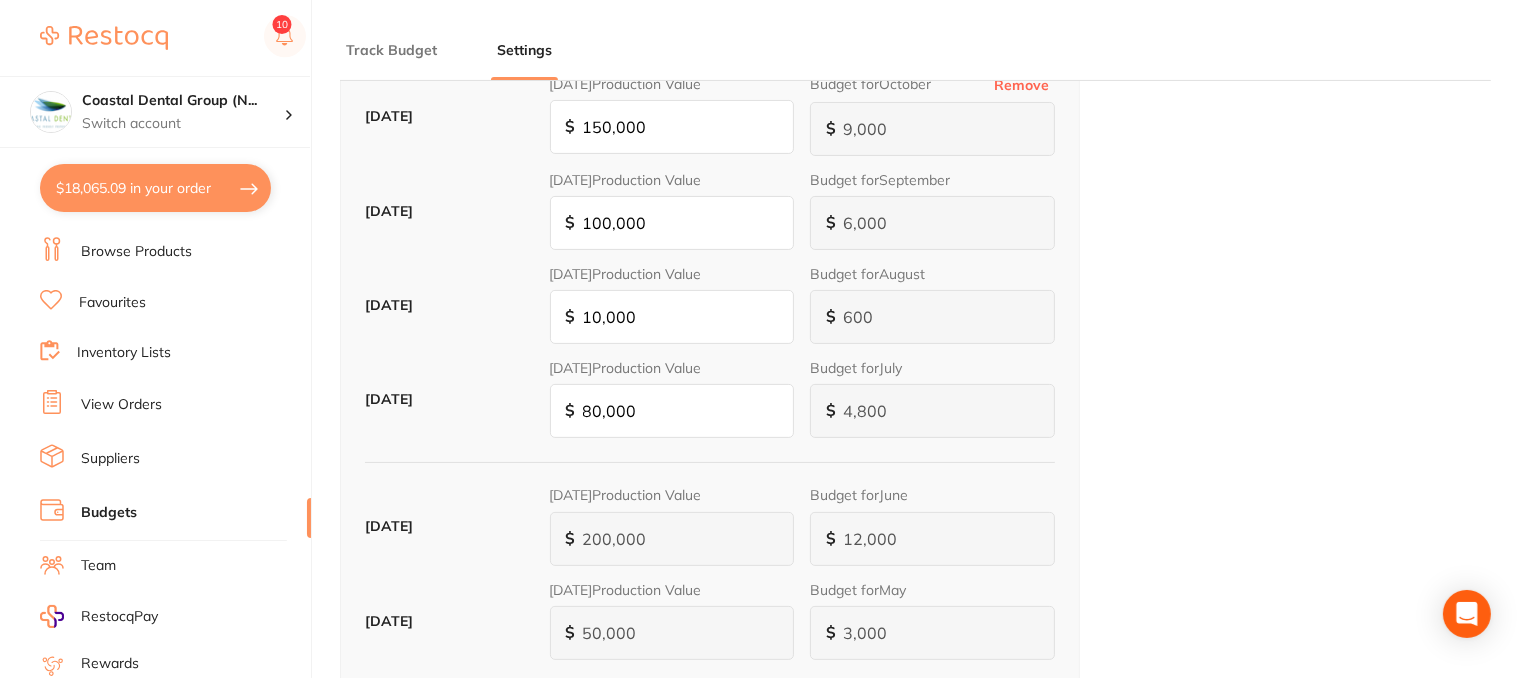 scroll, scrollTop: 68, scrollLeft: 0, axis: vertical 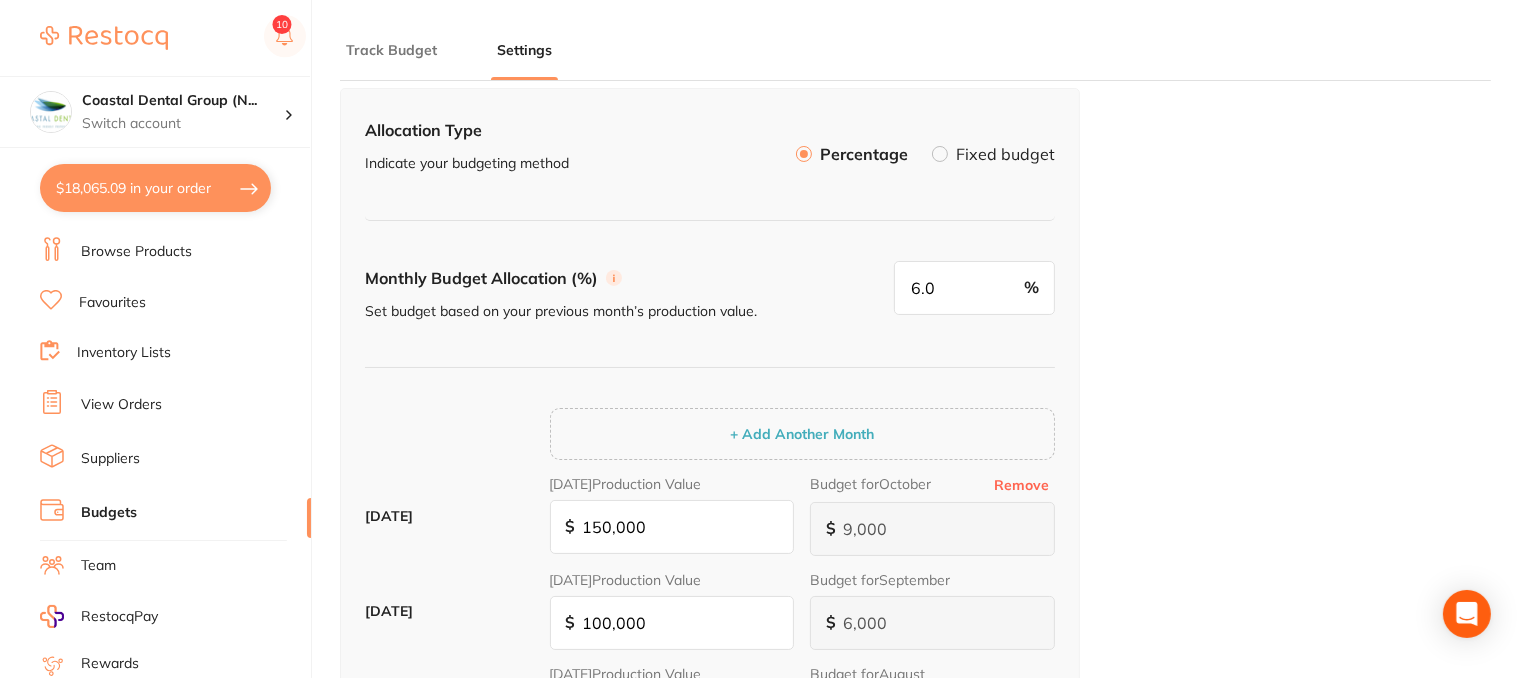 click at bounding box center (940, 154) 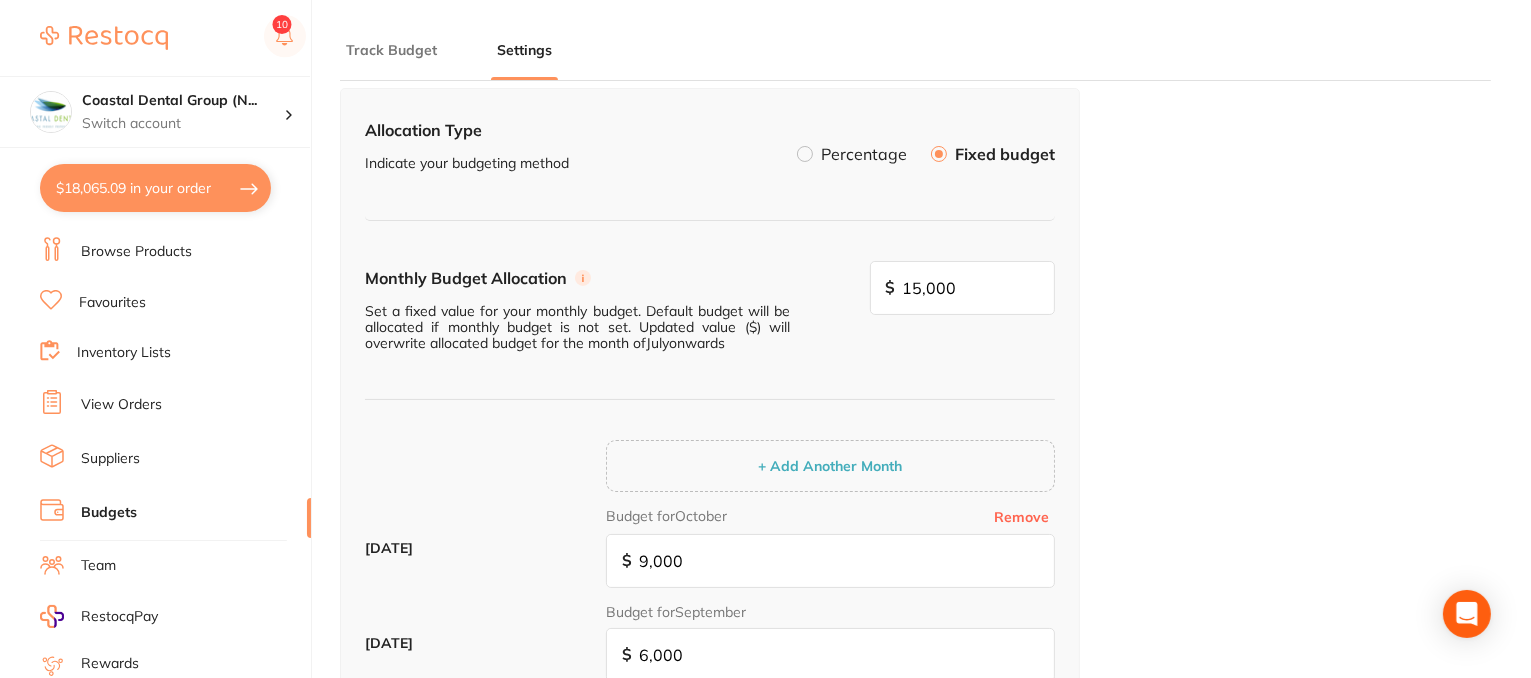 click on "Percentage" at bounding box center [864, 154] 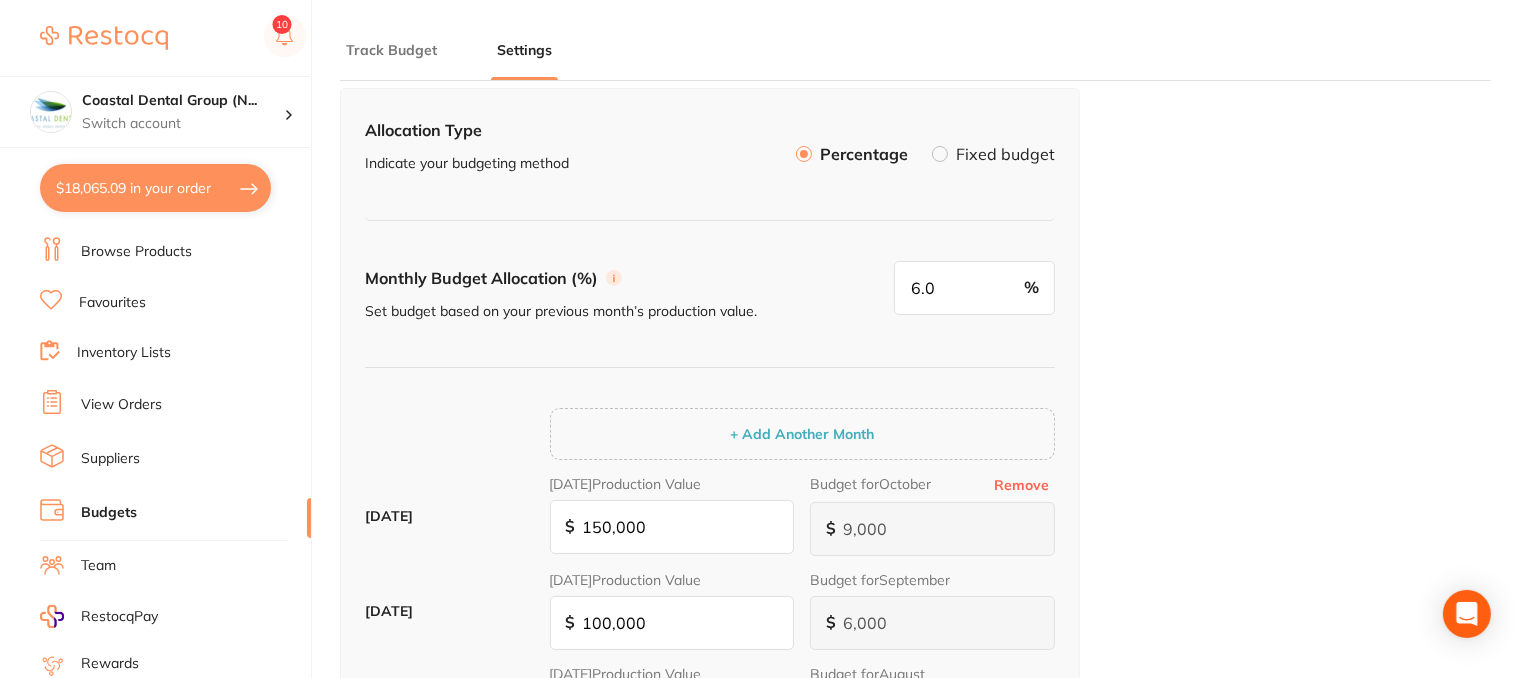 click on "Track Budget" at bounding box center (391, 50) 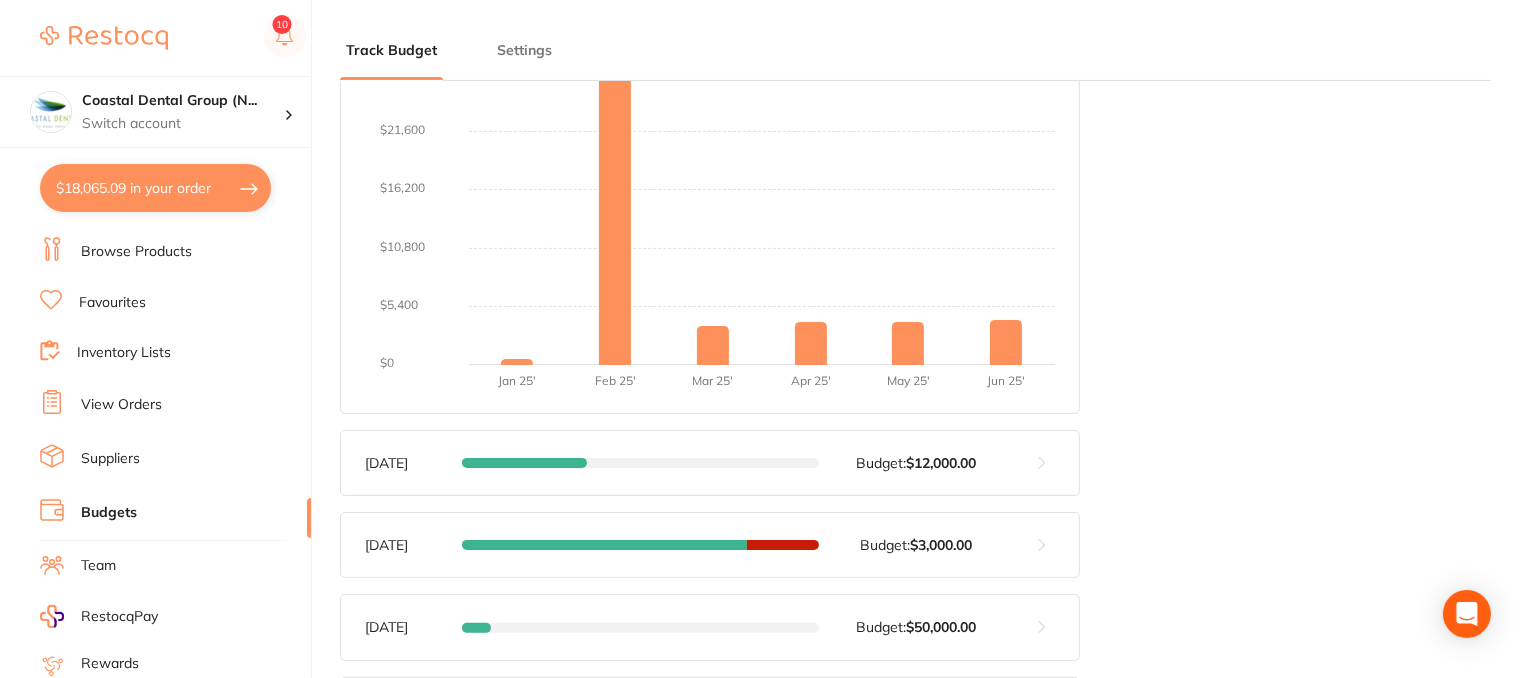 scroll, scrollTop: 600, scrollLeft: 0, axis: vertical 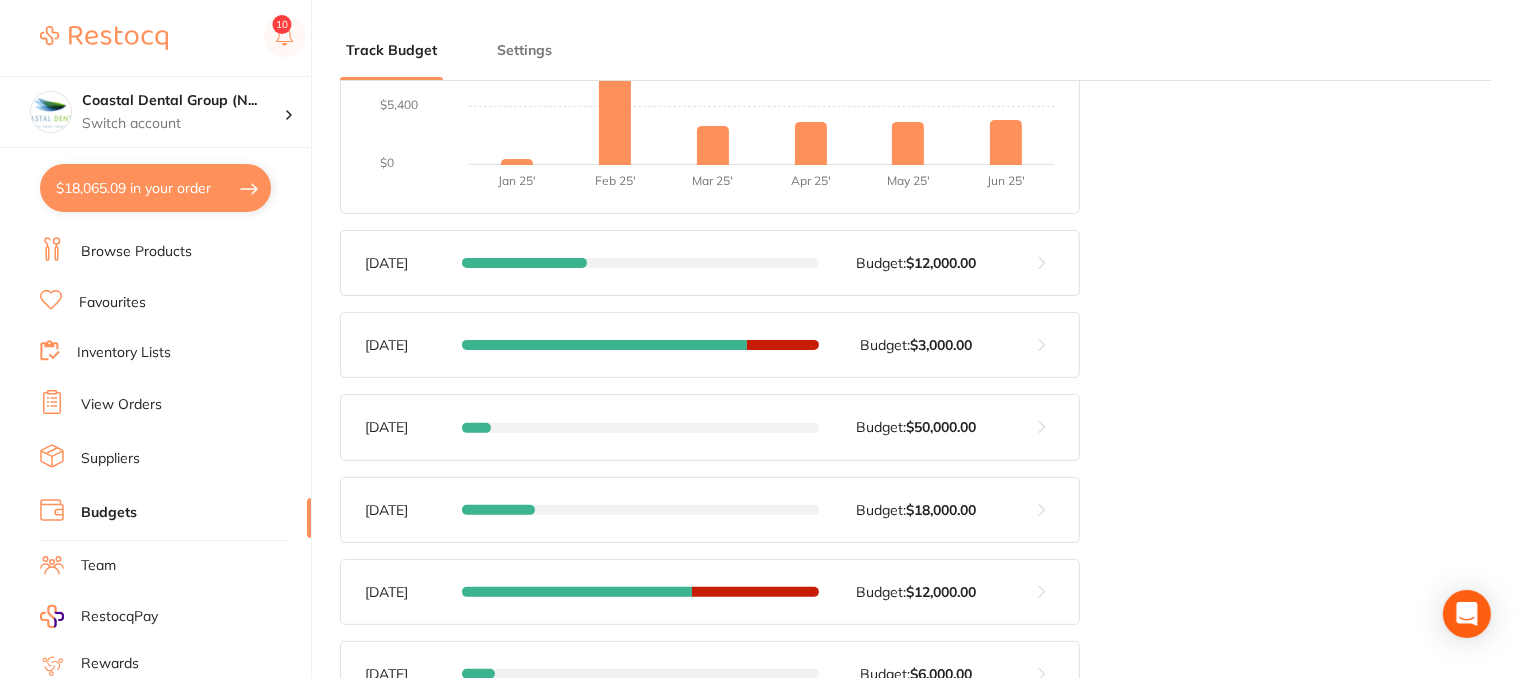 click at bounding box center [1042, 263] 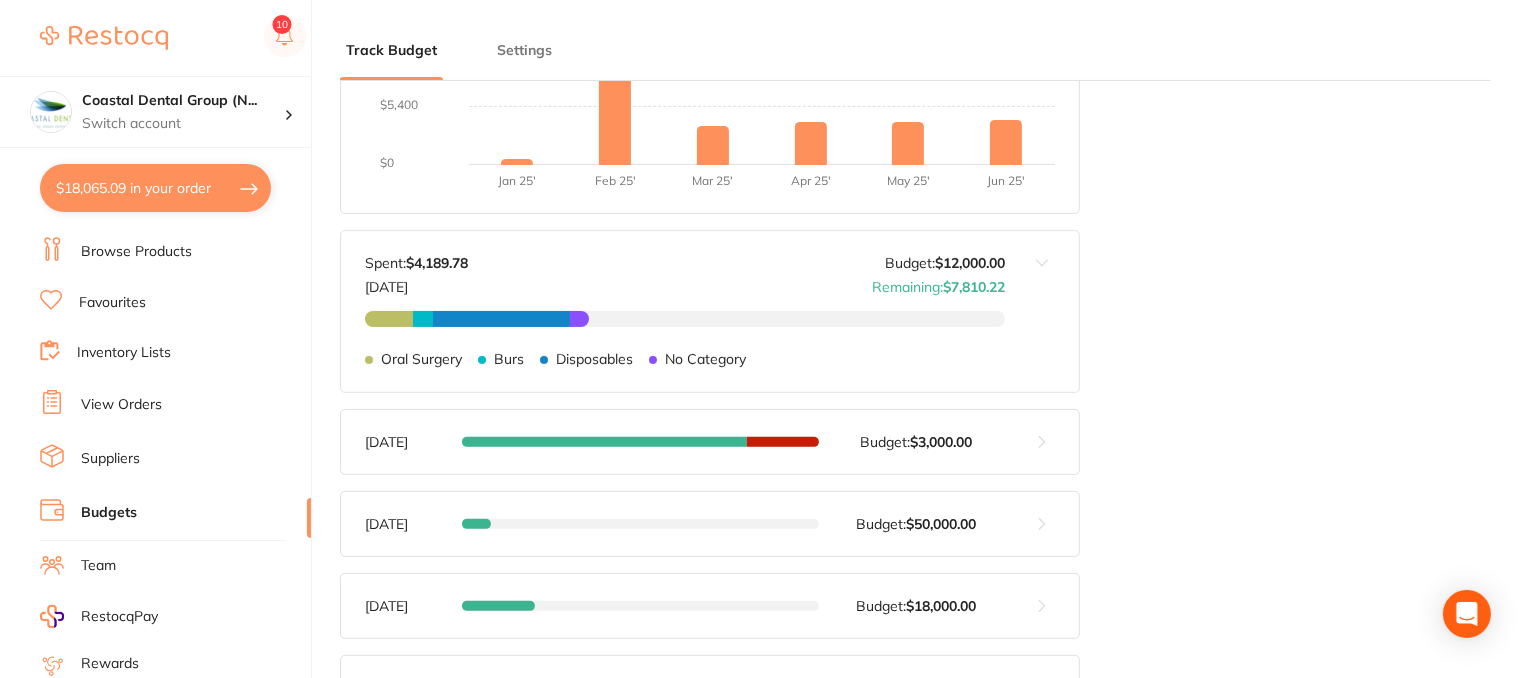 click at bounding box center [1042, 442] 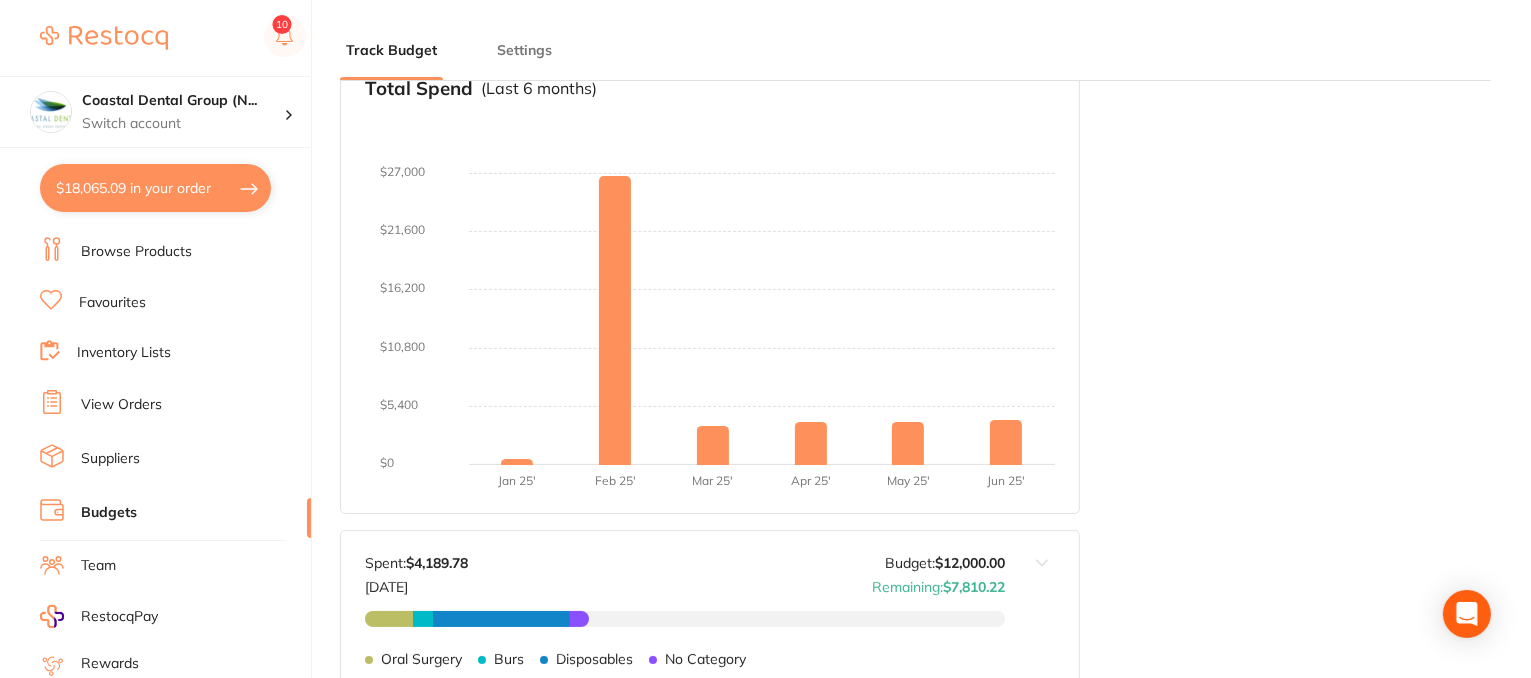 scroll, scrollTop: 0, scrollLeft: 0, axis: both 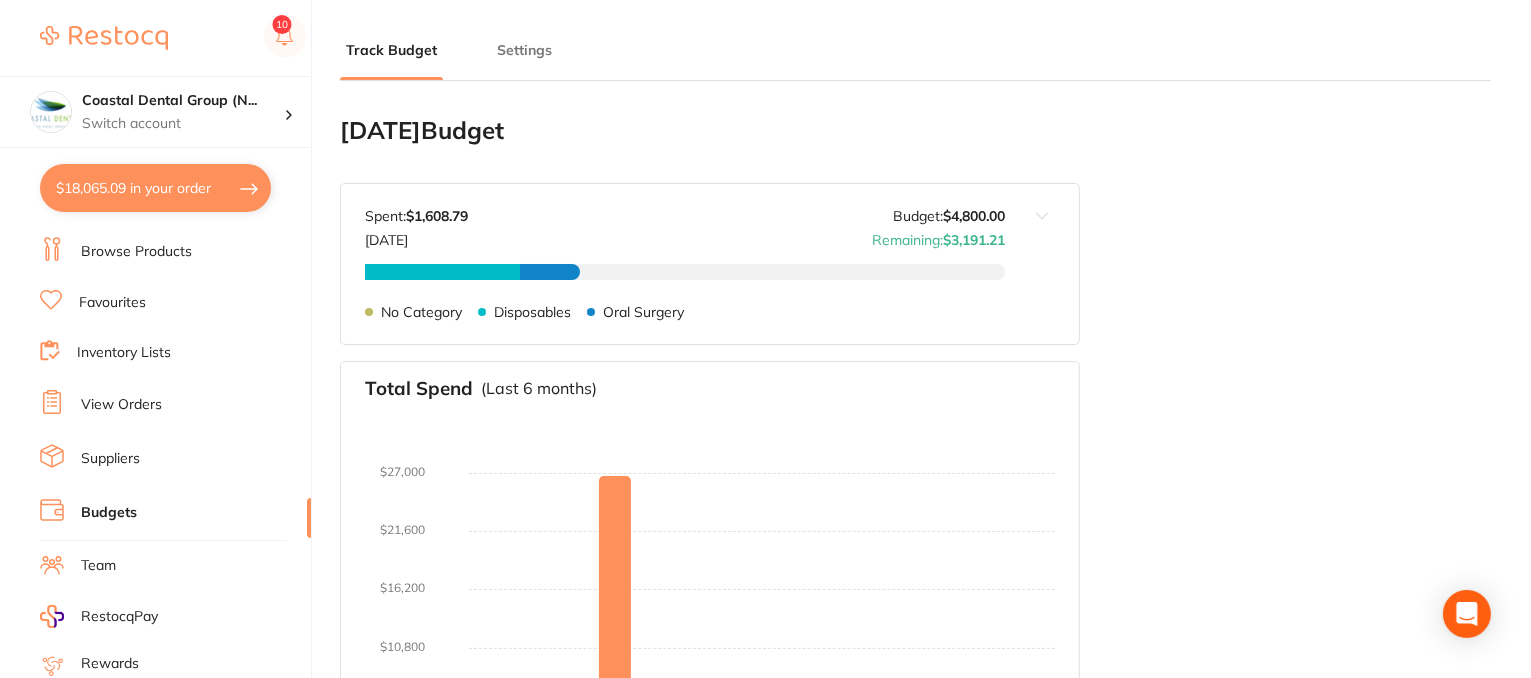 click on "Suppliers" at bounding box center (110, 459) 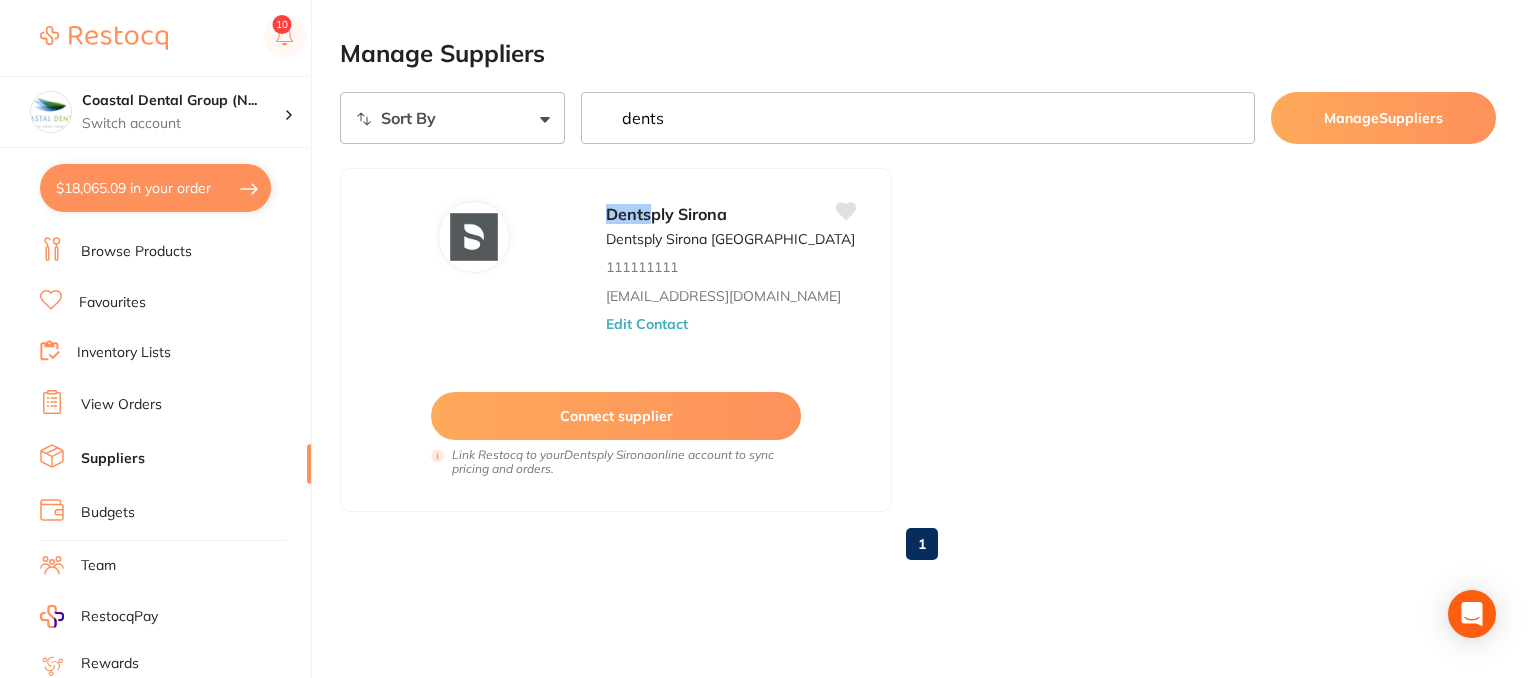click on "dents" at bounding box center (918, 118) 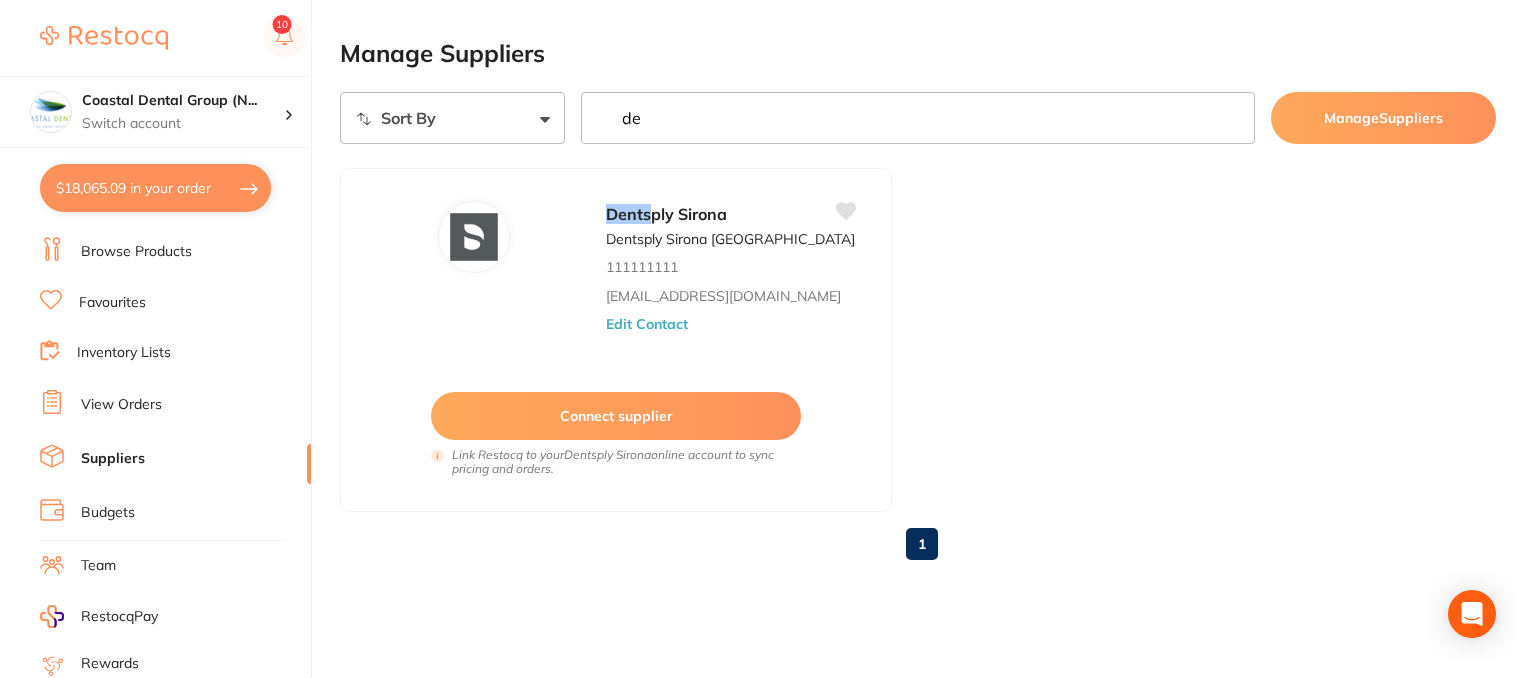 type on "d" 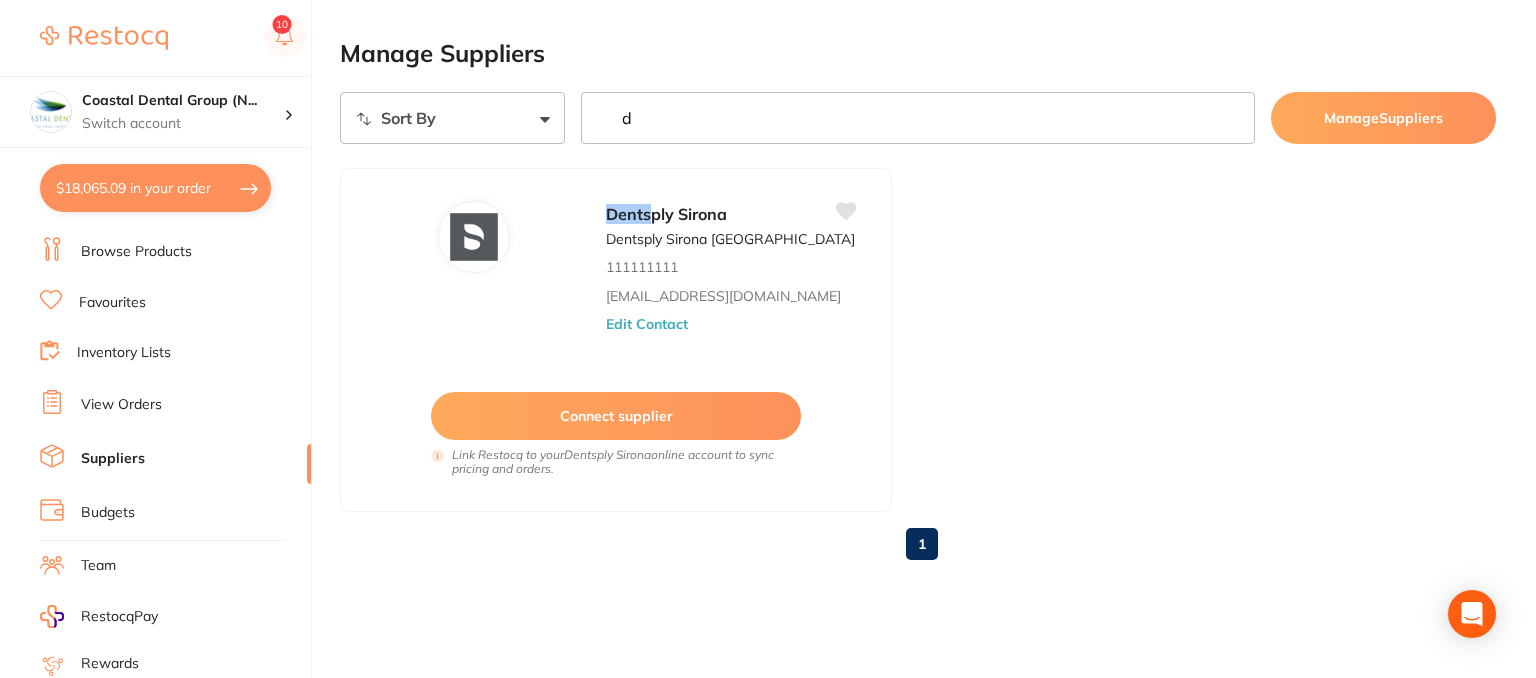 type 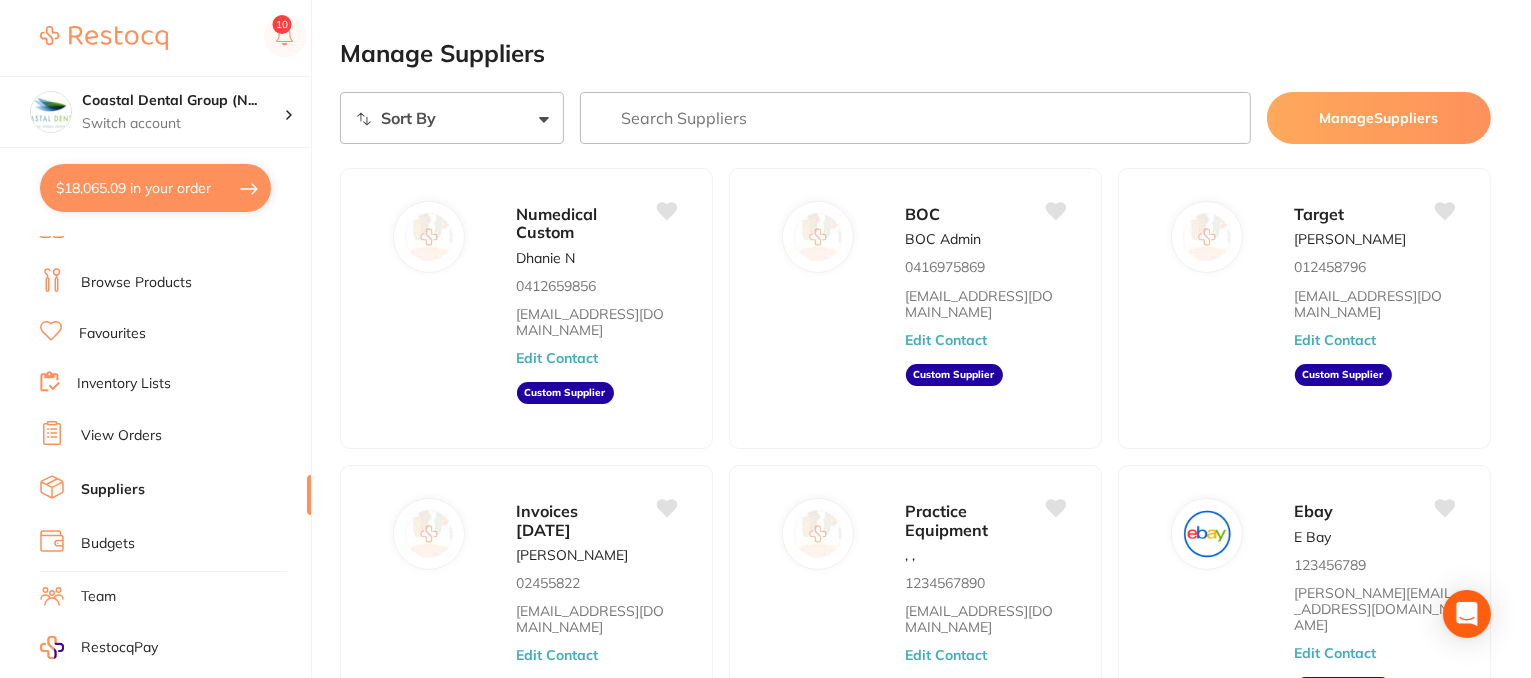 scroll, scrollTop: 0, scrollLeft: 0, axis: both 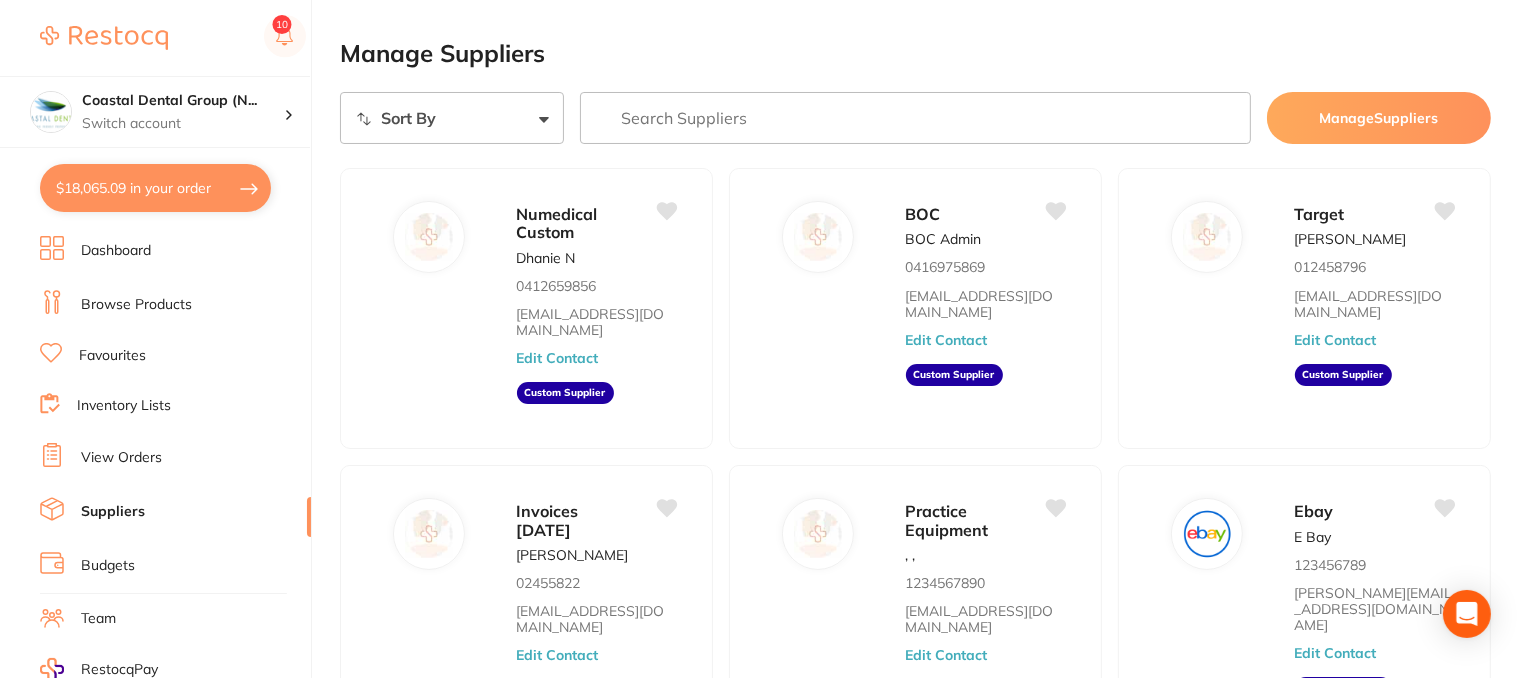 click on "Browse Products" at bounding box center [136, 305] 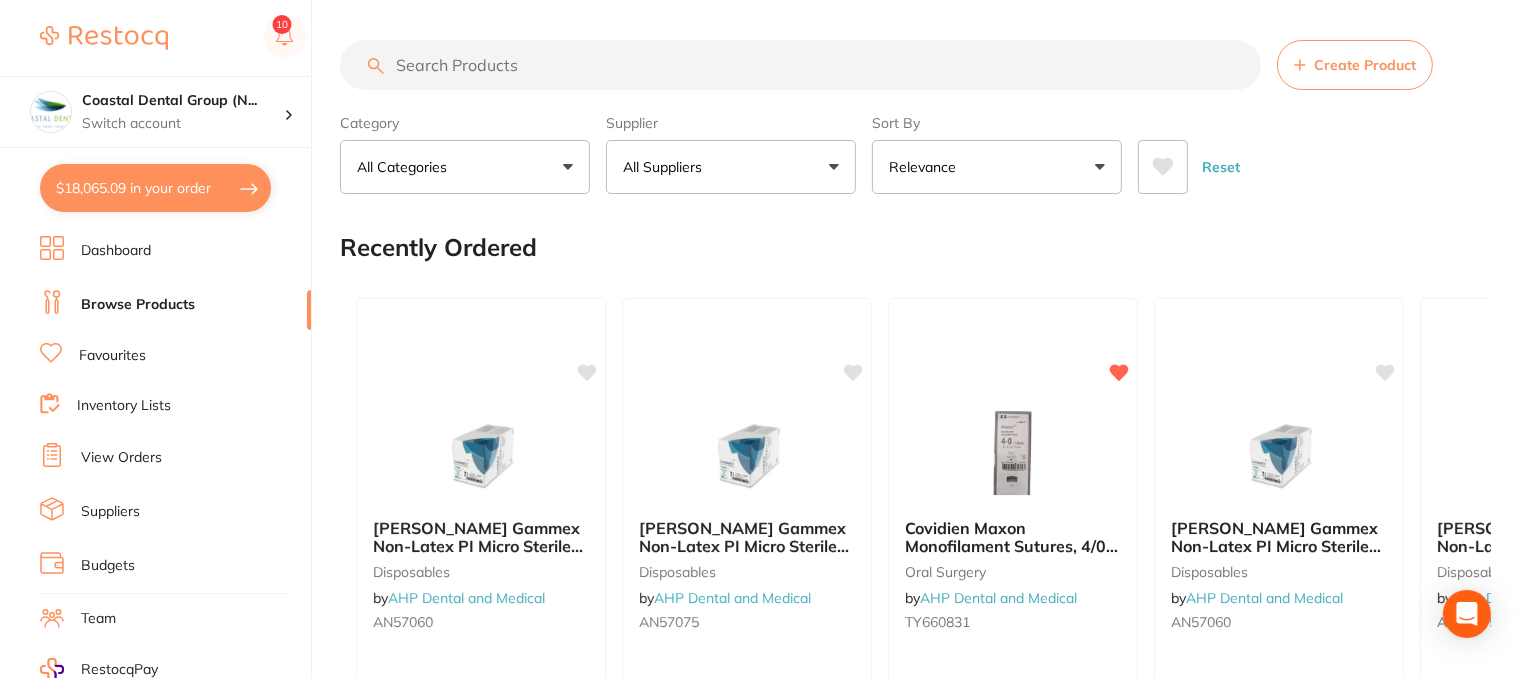 click on "All Suppliers" at bounding box center [731, 167] 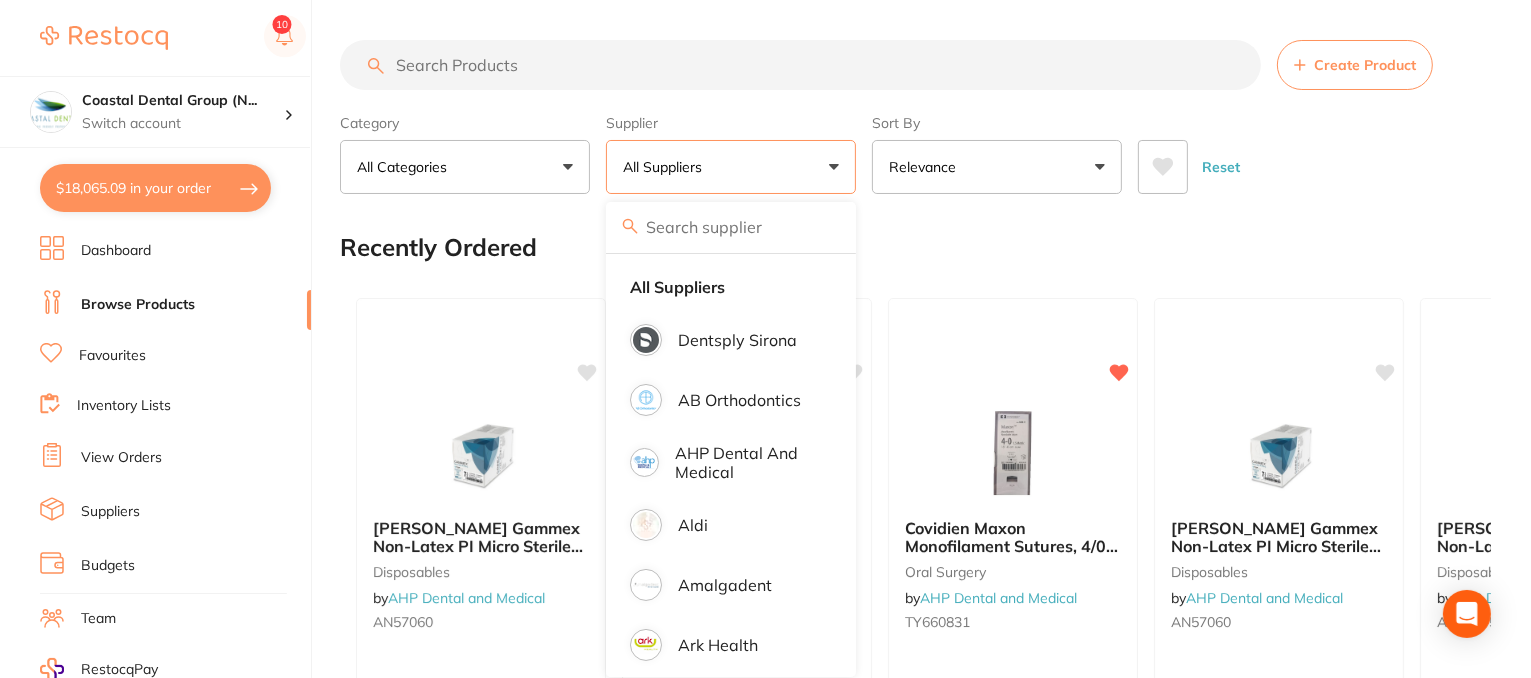 click on "Create Product Category All Categories All Categories 3D Printing anaesthetic articulating burs CAD/CAM crown & bridge disposables education endodontics equipment Evacuation finishing & polishing handpieces implants impression infection control Instruments laboratory miscellaneous oral surgery Orthodontics other Photography preventative restorative & cosmetic rubber dam specials & clearance TMJ whitening xrays/imaging Clear Category   false    All Categories Category All Categories 3D Printing anaesthetic articulating burs CAD/CAM crown & bridge disposables education endodontics equipment Evacuation finishing & polishing handpieces implants impression infection control Instruments laboratory miscellaneous oral surgery Orthodontics other Photography preventative restorative & cosmetic rubber dam specials & clearance TMJ whitening xrays/imaging Supplier All Suppliers All Suppliers Dentsply Sirona AB Orthodontics AHP Dental and Medical Aldi Amalgadent Ark Health BioMeDent Pty Ltd BOC Coles  DENSOL Kulzer" at bounding box center [935, 1560] 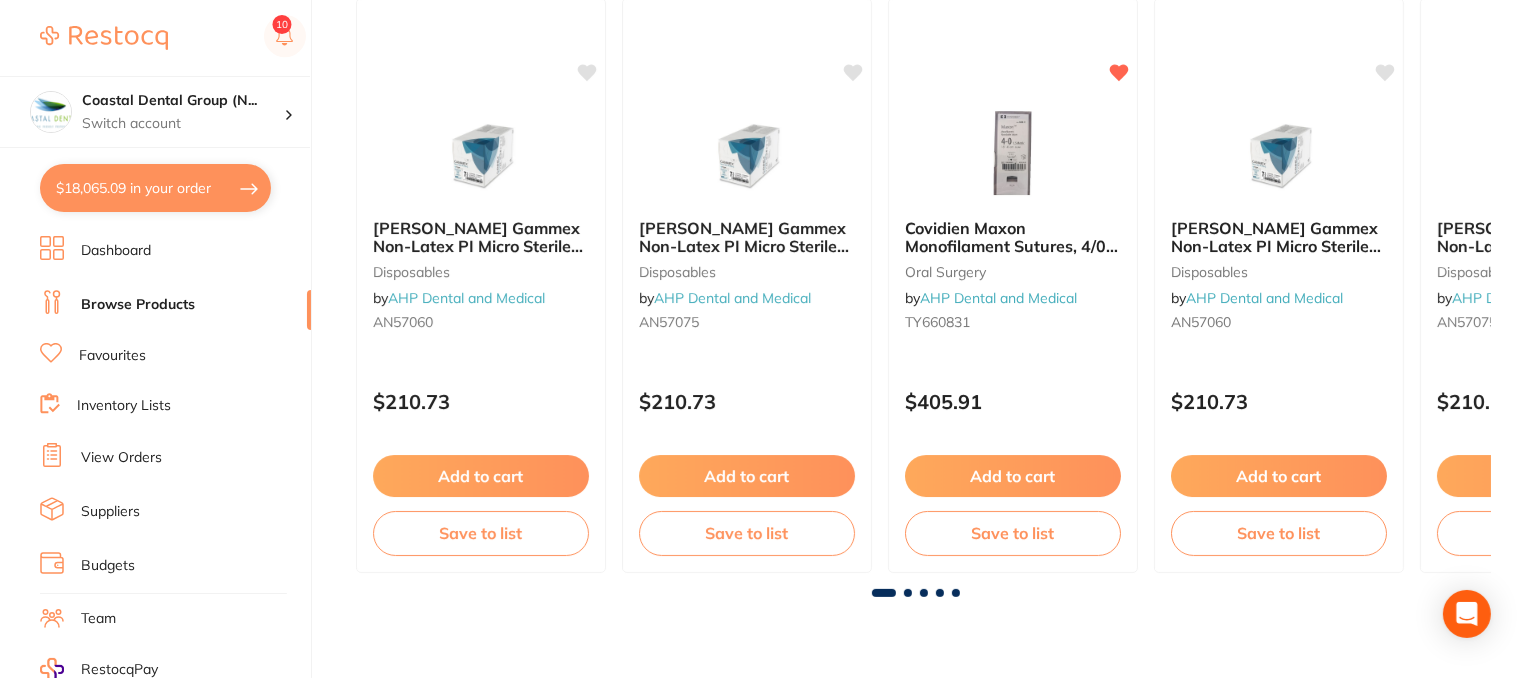 scroll, scrollTop: 0, scrollLeft: 0, axis: both 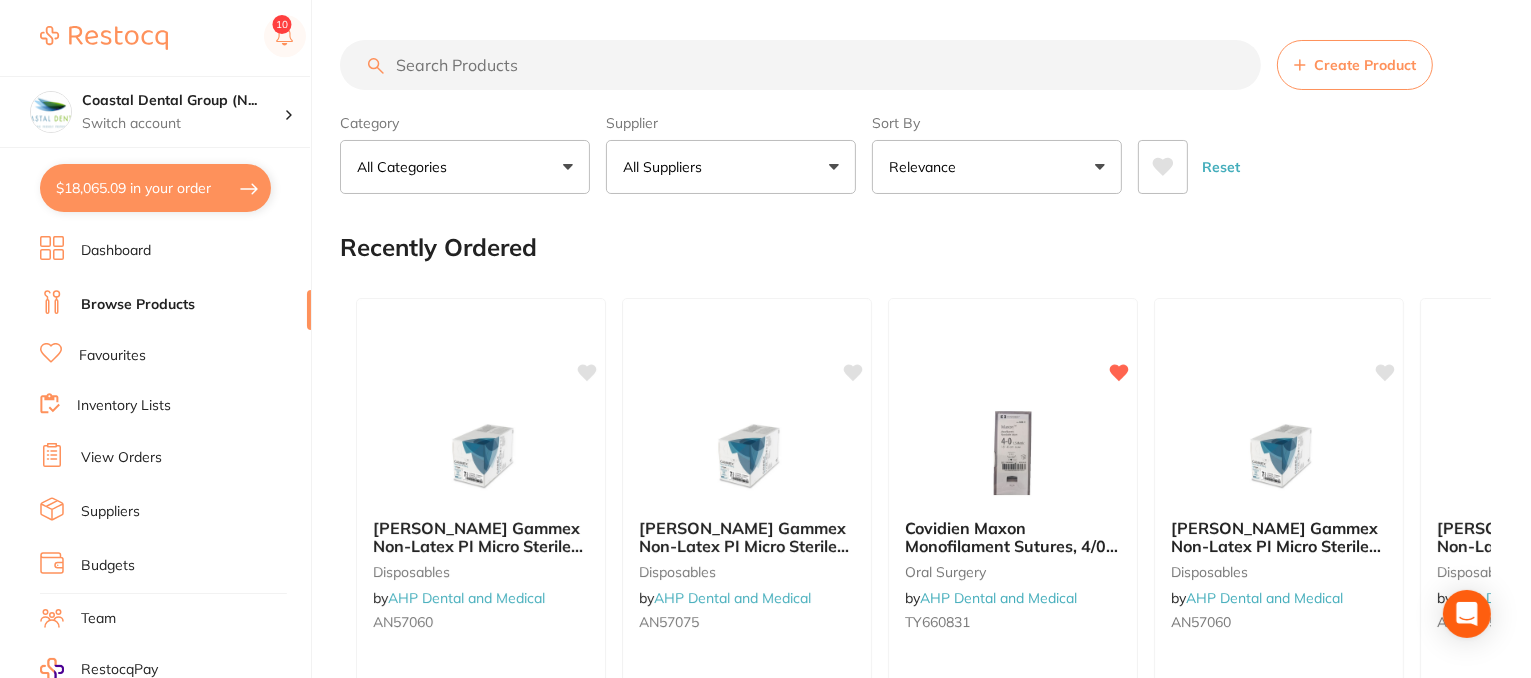 click on "Favourites" at bounding box center [112, 356] 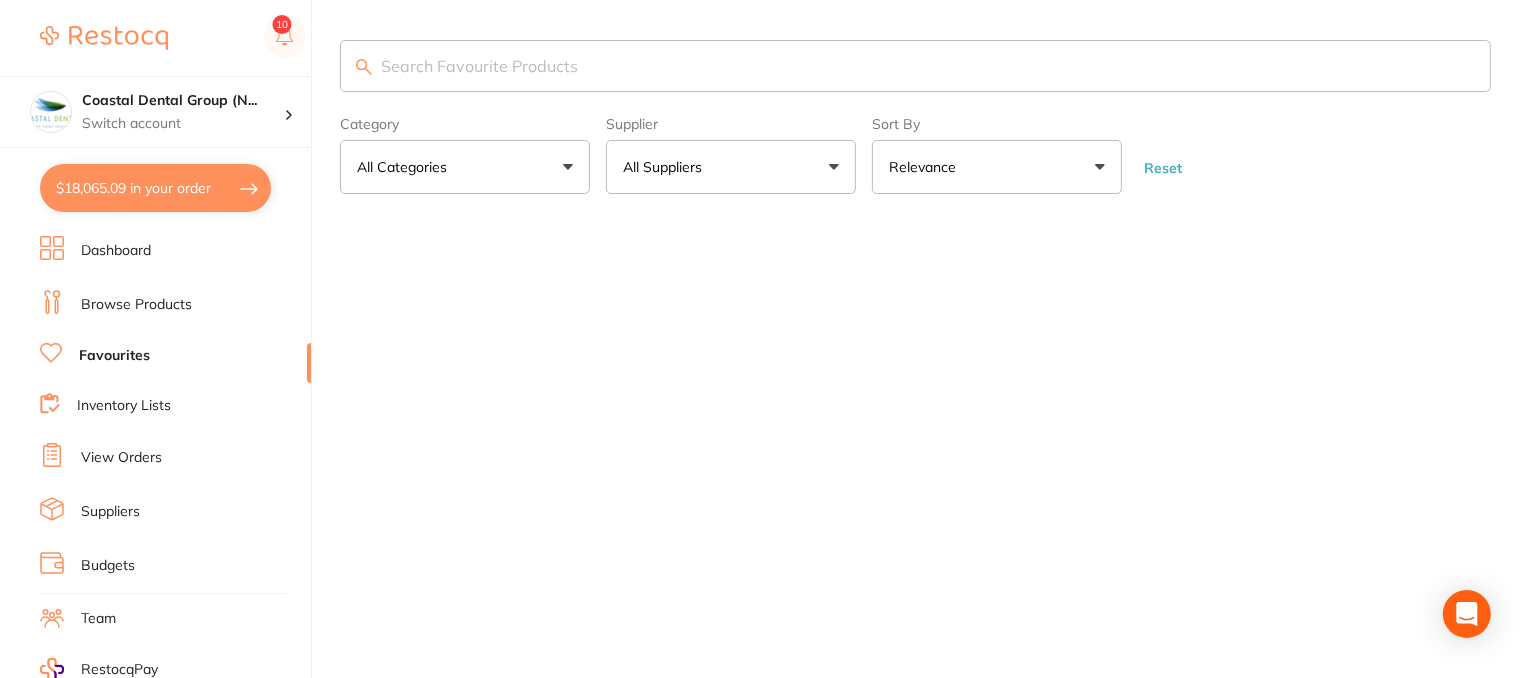 click on "Inventory Lists" at bounding box center (124, 406) 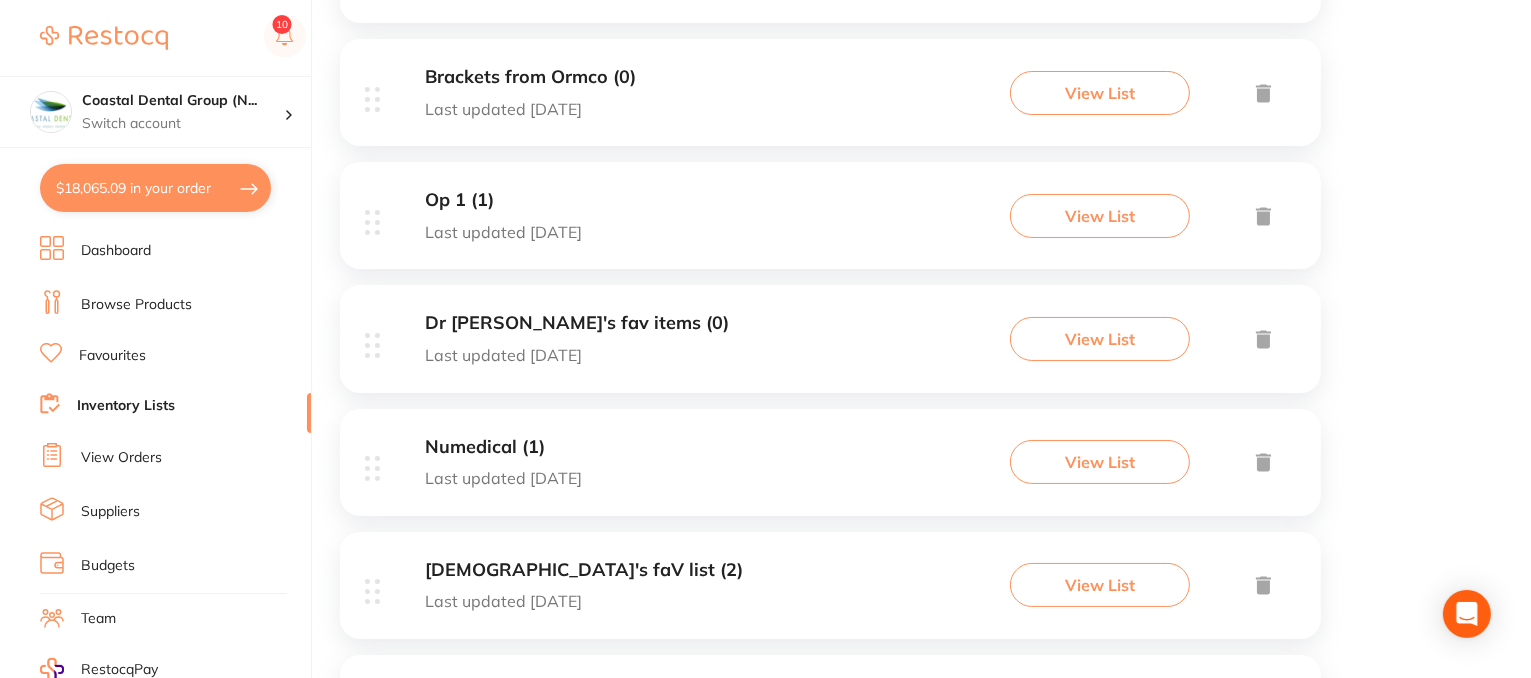 scroll, scrollTop: 100, scrollLeft: 0, axis: vertical 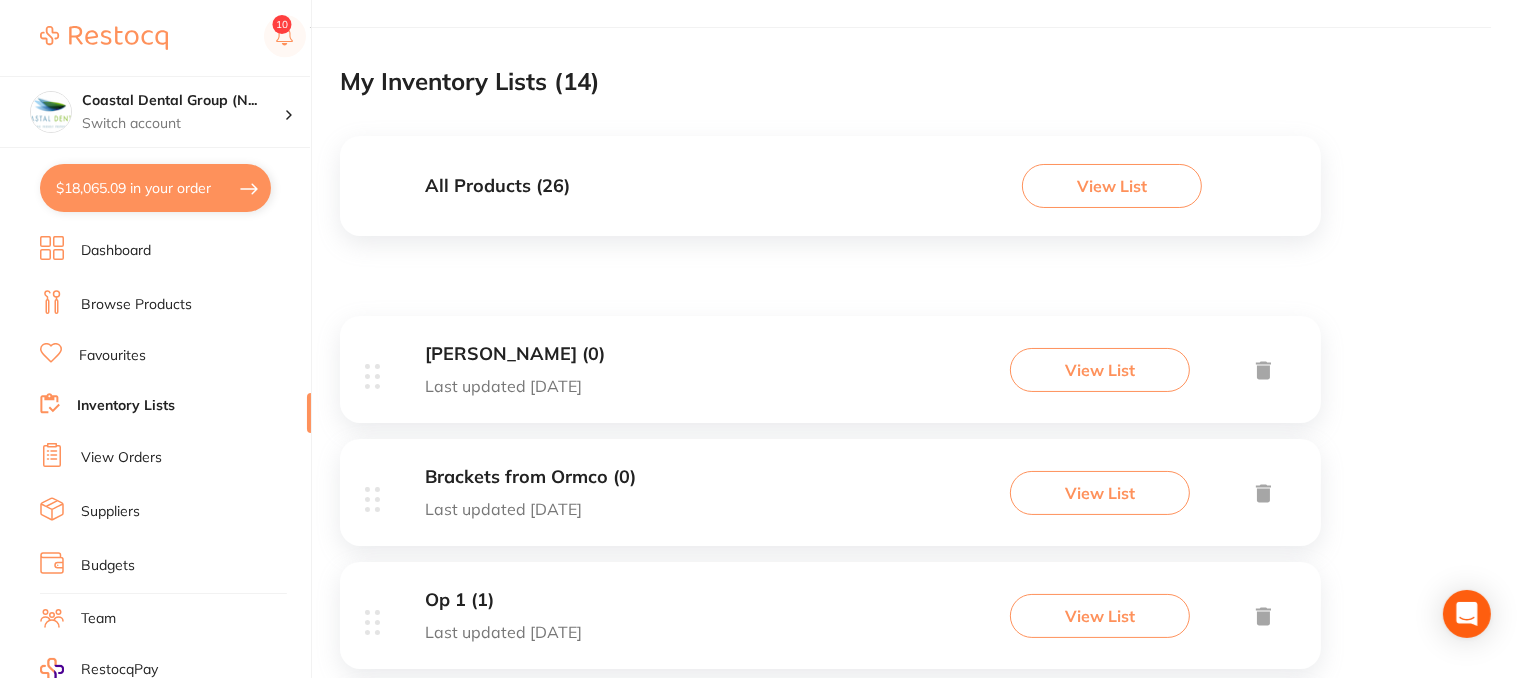 click on "$18,065.09   in your order" at bounding box center (155, 188) 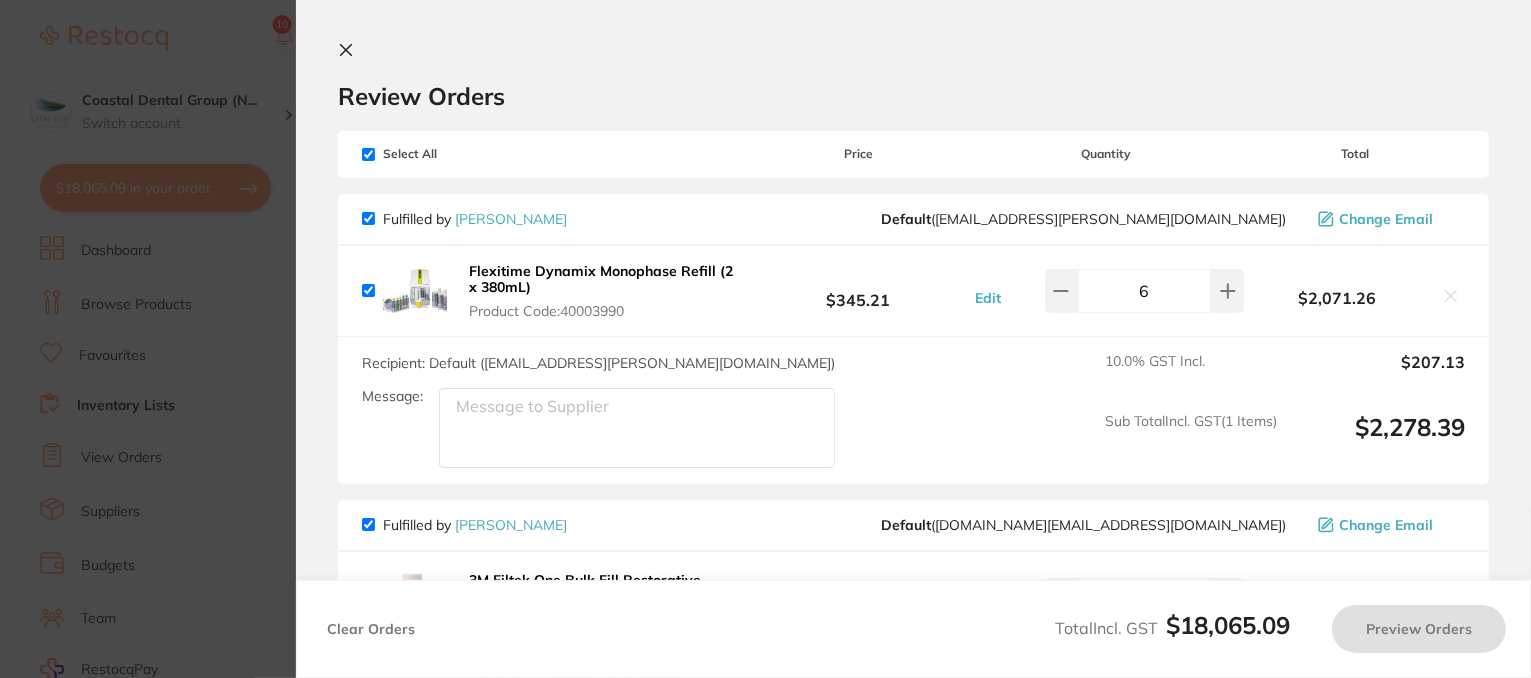 checkbox on "true" 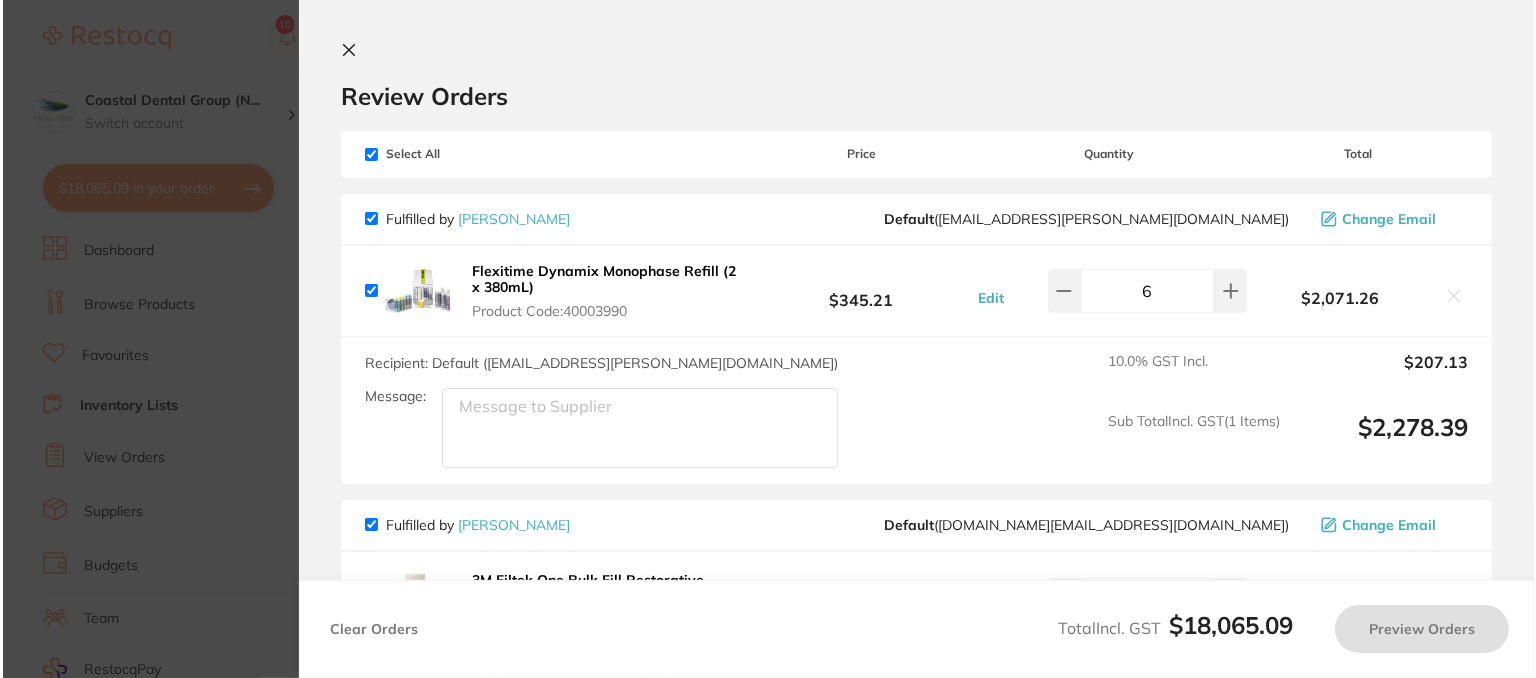 scroll, scrollTop: 0, scrollLeft: 0, axis: both 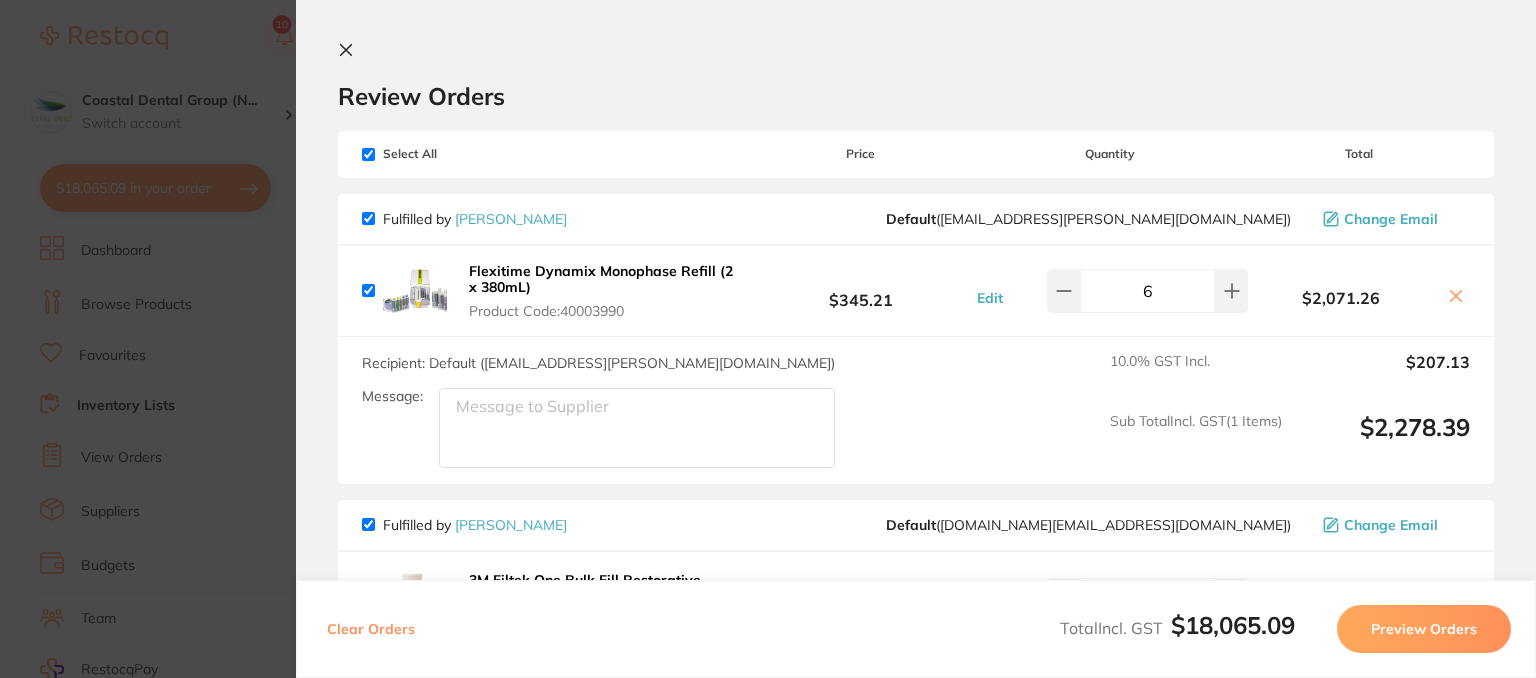 click at bounding box center [368, 154] 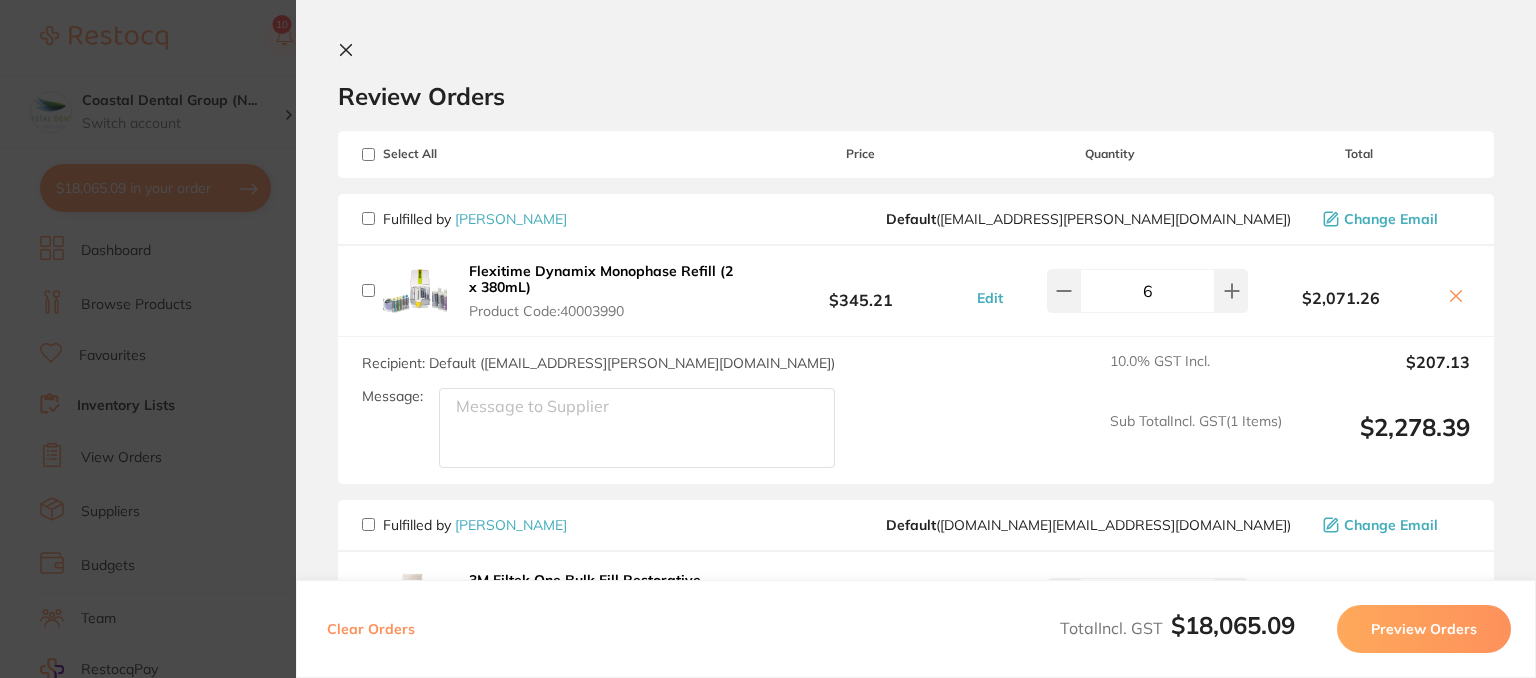 checkbox on "false" 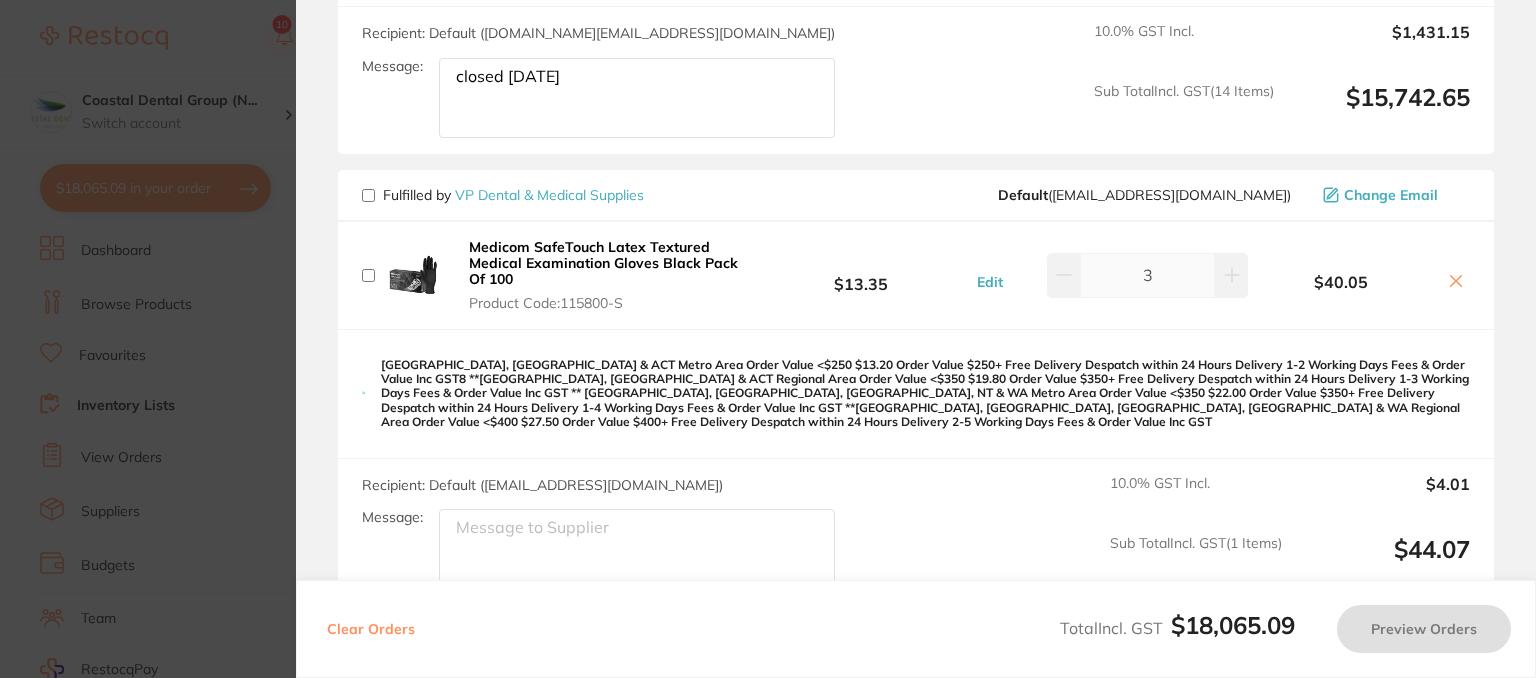 scroll, scrollTop: 2100, scrollLeft: 0, axis: vertical 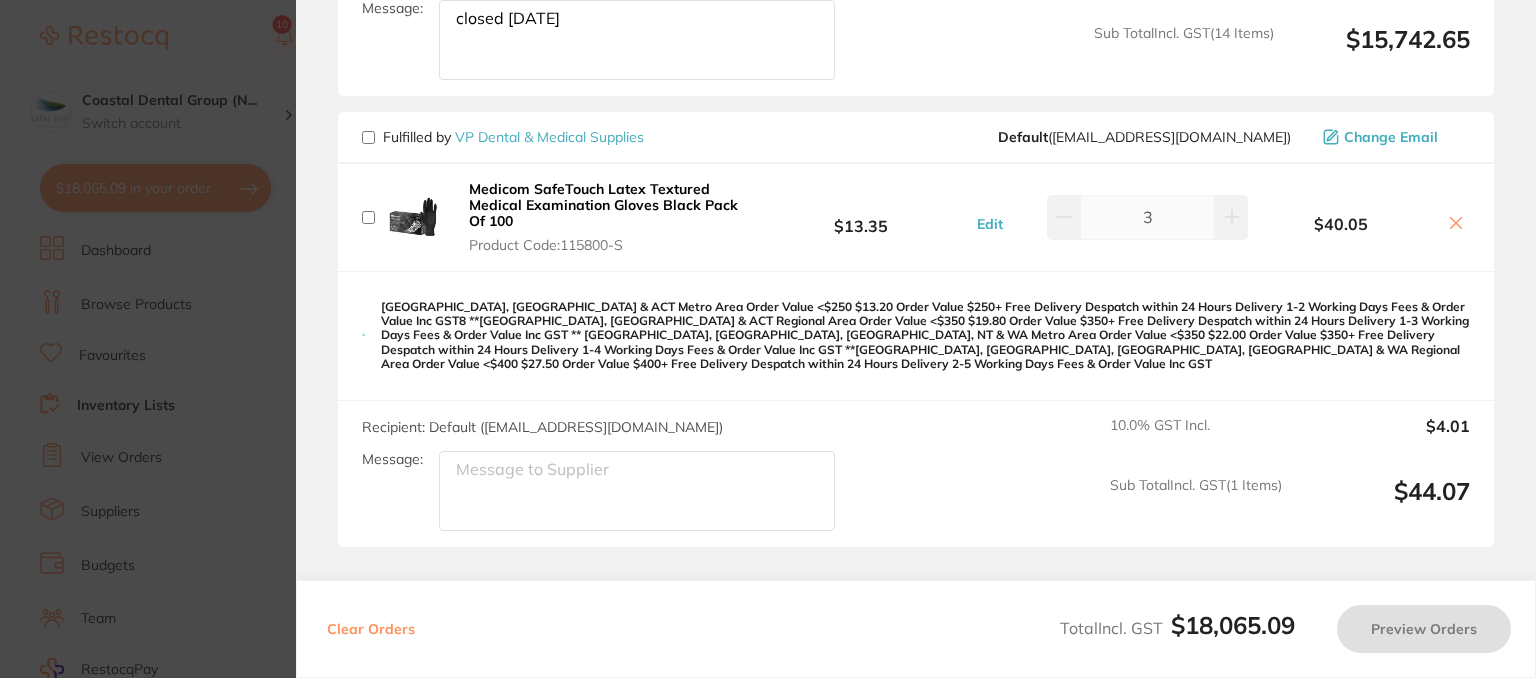 click at bounding box center (368, 137) 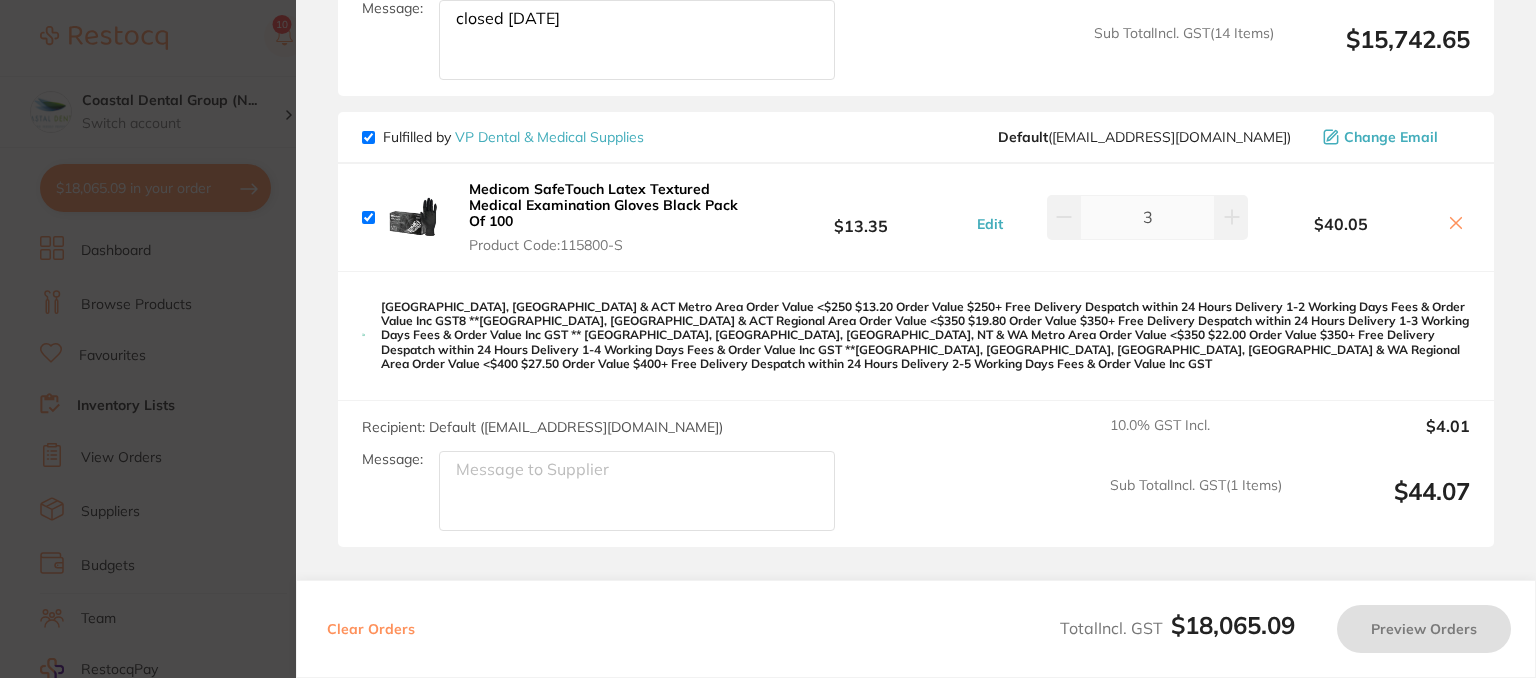 checkbox on "true" 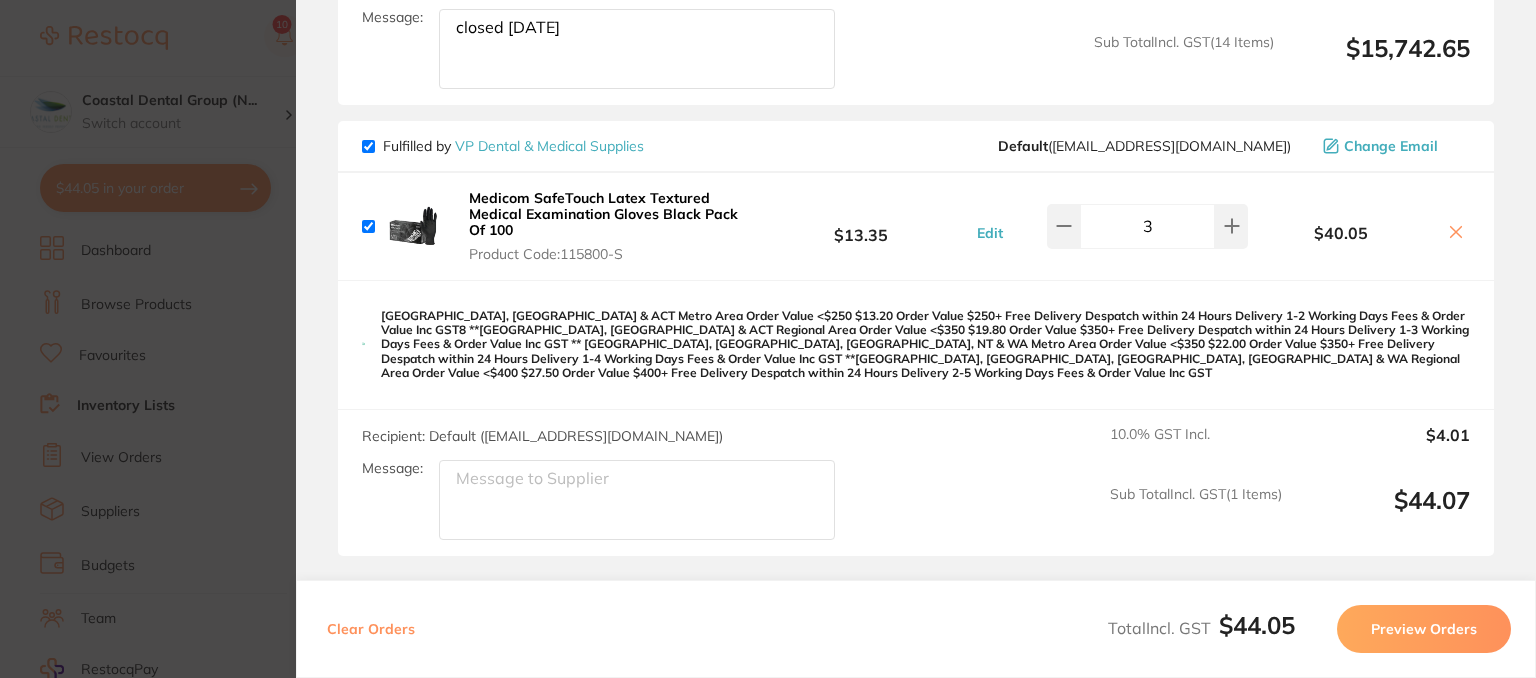 scroll, scrollTop: 2100, scrollLeft: 0, axis: vertical 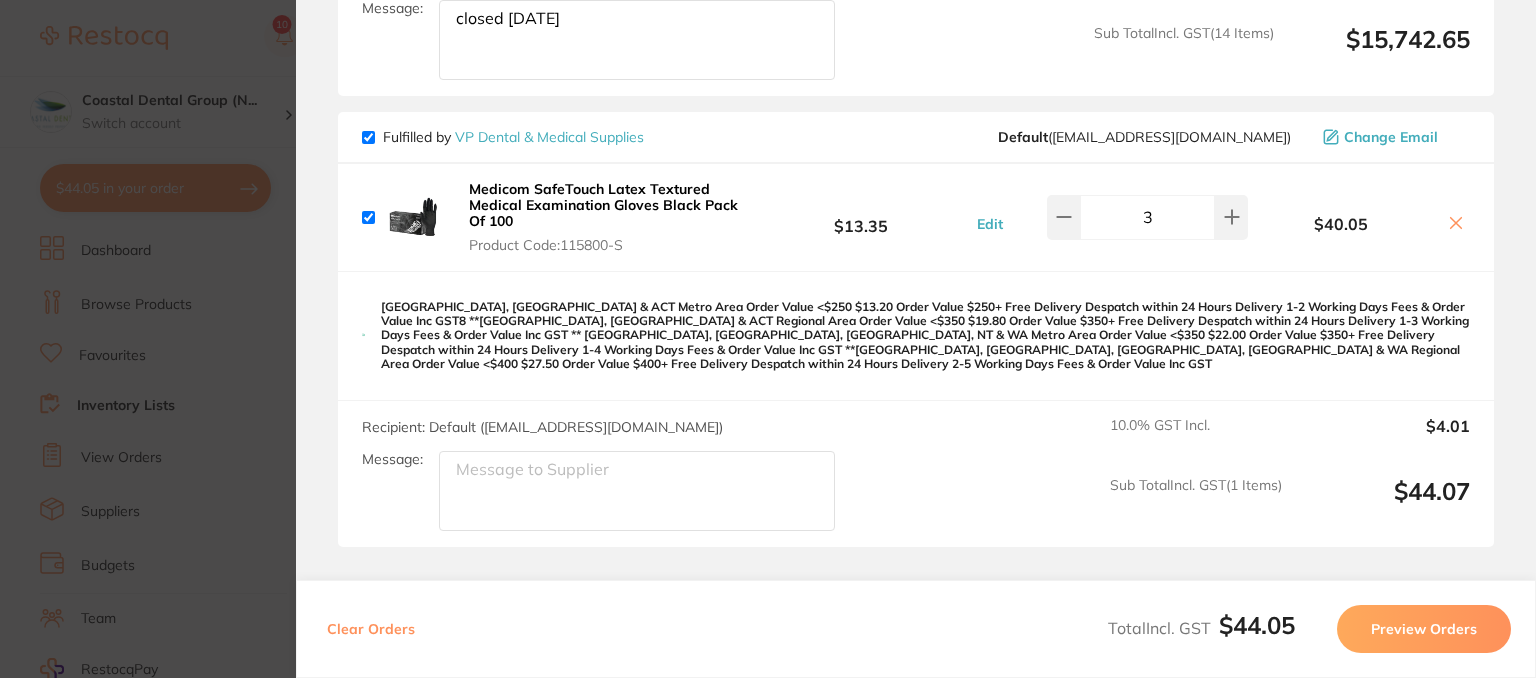 click on "Message:" at bounding box center (637, -1672) 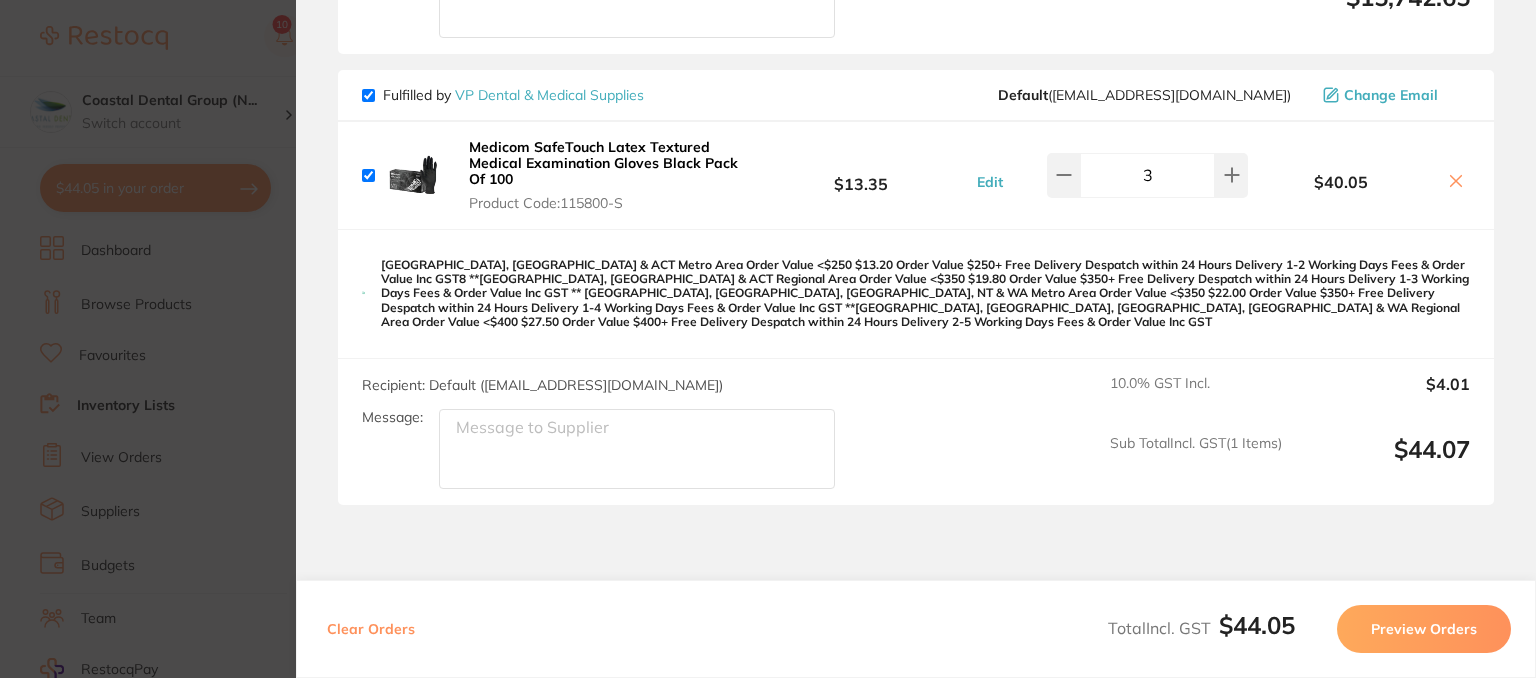 scroll, scrollTop: 2173, scrollLeft: 0, axis: vertical 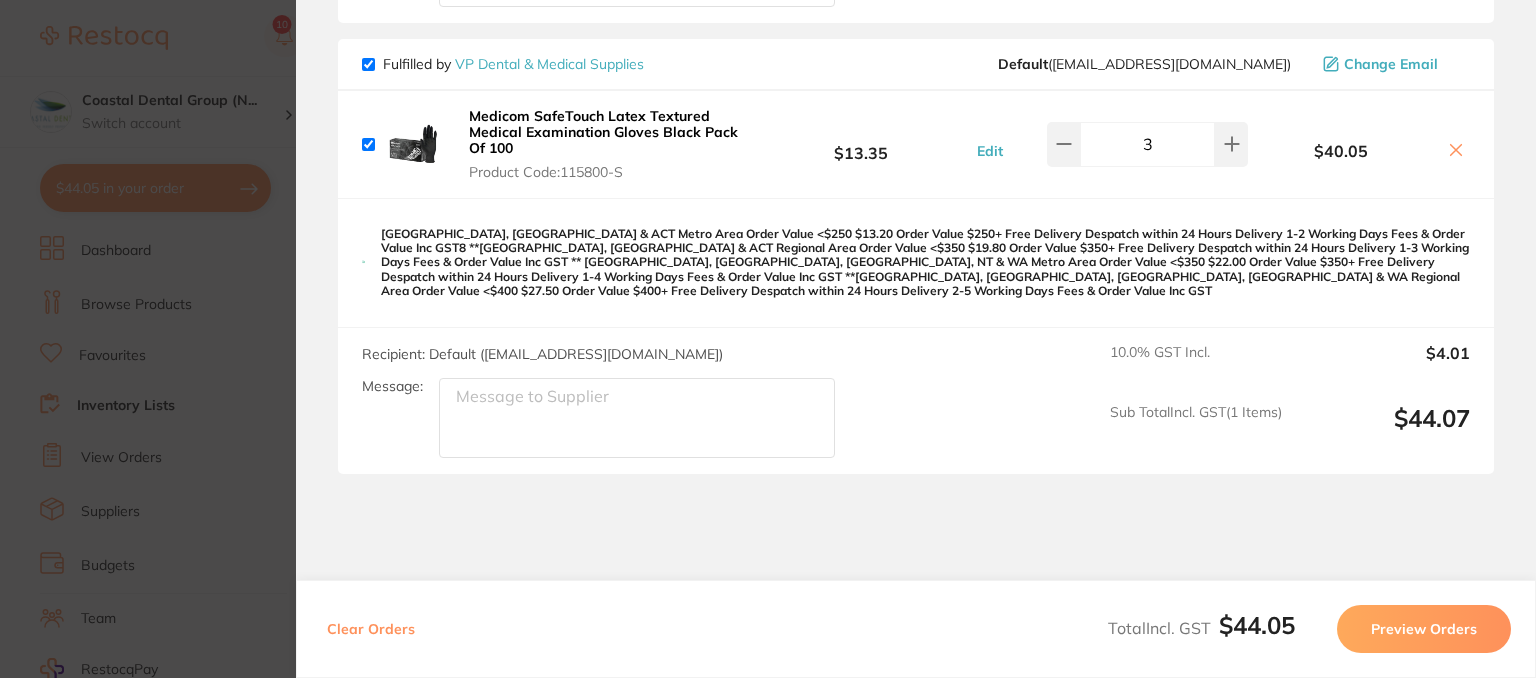 click on "Preview Orders" at bounding box center (1424, 629) 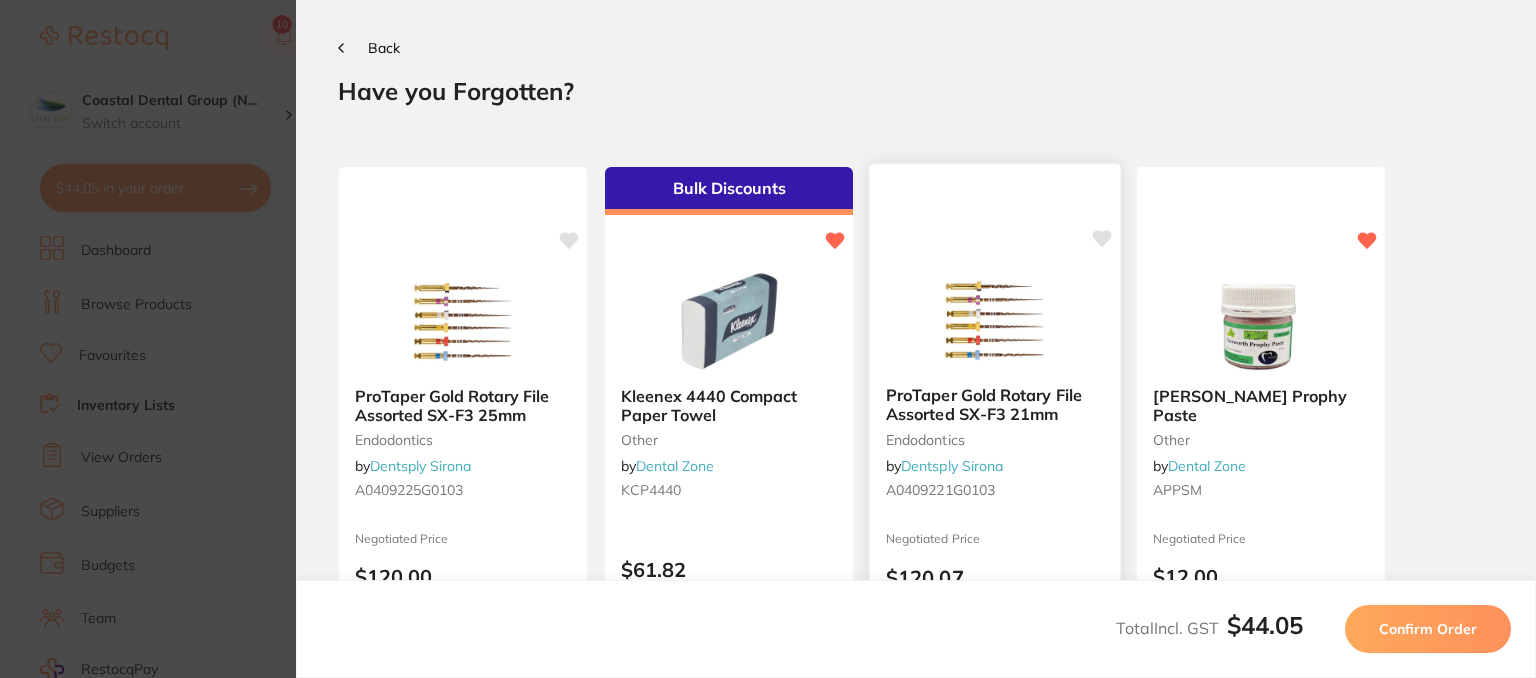 scroll, scrollTop: 0, scrollLeft: 0, axis: both 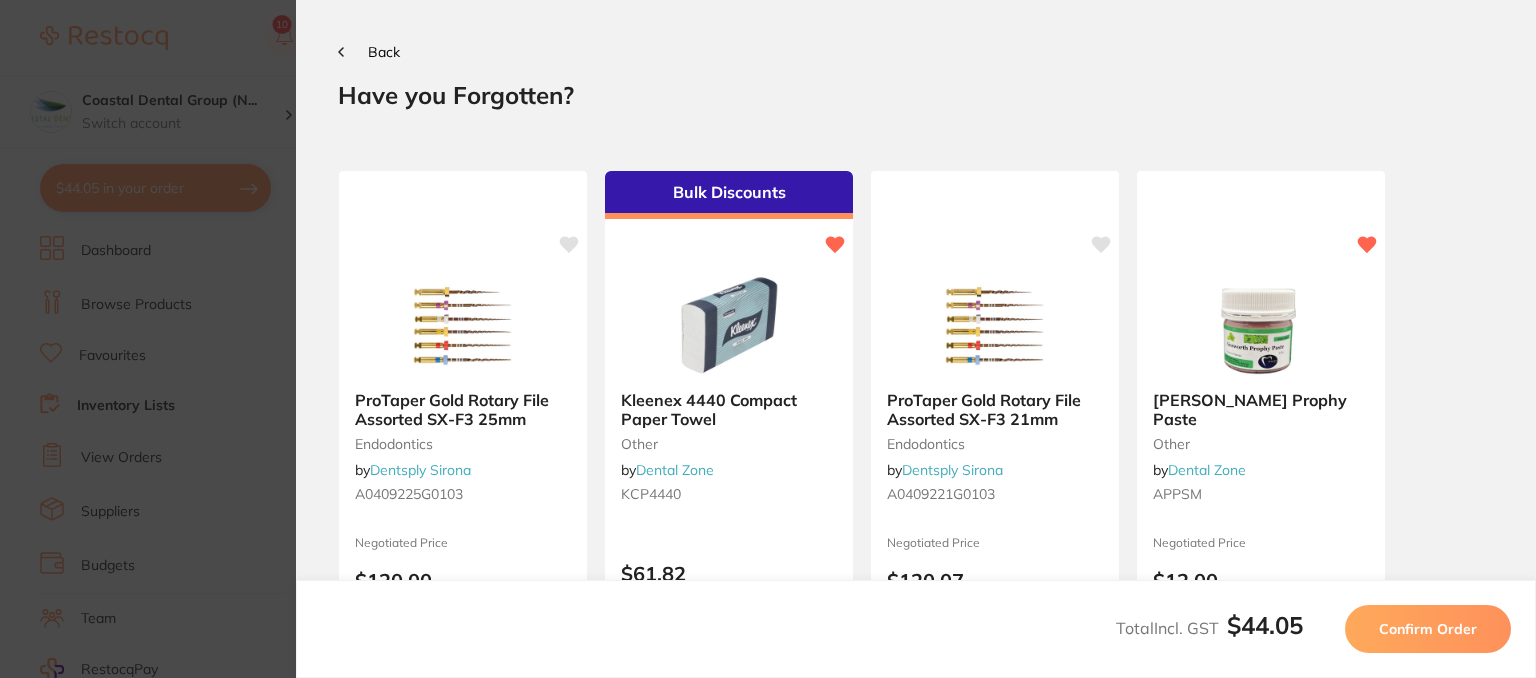 click on "Confirm Order" at bounding box center [1428, 629] 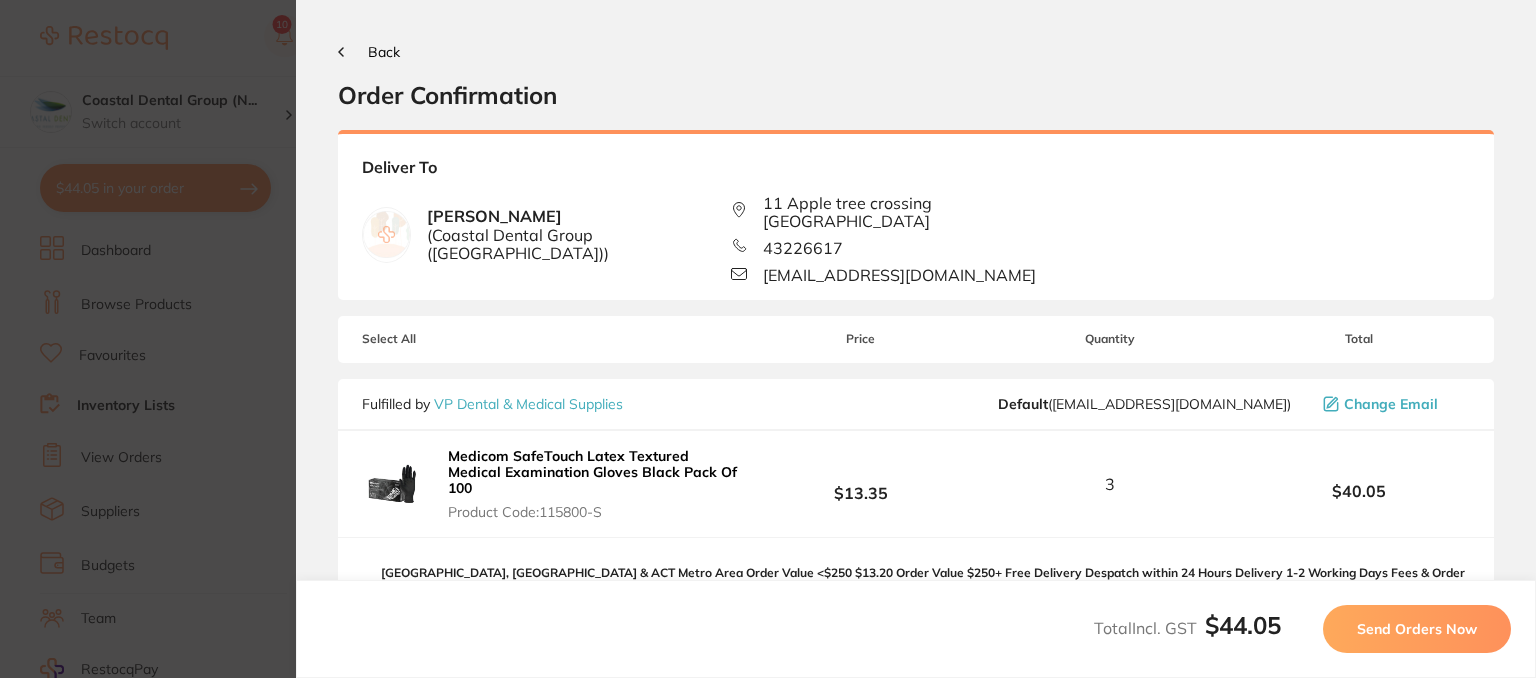 click on "Send Orders Now" at bounding box center [1417, 629] 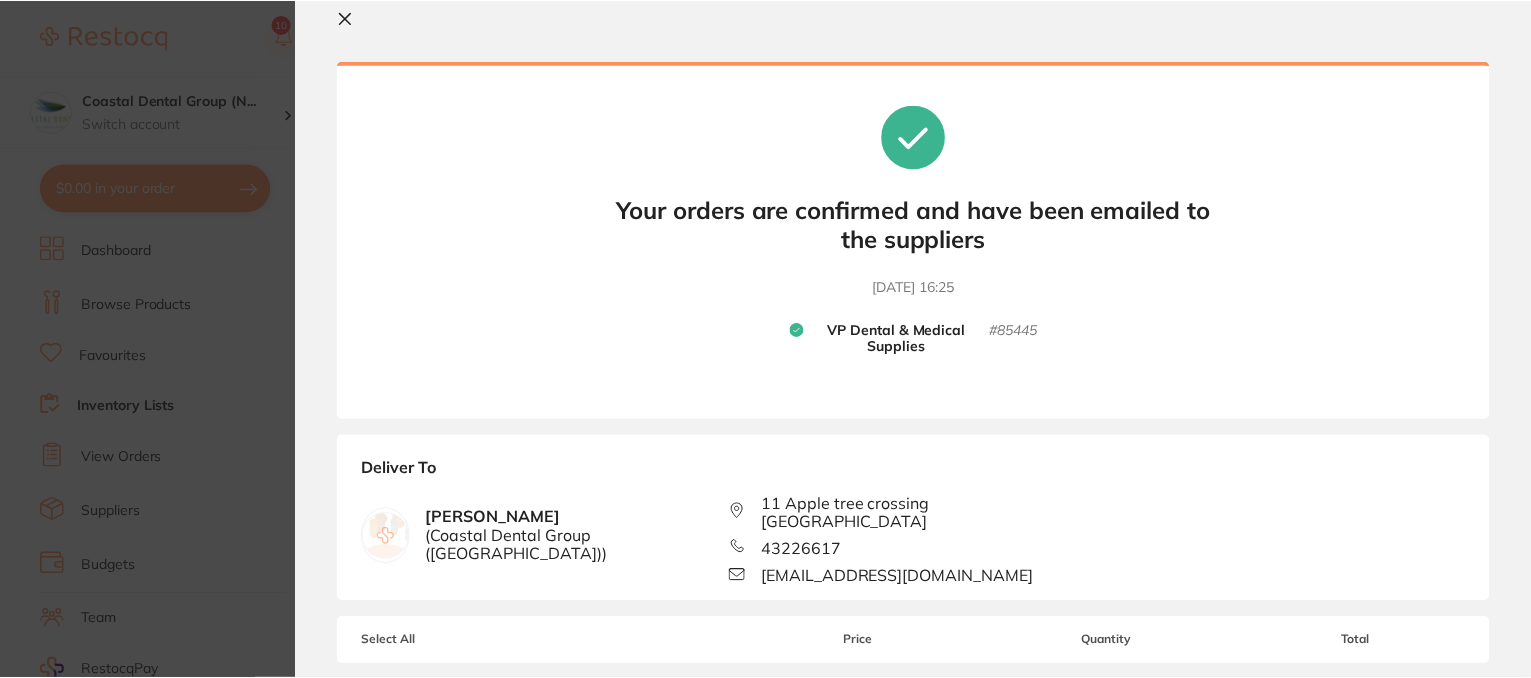 scroll, scrollTop: 0, scrollLeft: 0, axis: both 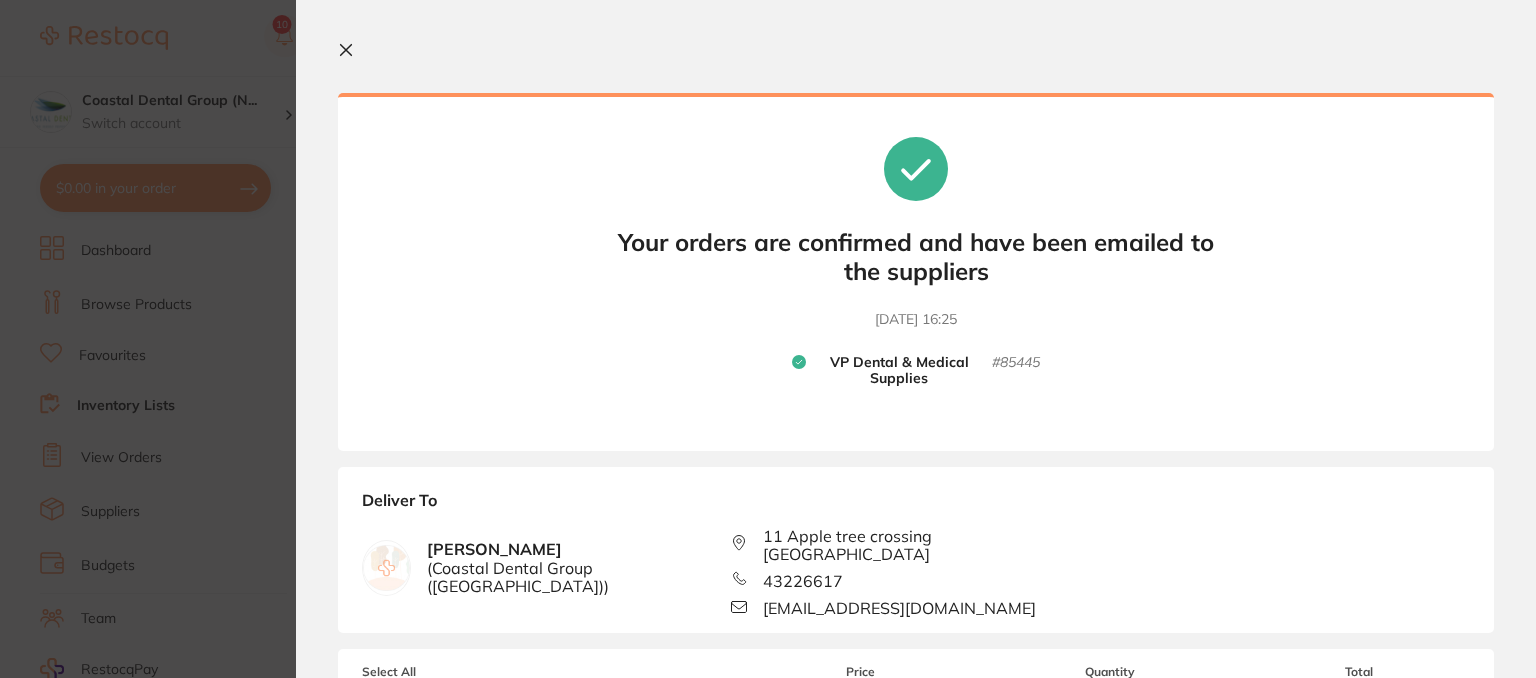 click 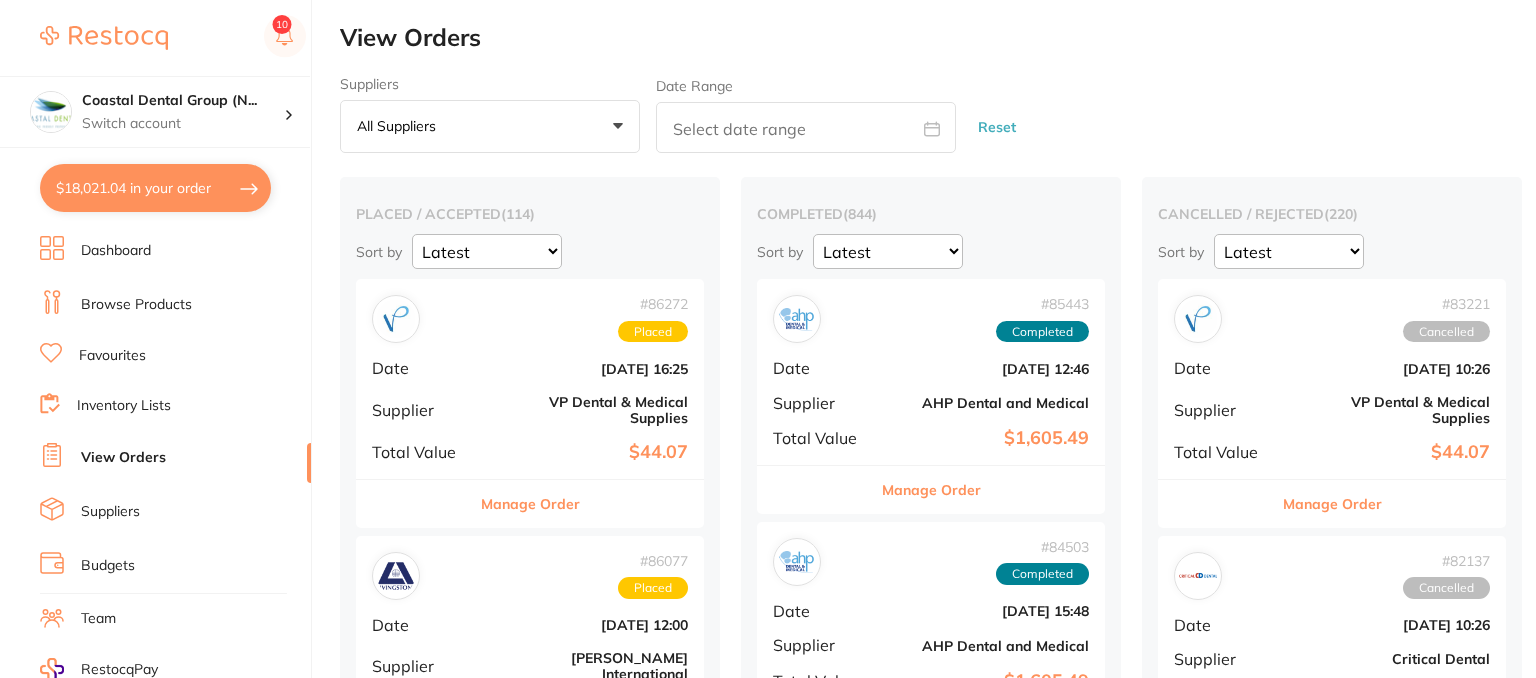 checkbox on "false" 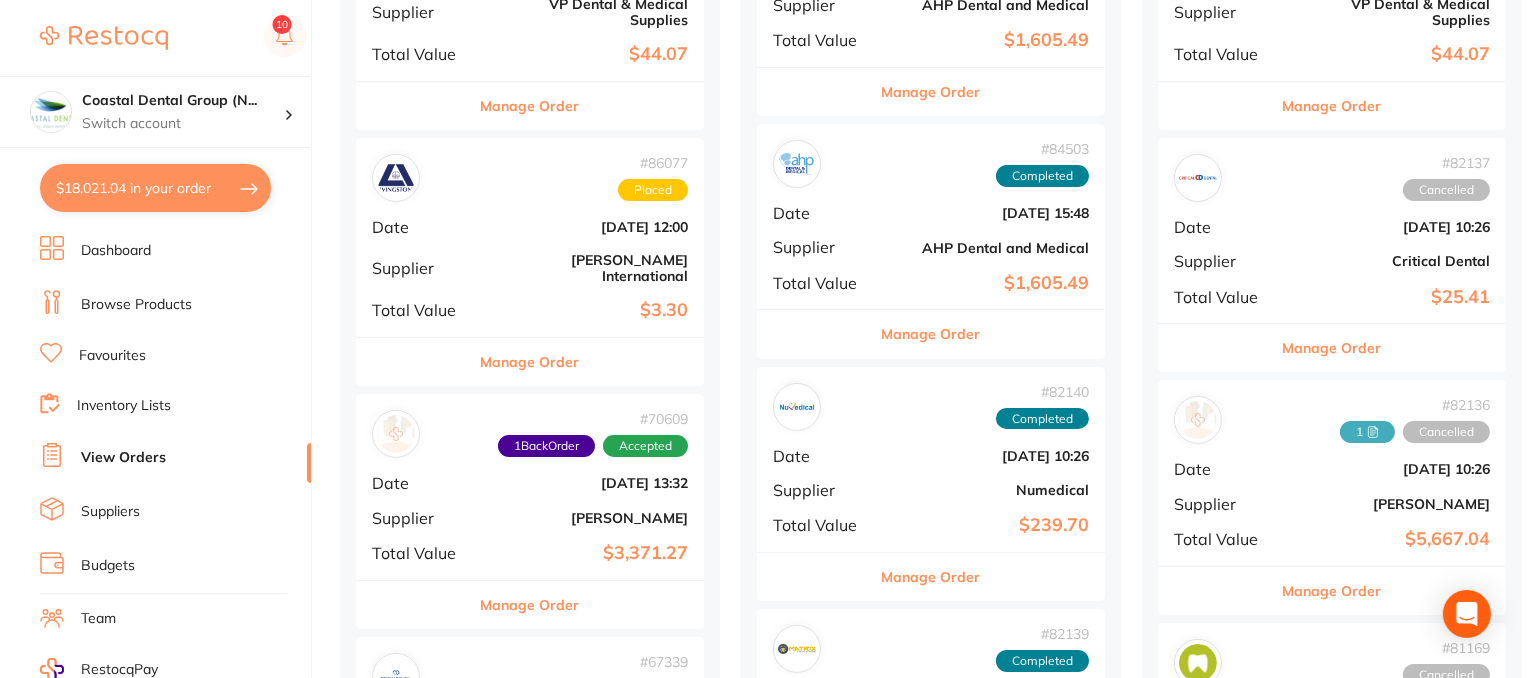 scroll, scrollTop: 0, scrollLeft: 0, axis: both 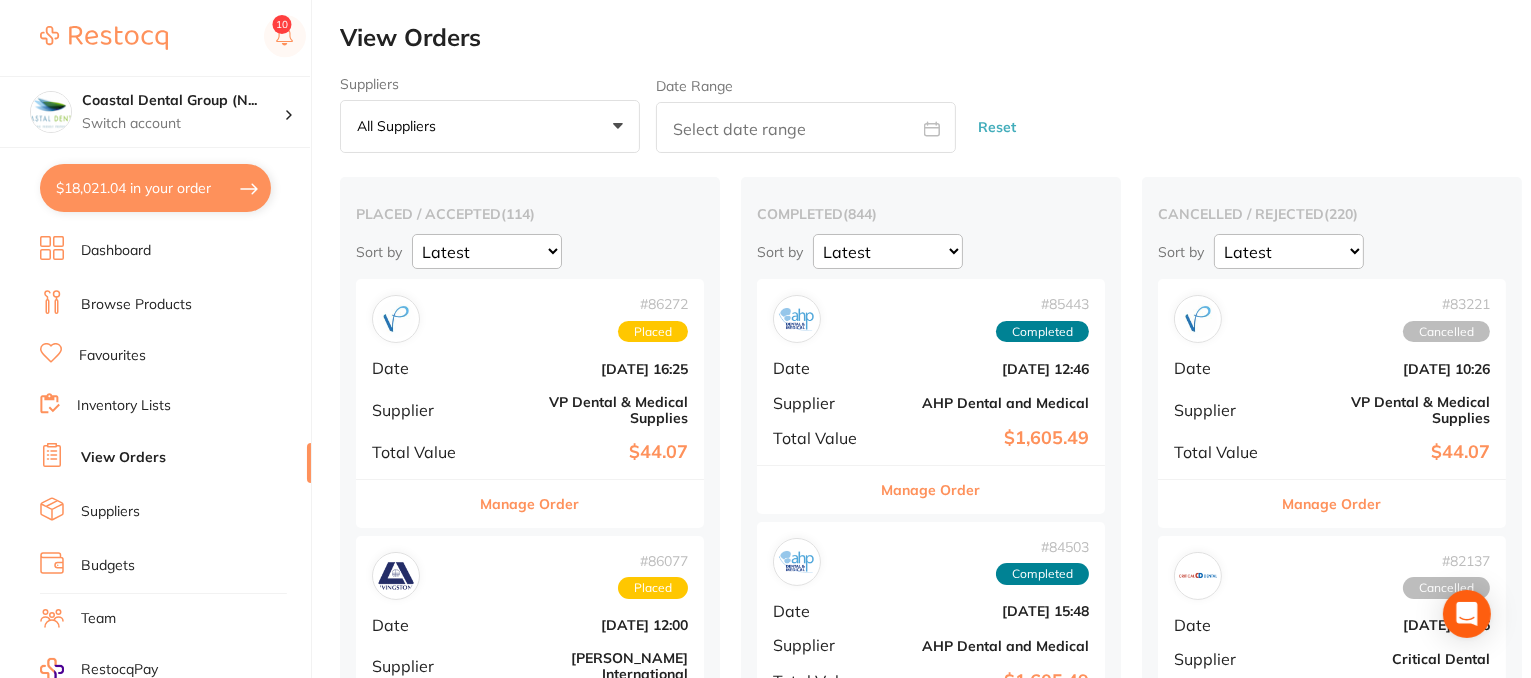 click on "Manage Order" at bounding box center [530, 504] 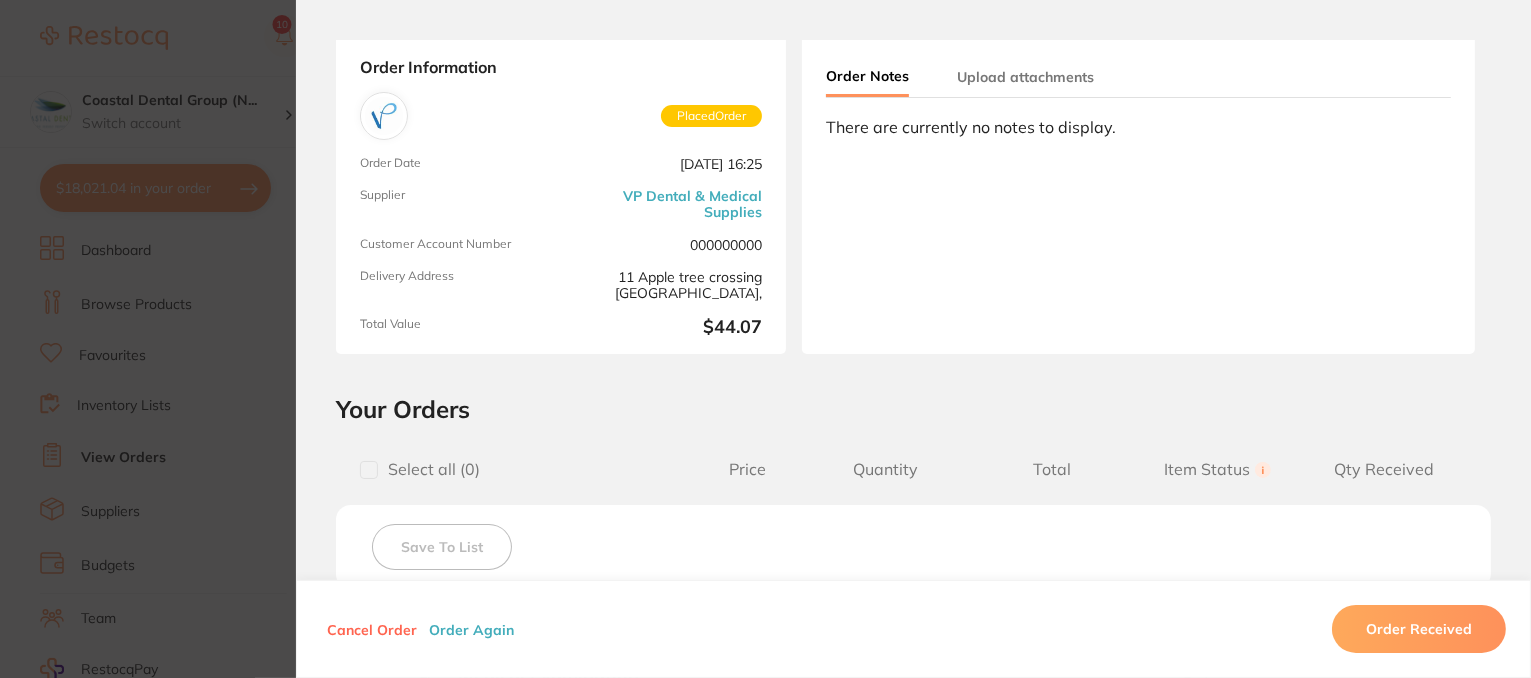 scroll, scrollTop: 0, scrollLeft: 0, axis: both 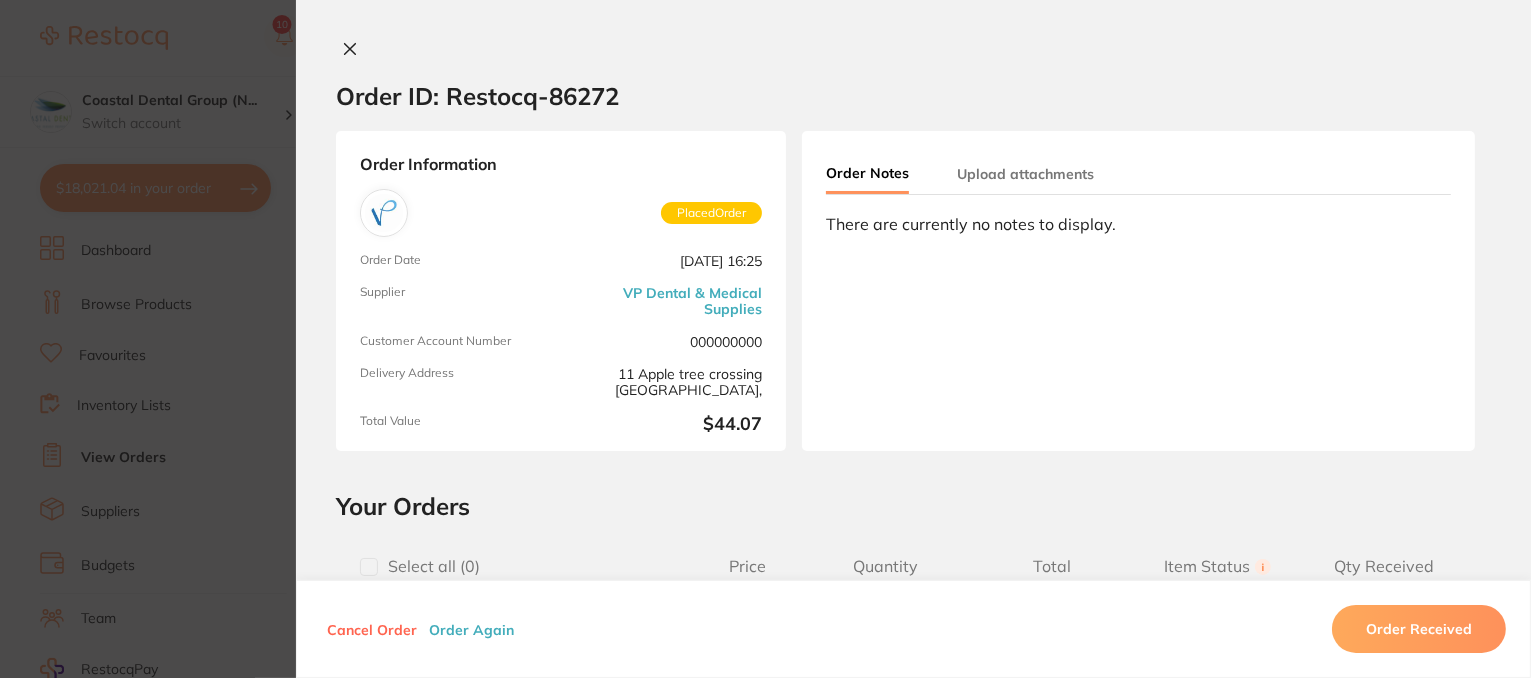 drag, startPoint x: 347, startPoint y: 53, endPoint x: 429, endPoint y: 94, distance: 91.67879 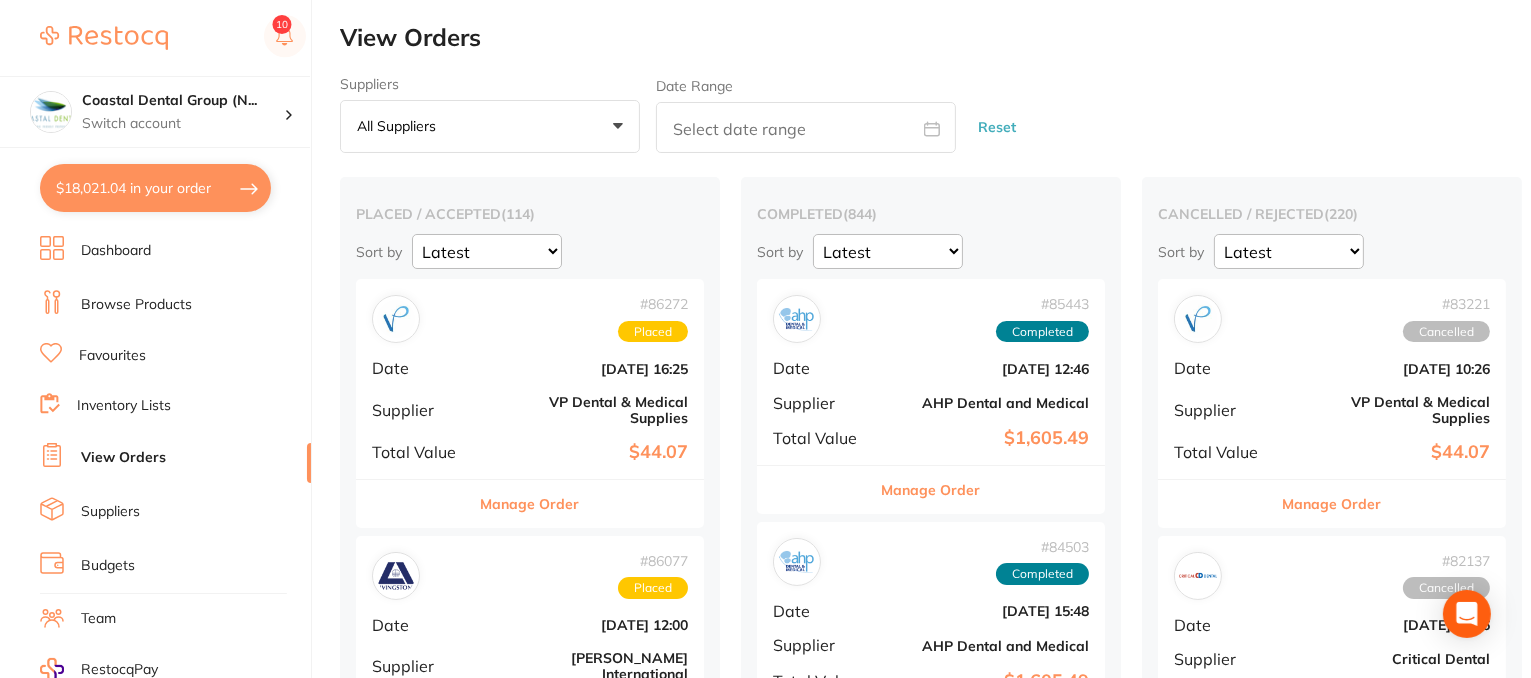 click on "[DATE] 16:25" at bounding box center (588, 369) 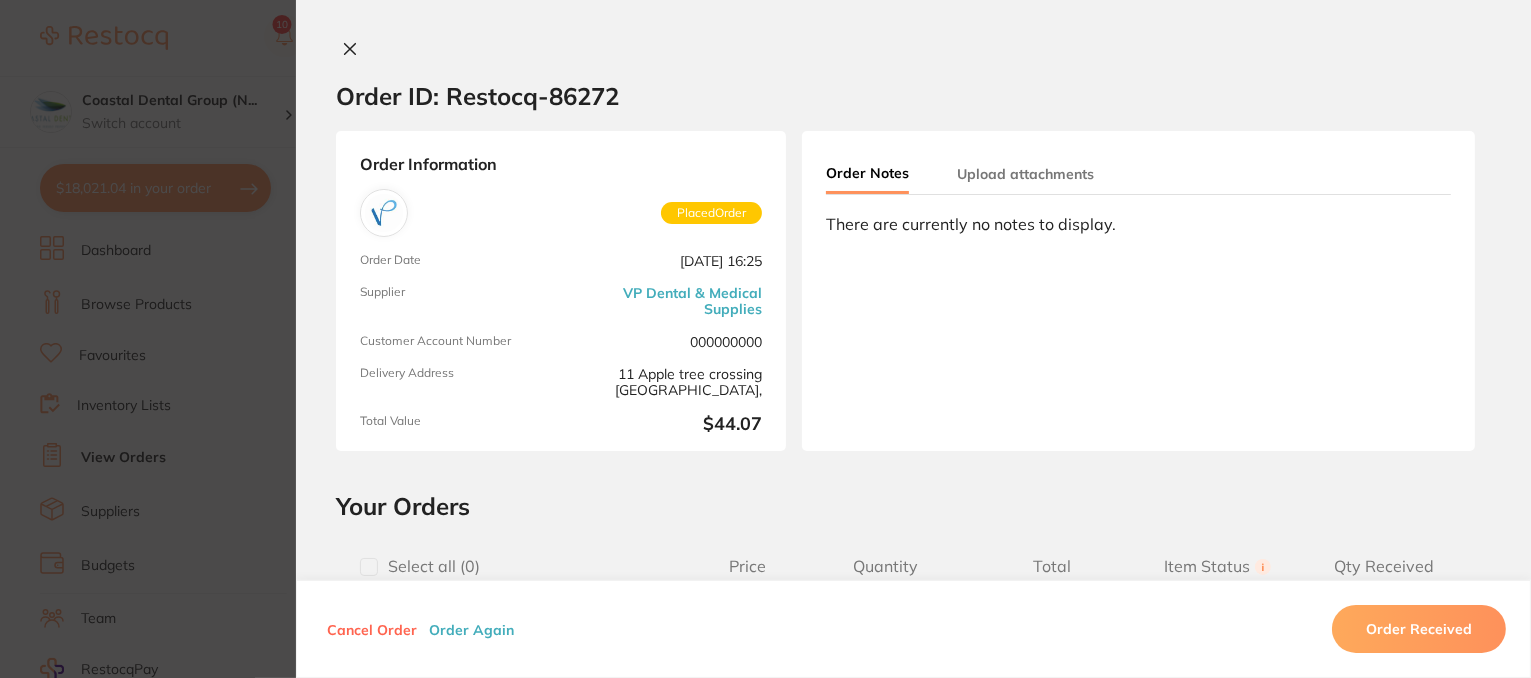 scroll, scrollTop: 600, scrollLeft: 0, axis: vertical 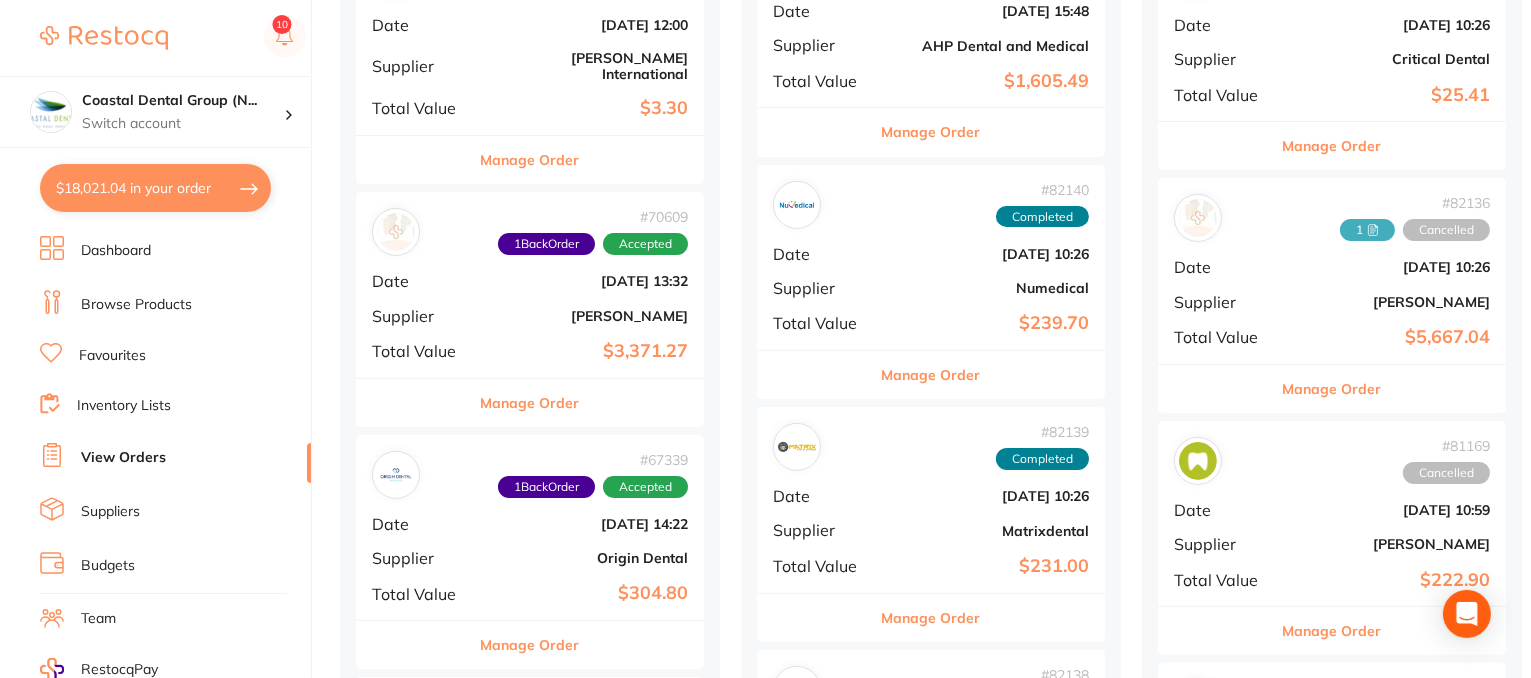 click on "Manage Order" at bounding box center (530, 403) 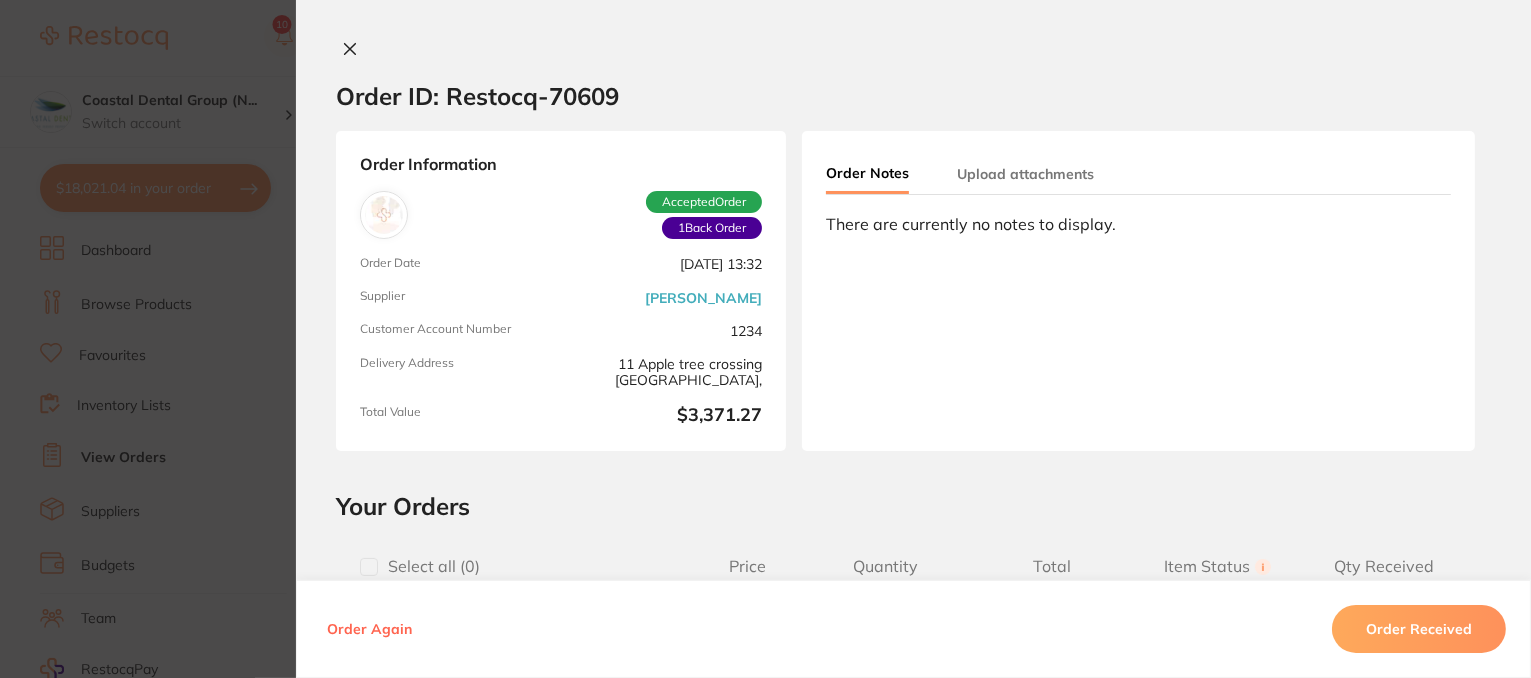 scroll, scrollTop: 500, scrollLeft: 0, axis: vertical 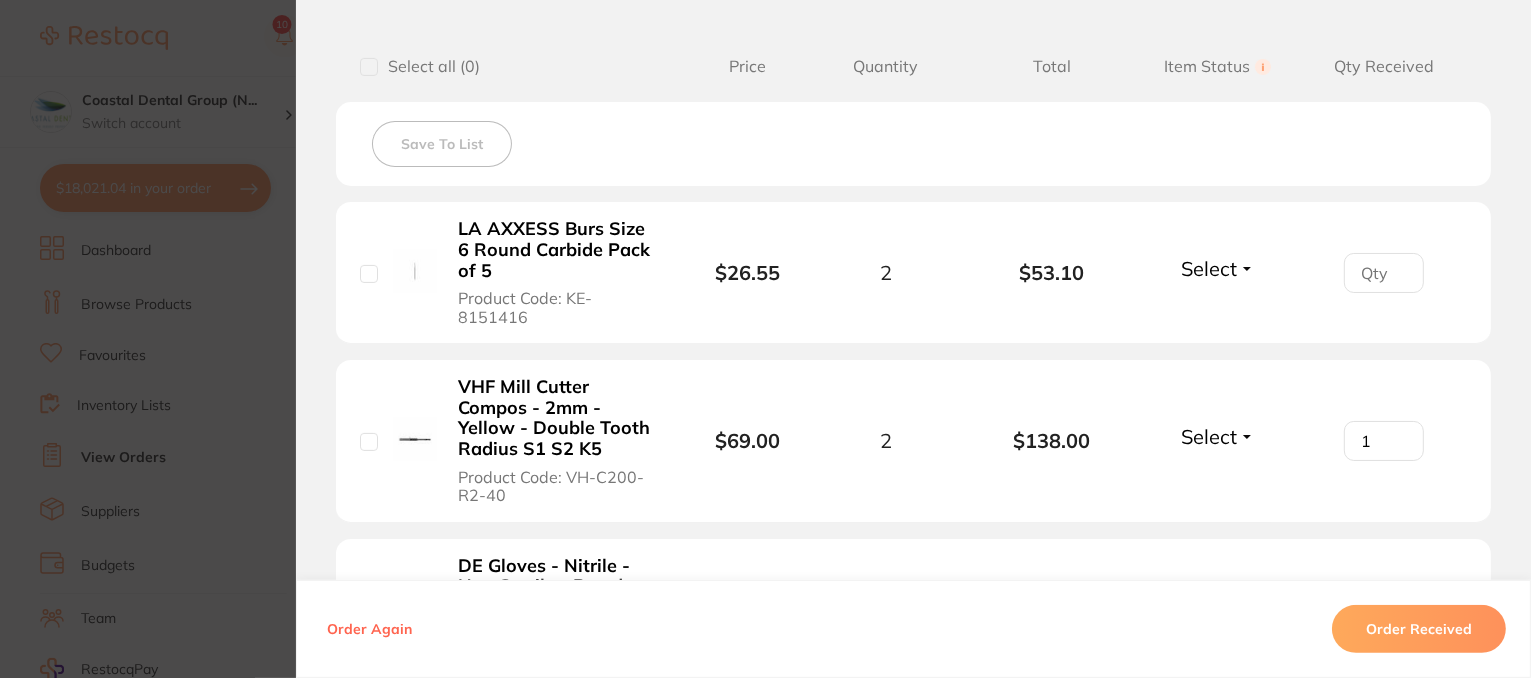 click on "Select" at bounding box center [1218, 268] 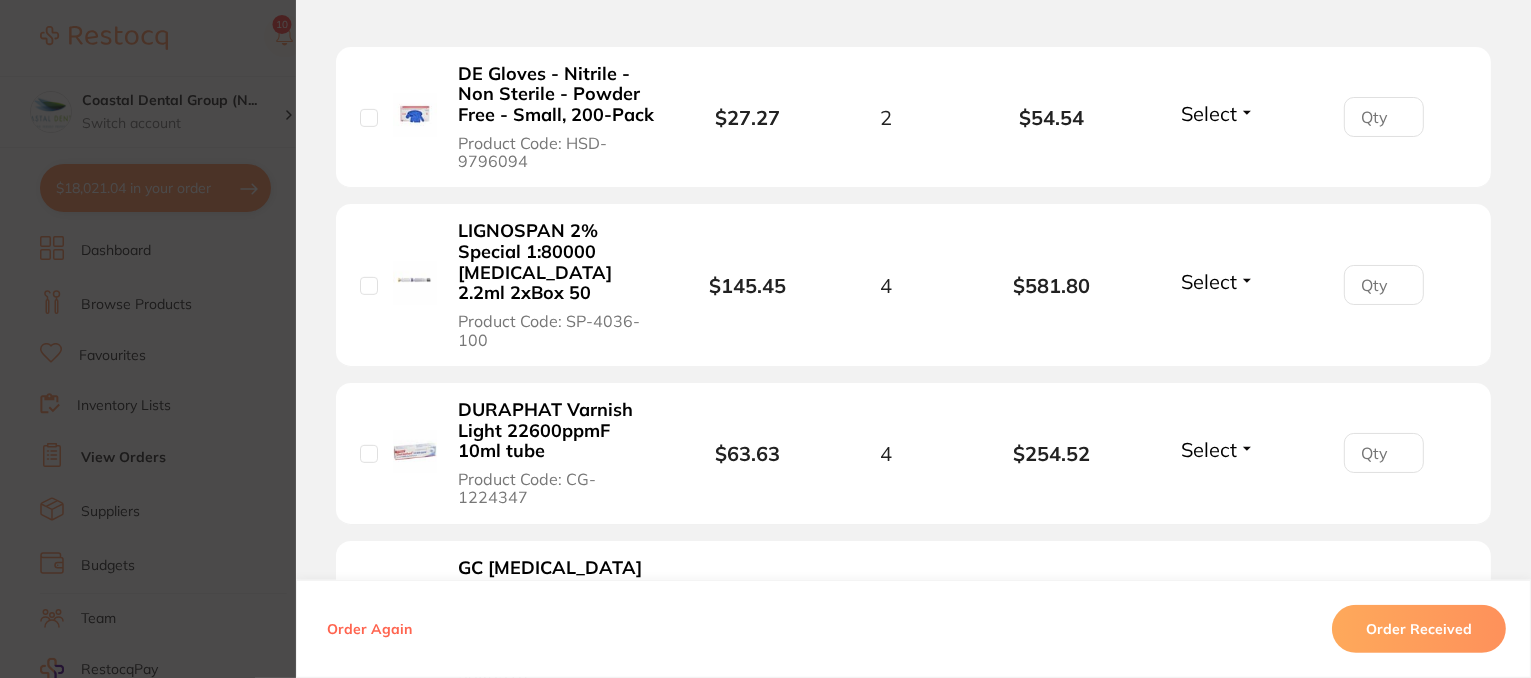 scroll, scrollTop: 0, scrollLeft: 0, axis: both 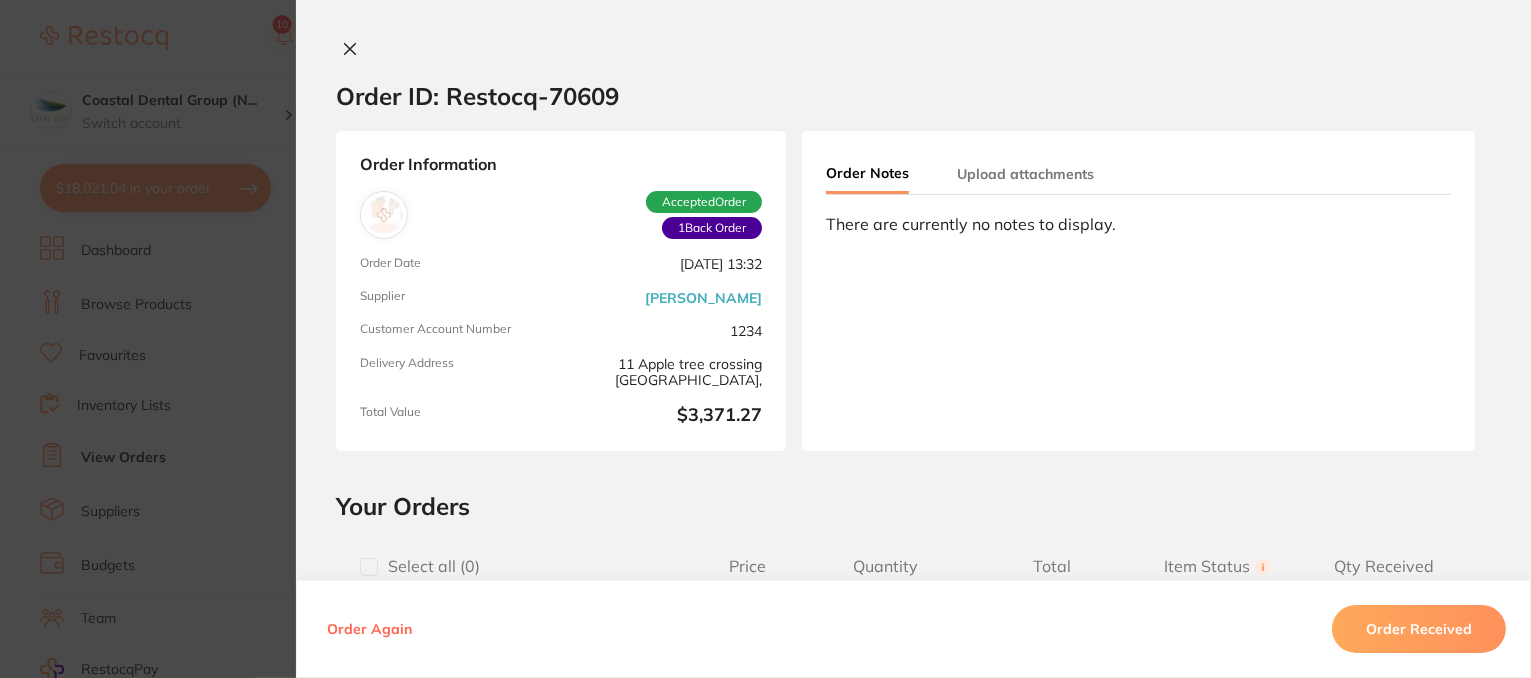 click 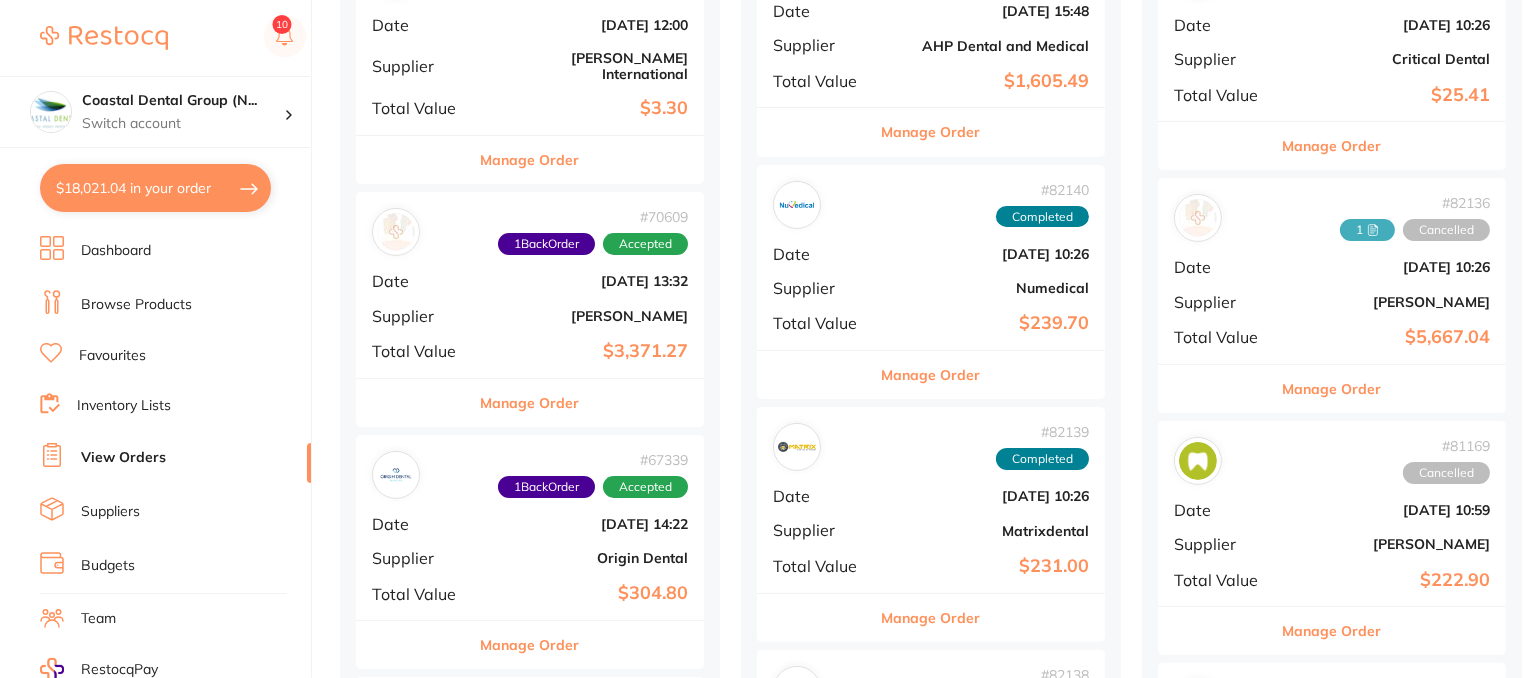 scroll, scrollTop: 0, scrollLeft: 0, axis: both 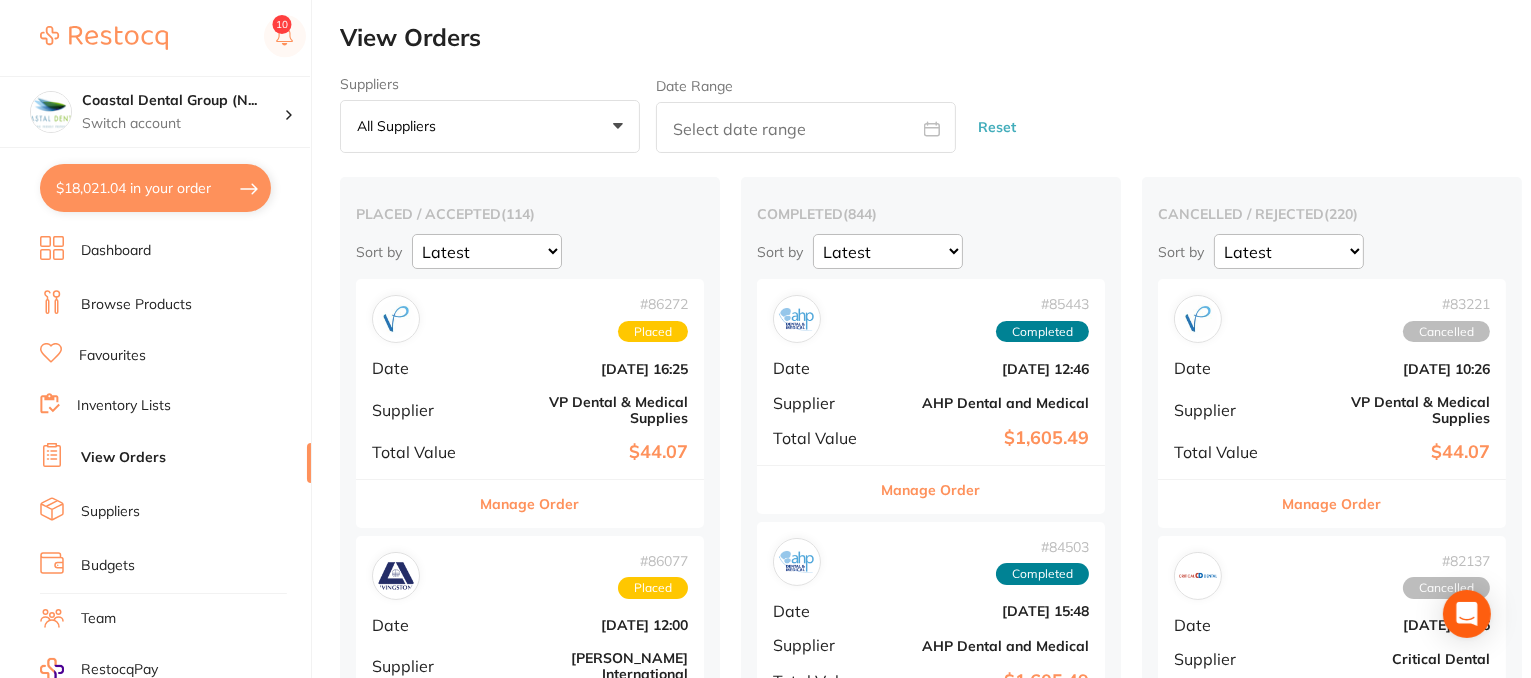 click on "Manage Order" at bounding box center [530, 504] 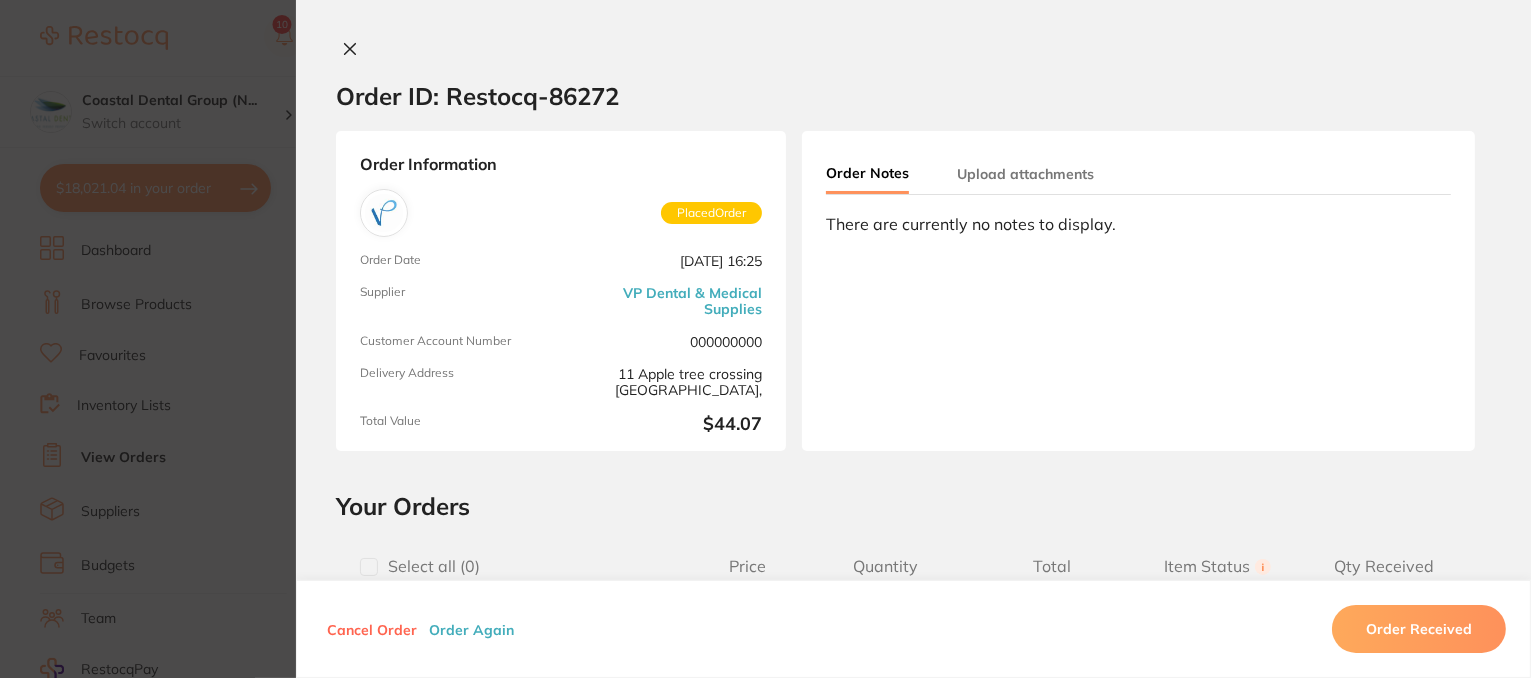 click on "Order ID: Restocq- 86272   Order Information Placed  Order Order Date Jul 10 2025, 16:25 Supplier VP Dental & Medical Supplies   Customer Account Number 000000000 Delivery Address 11 Apple tree crossing Gosford,  Total Value $44.07 Order Notes Upload attachments There are currently no notes to display. Your Orders   Select all ( 0 ) Price Quantity Total Item Status   You can use this feature to track items that you have received and those that are on backorder Qty Received Save To List Medicom SafeTouch Latex Textured Medical Examination Gloves Black Pack Of 100   Product    Code:  115800-S     $13.35 3 $40.05 Select Received Back Order Medicom SafeTouch Latex Textured Medical Examination Gloves Black Pack Of 100 Product    Code:  115800-S $13.35 Quantity:  3 Status:   Select Received Back Order Quantity Received: Recipient: Default ( sales@vpdentalandmedical.com.au ) Message:   10.0 % GST Incl. $4.01 Sub Total  Incl. GST  ( 1   Items) $44.07 Cancel Order Order Again Order Received ✕ ✕" at bounding box center (765, 339) 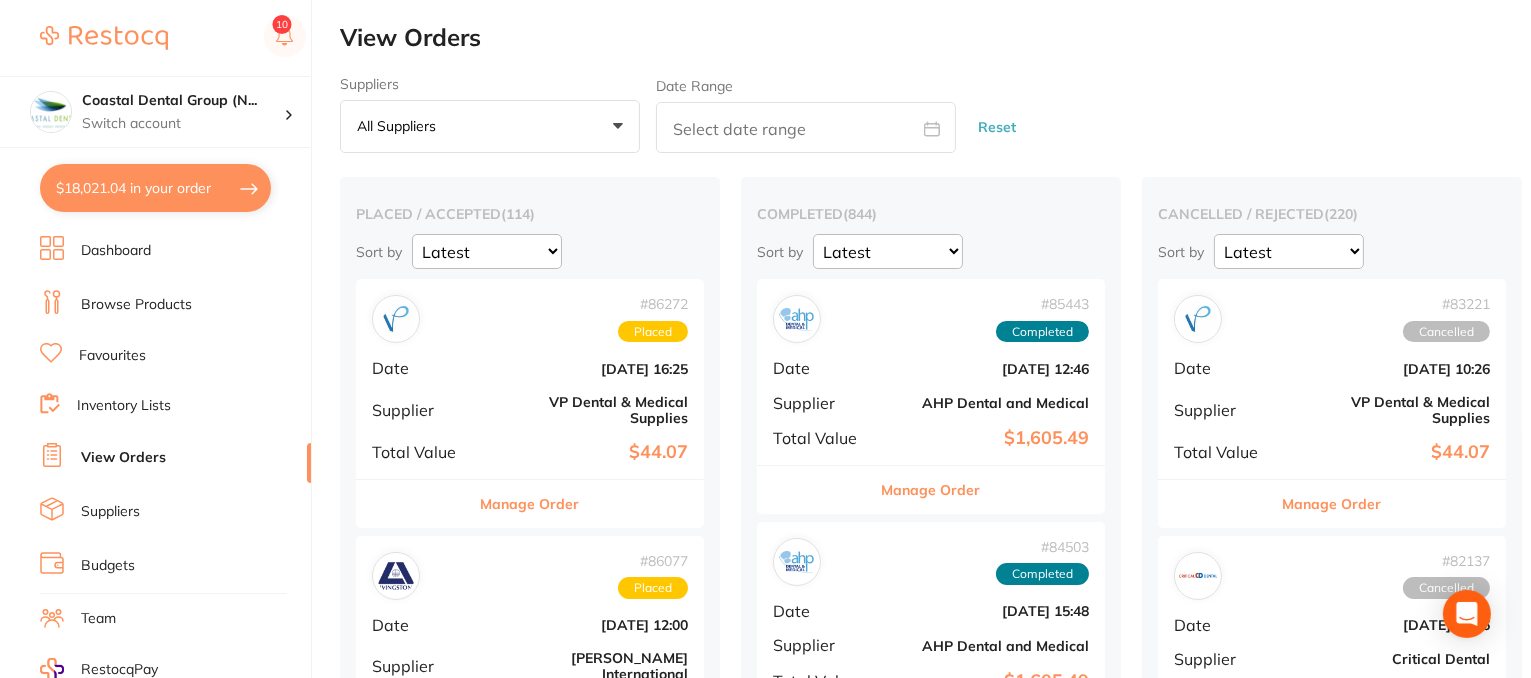 click on "Manage Order" at bounding box center (530, 504) 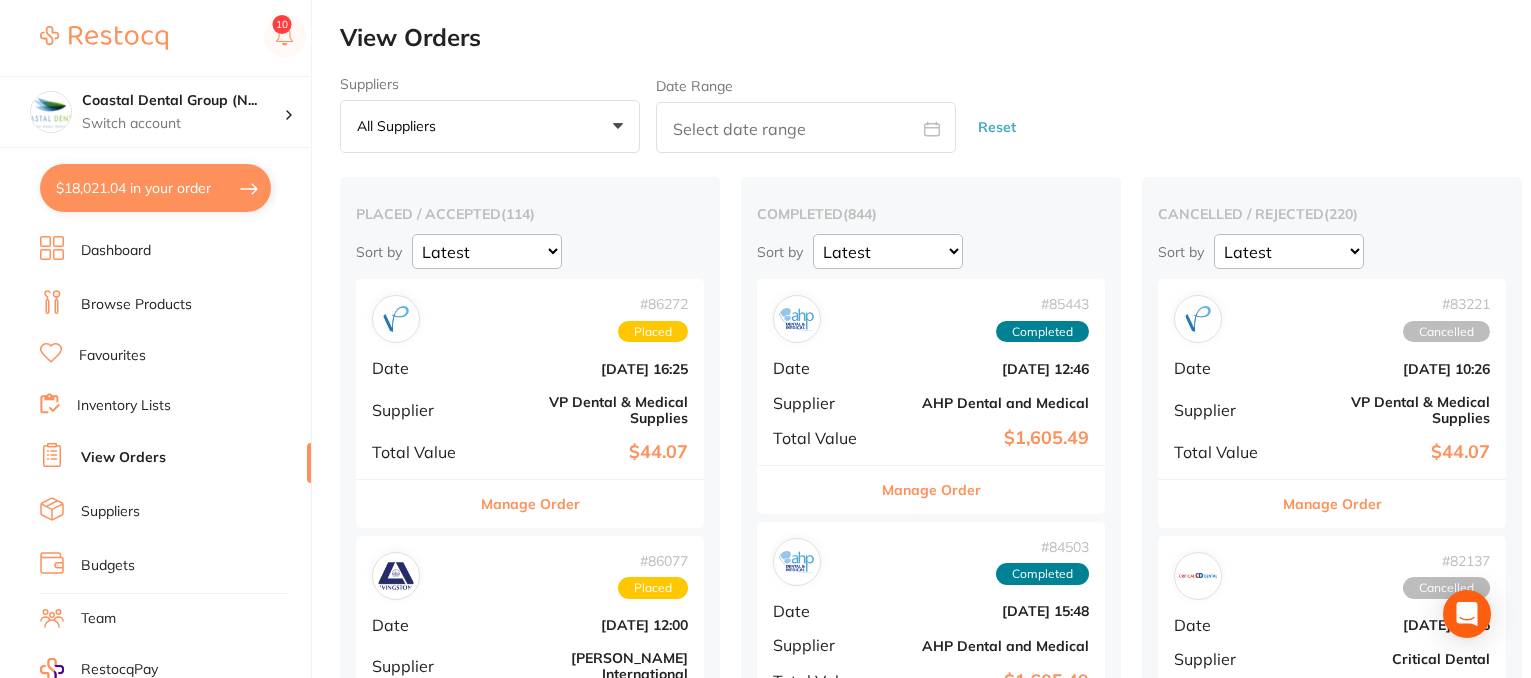scroll, scrollTop: 0, scrollLeft: 0, axis: both 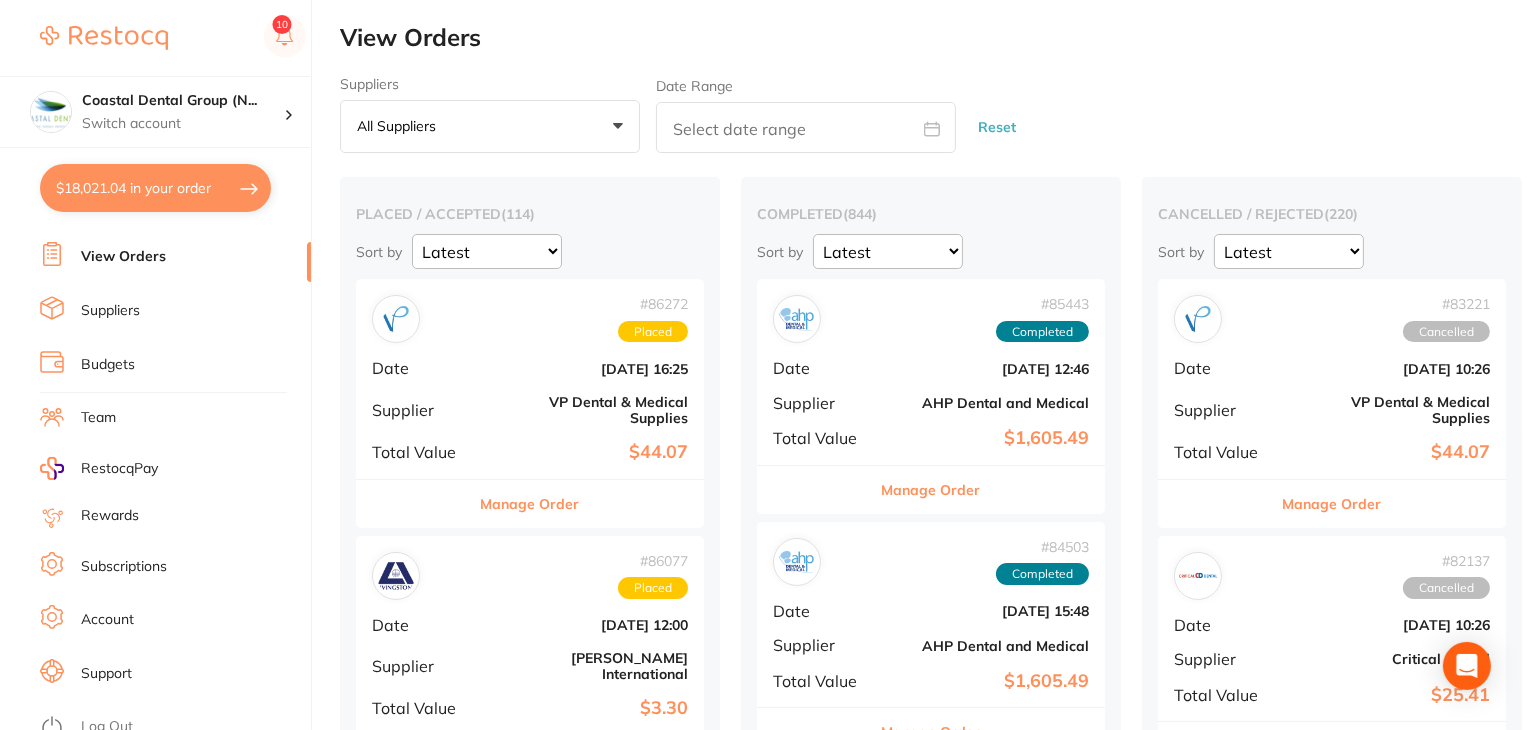 click on "Log Out" at bounding box center (107, 727) 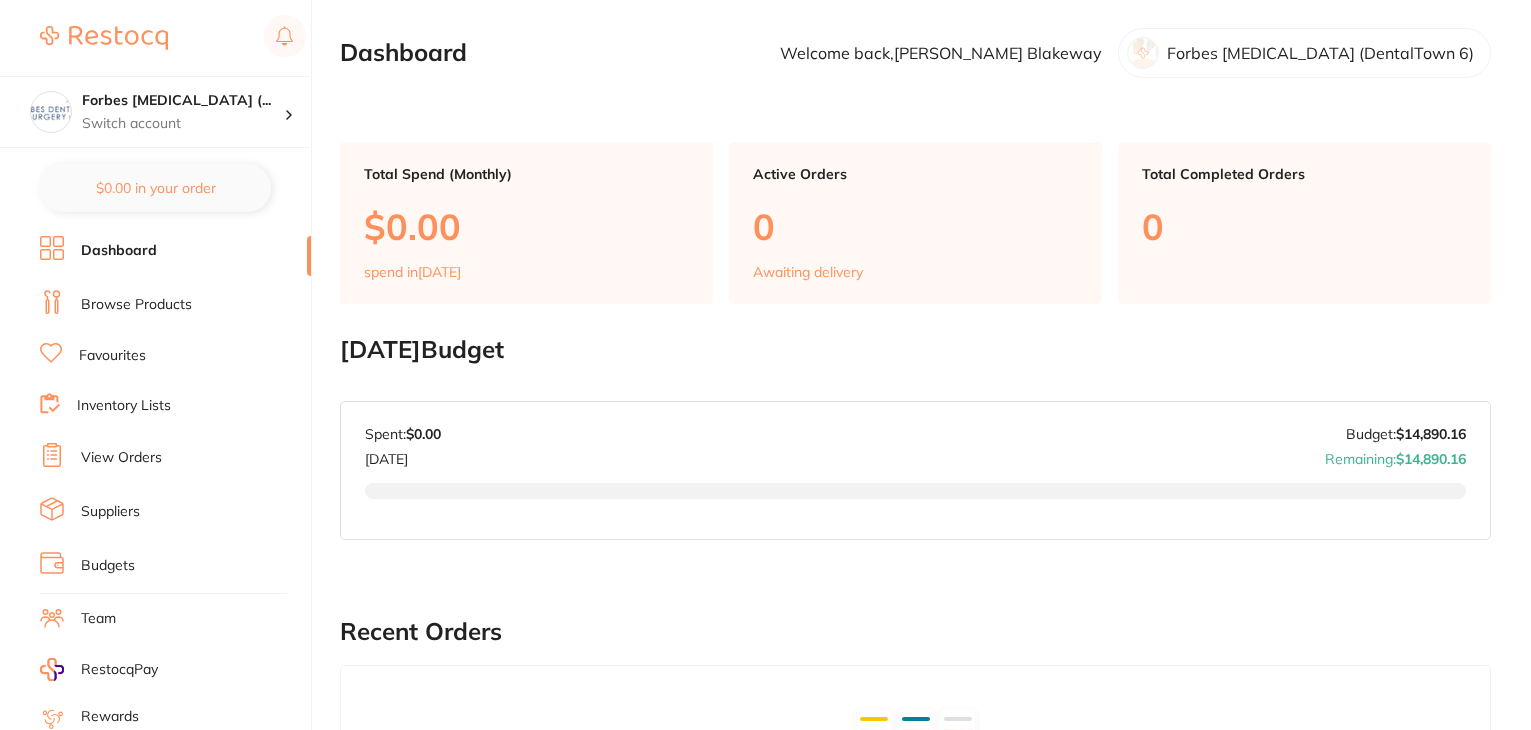 scroll, scrollTop: 0, scrollLeft: 0, axis: both 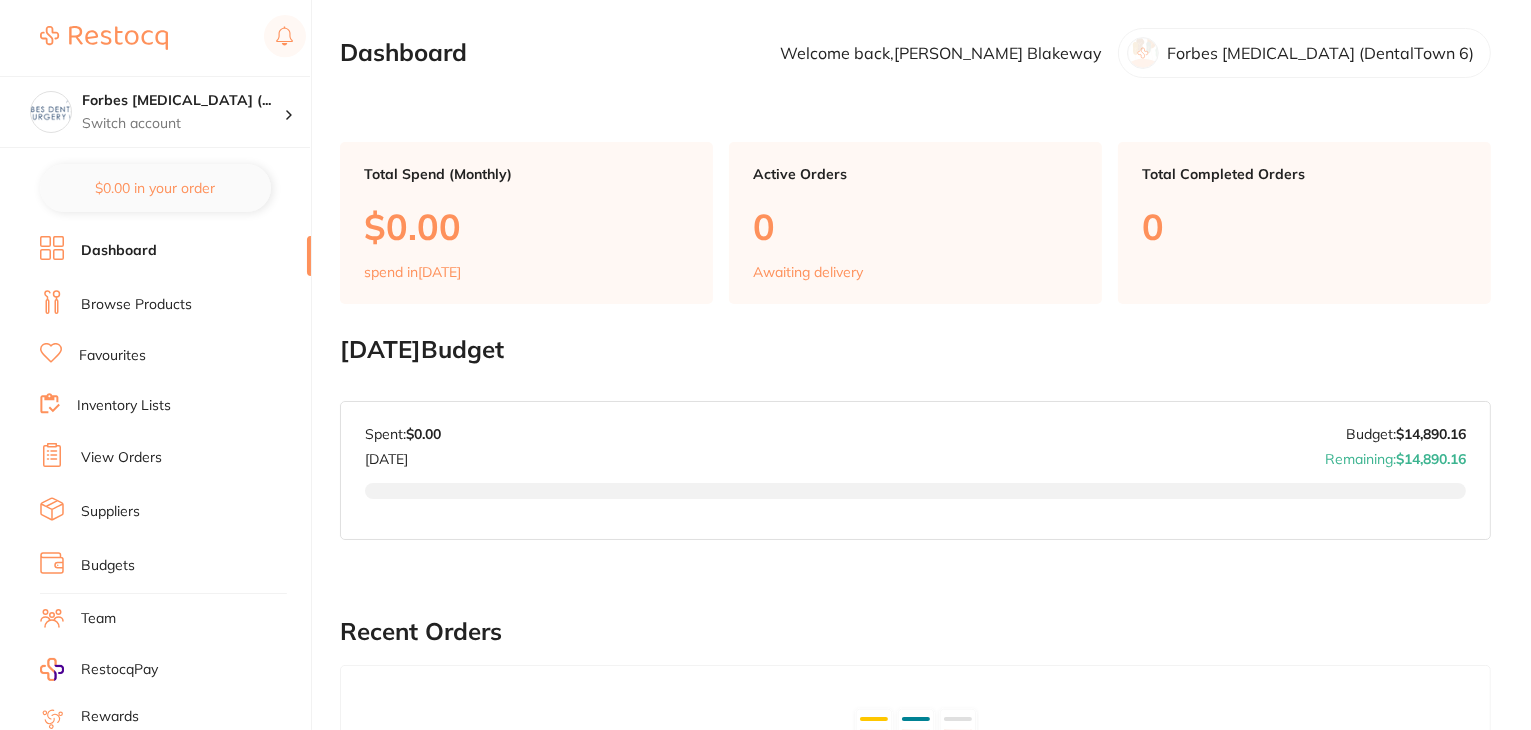 click on "Team" at bounding box center (98, 619) 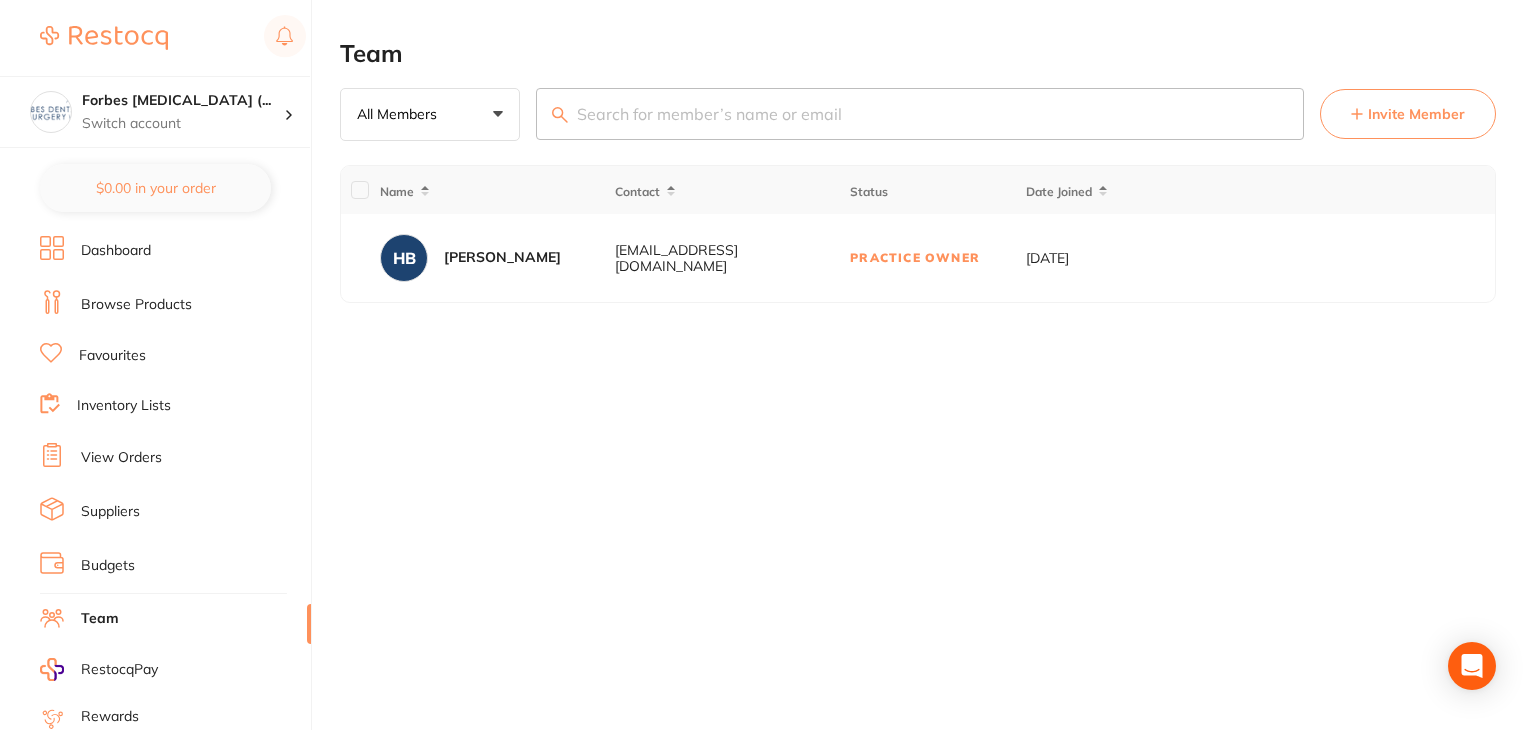 click 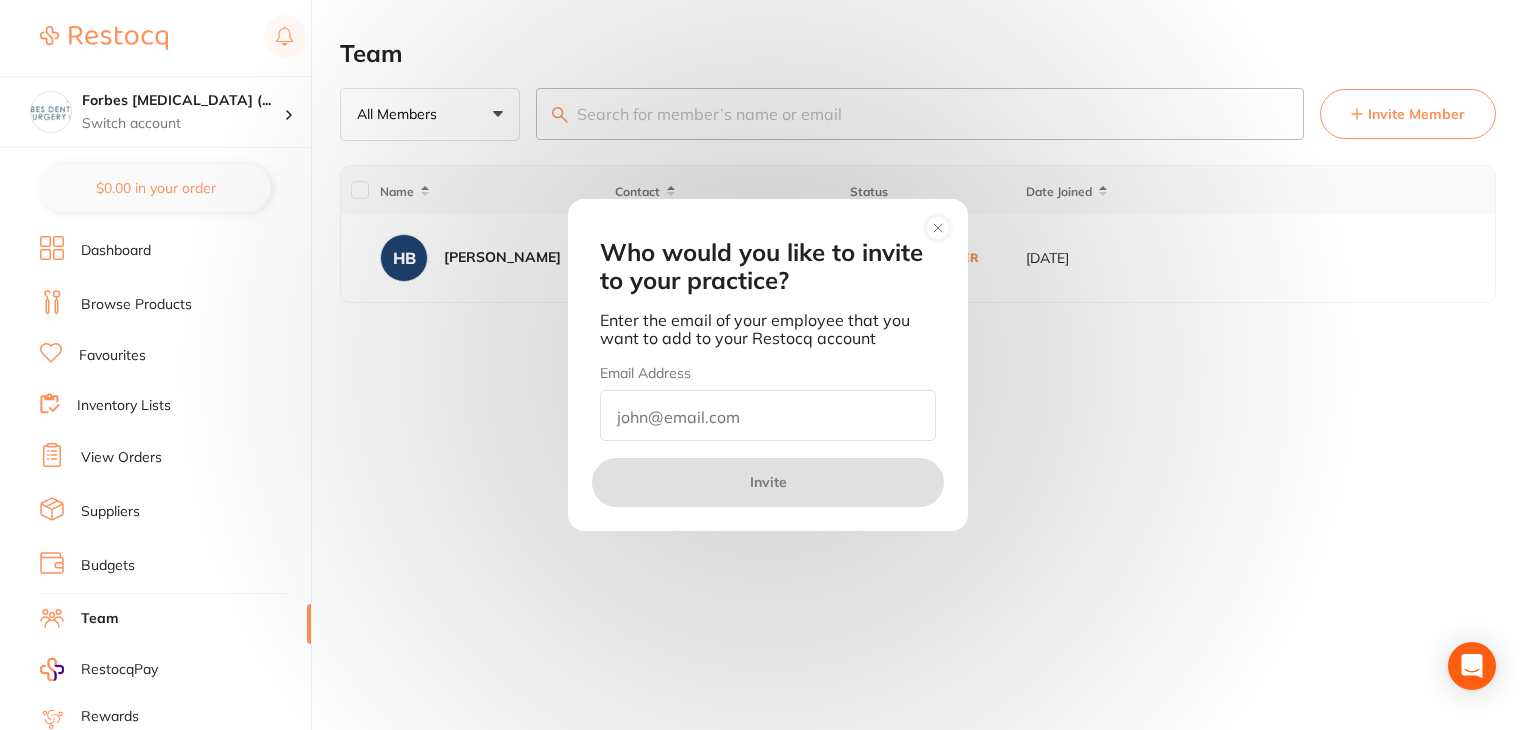 click at bounding box center (768, 415) 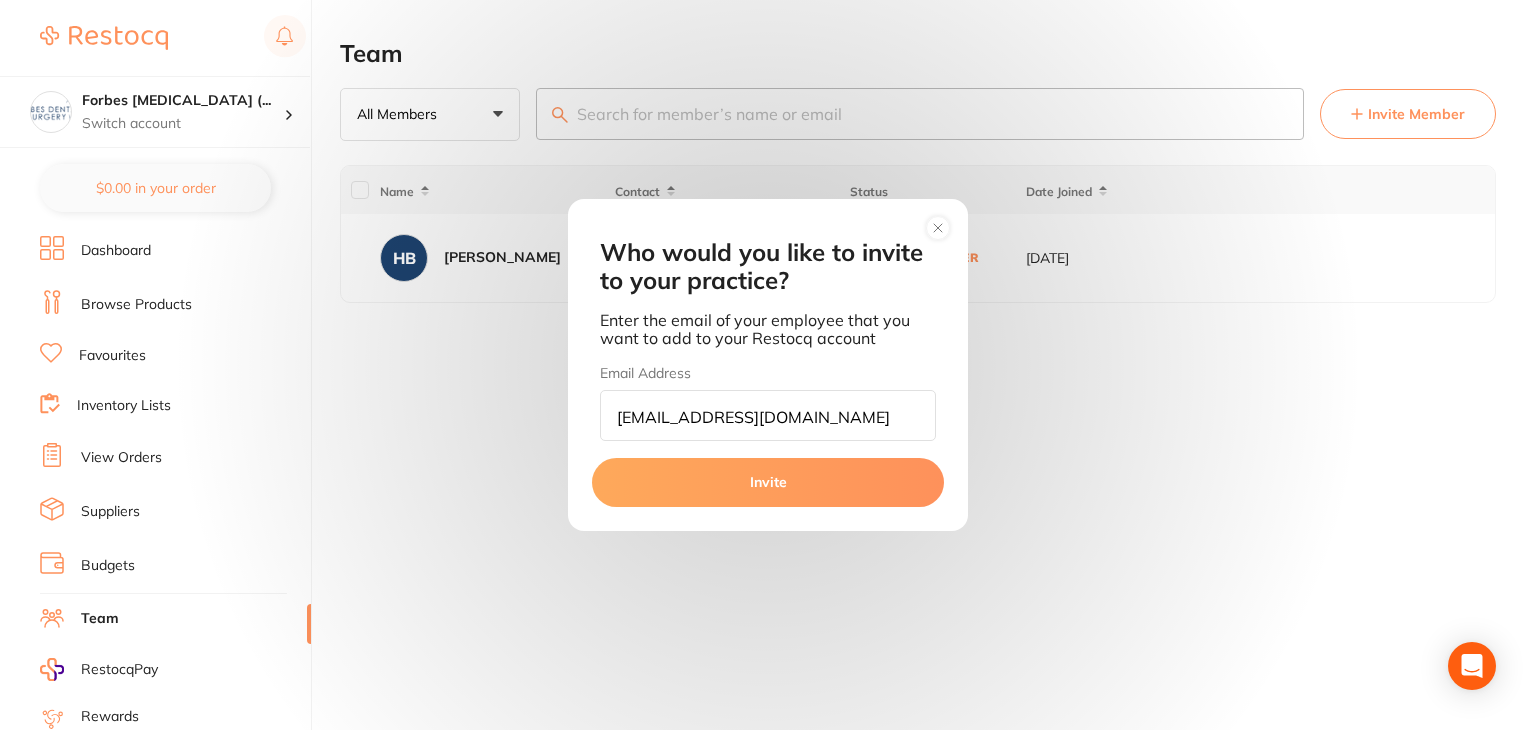 click on "md.coo.gad@gmail.com" at bounding box center (768, 415) 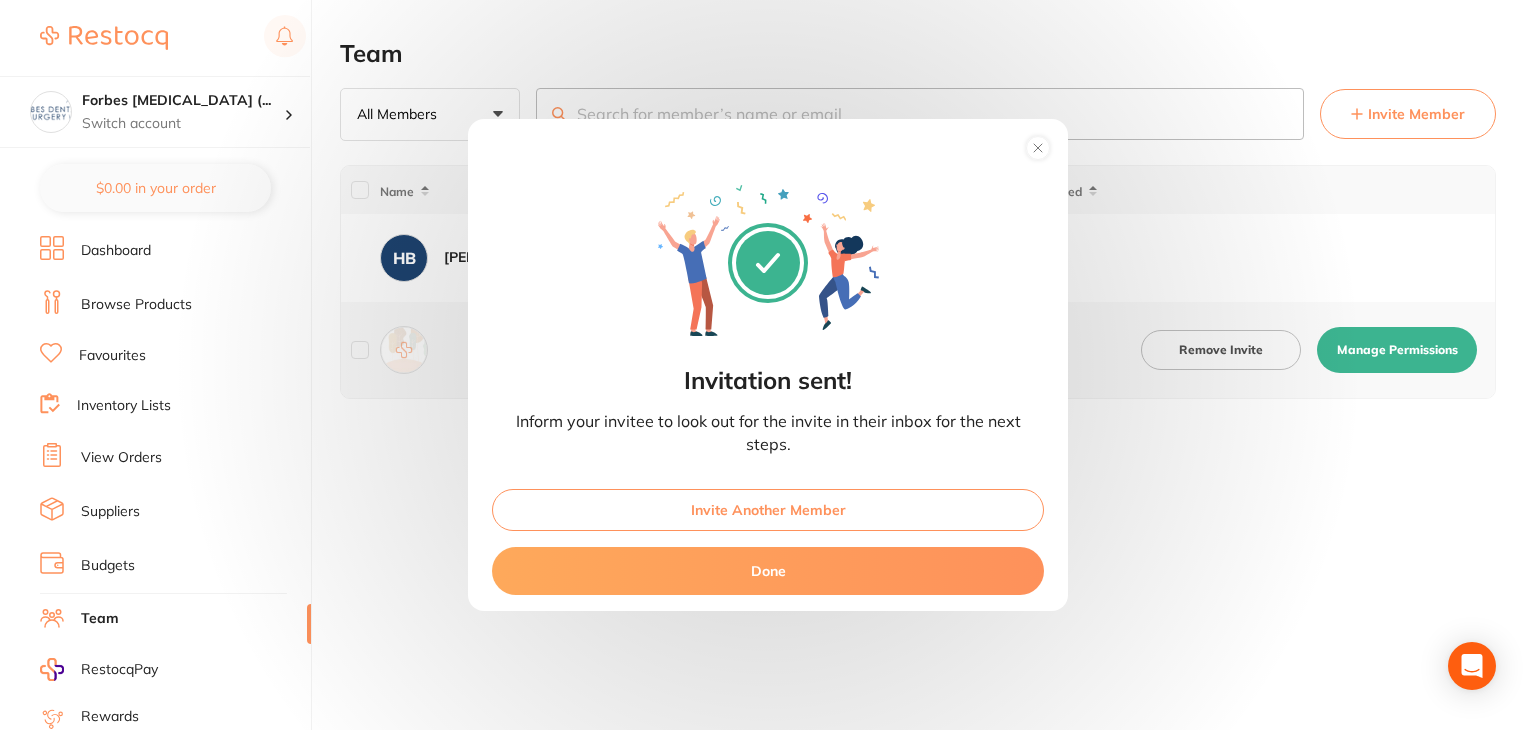 click on "Done" at bounding box center [768, 571] 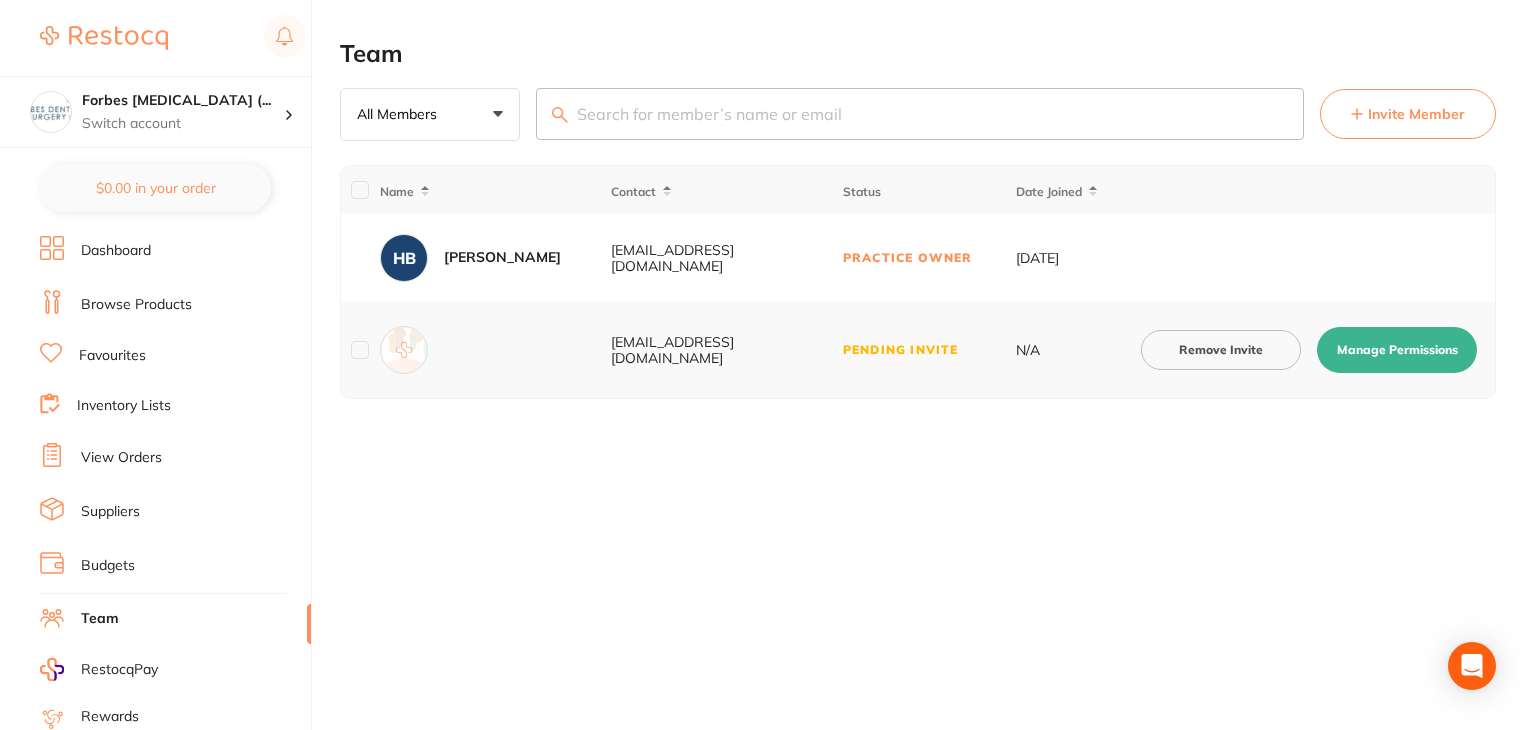 click on "Manage Permissions" at bounding box center (1397, 350) 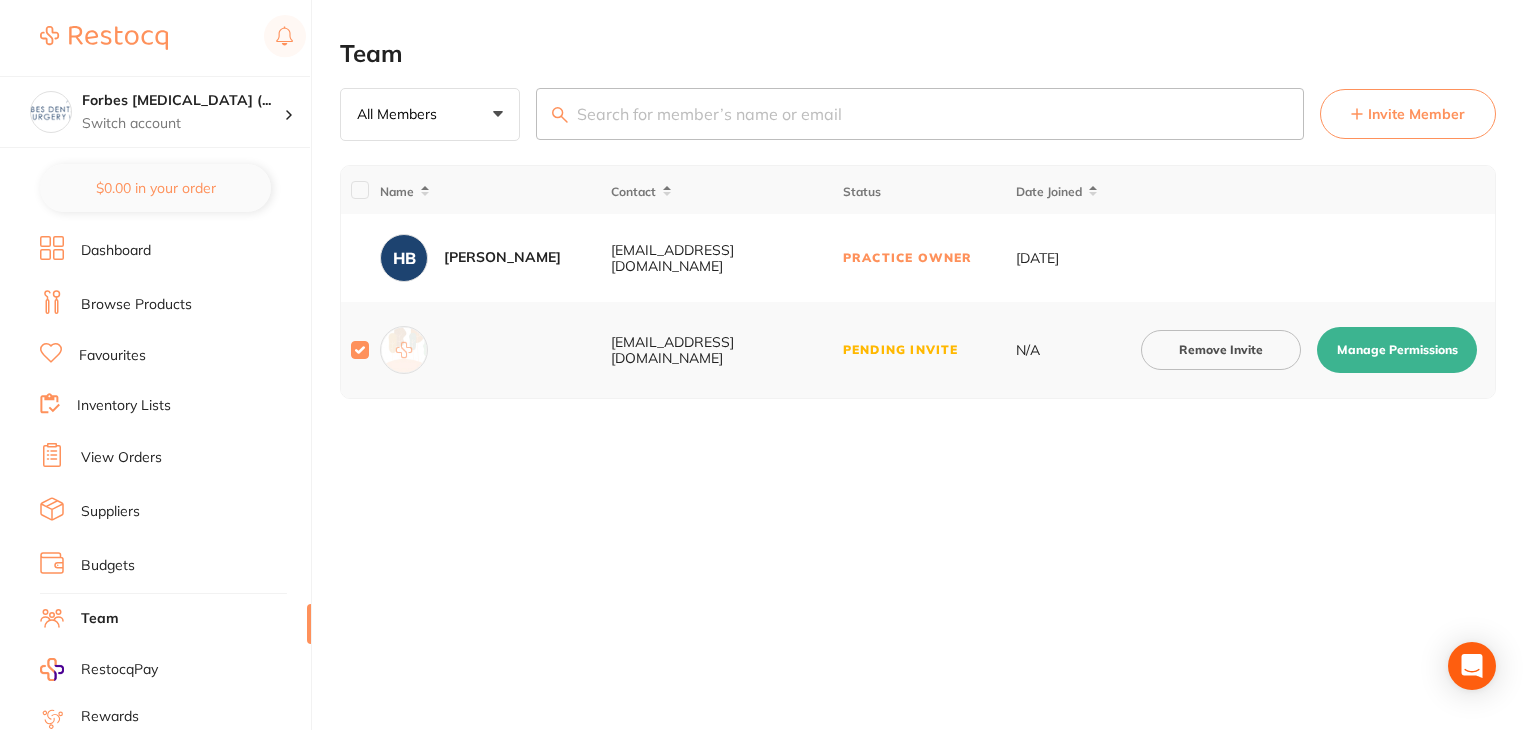 checkbox on "true" 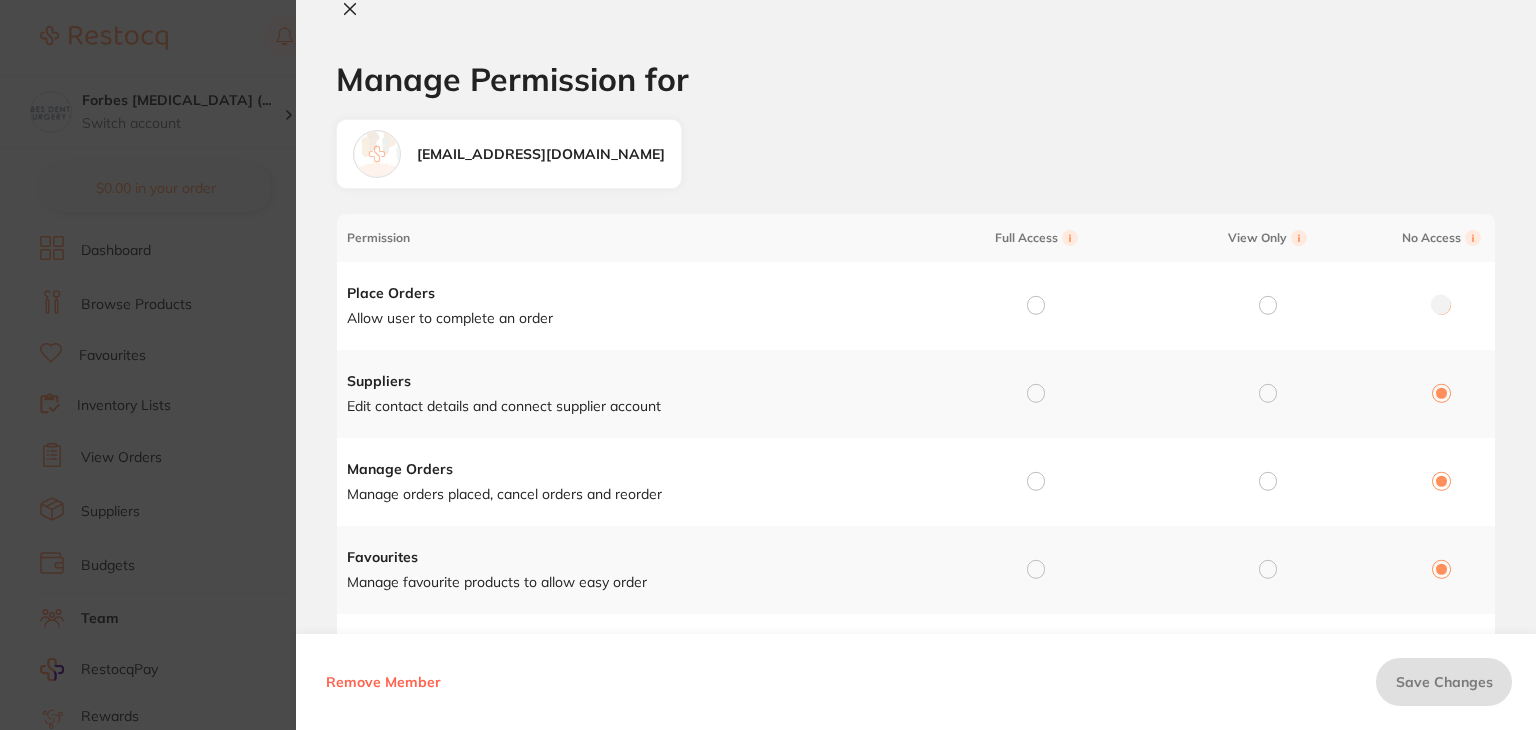 click at bounding box center (1036, 305) 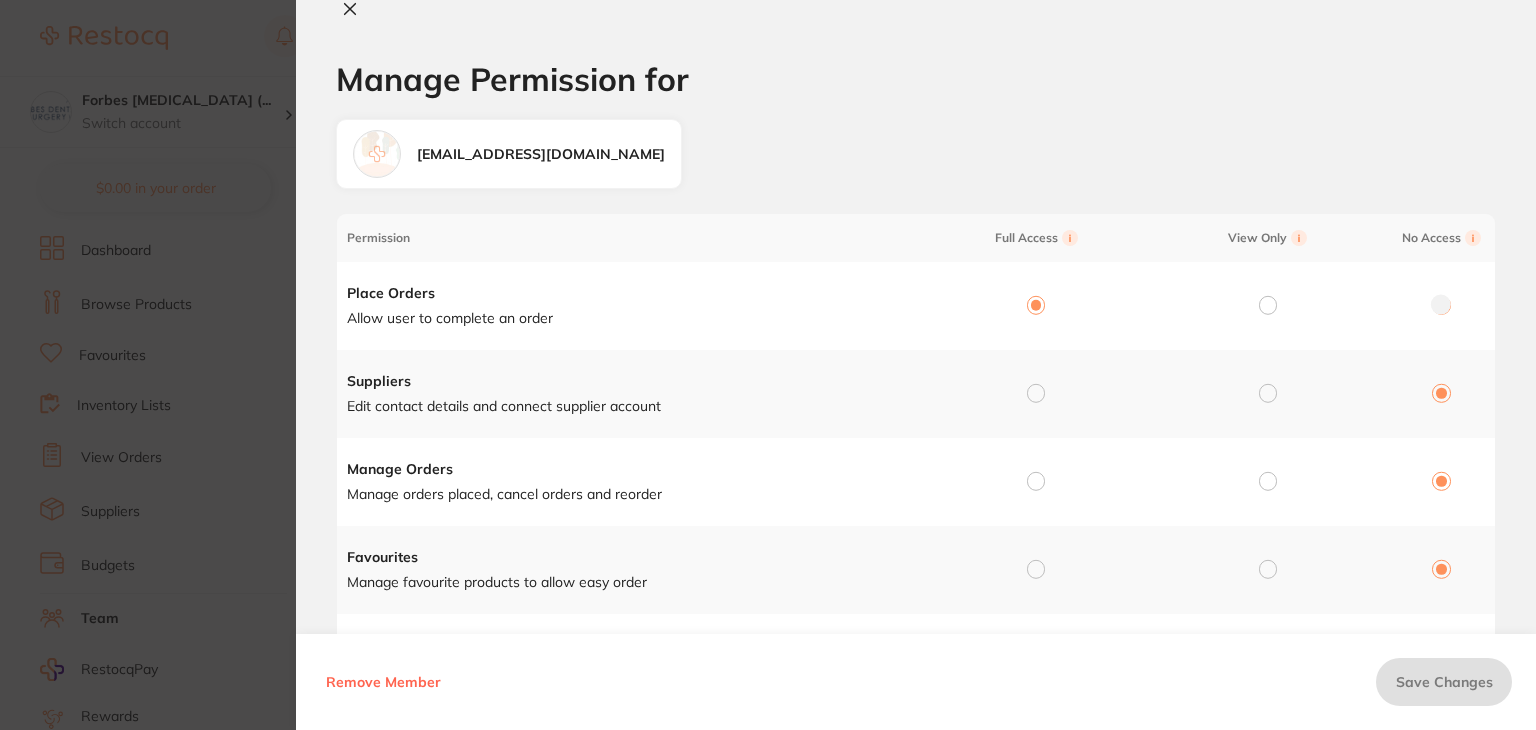 radio on "true" 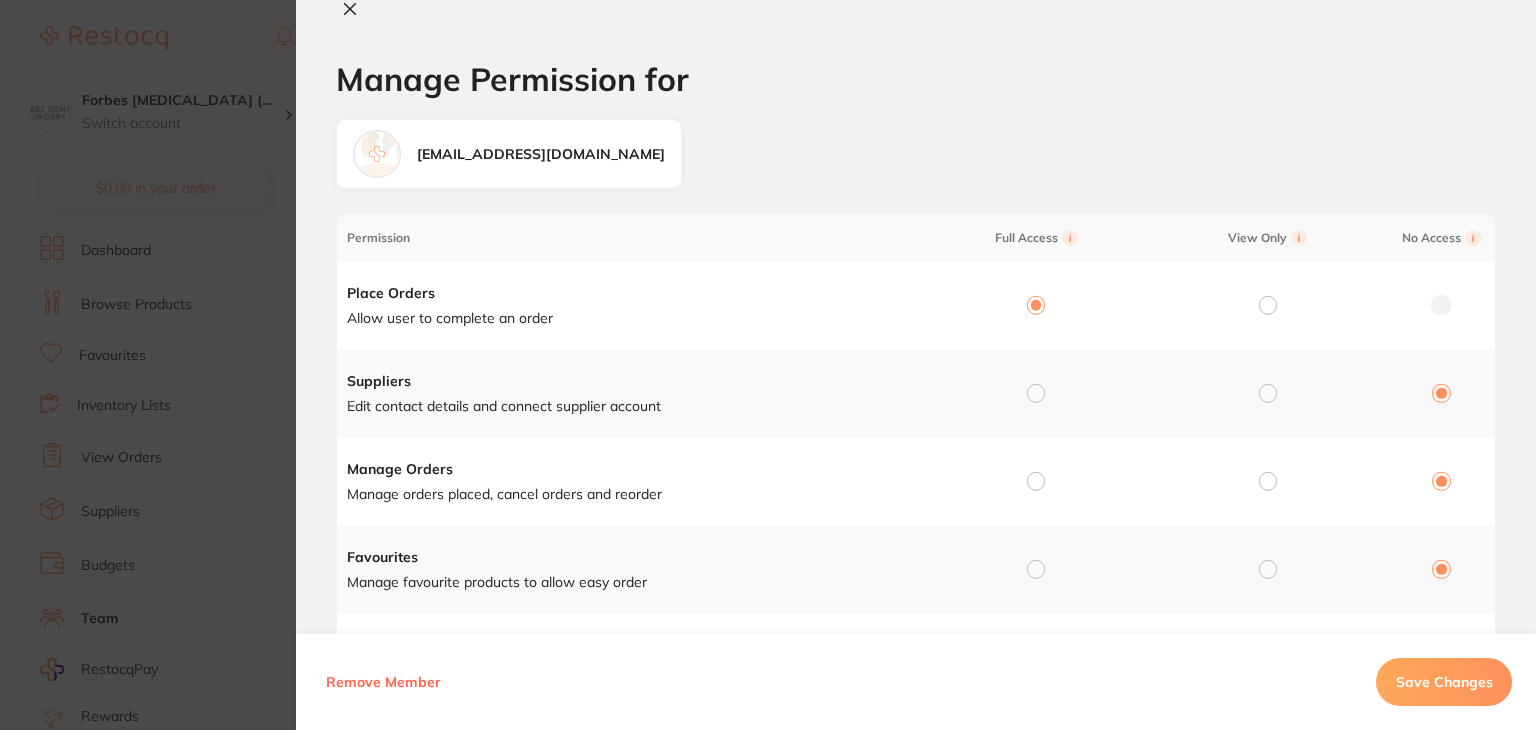 click at bounding box center [1036, 393] 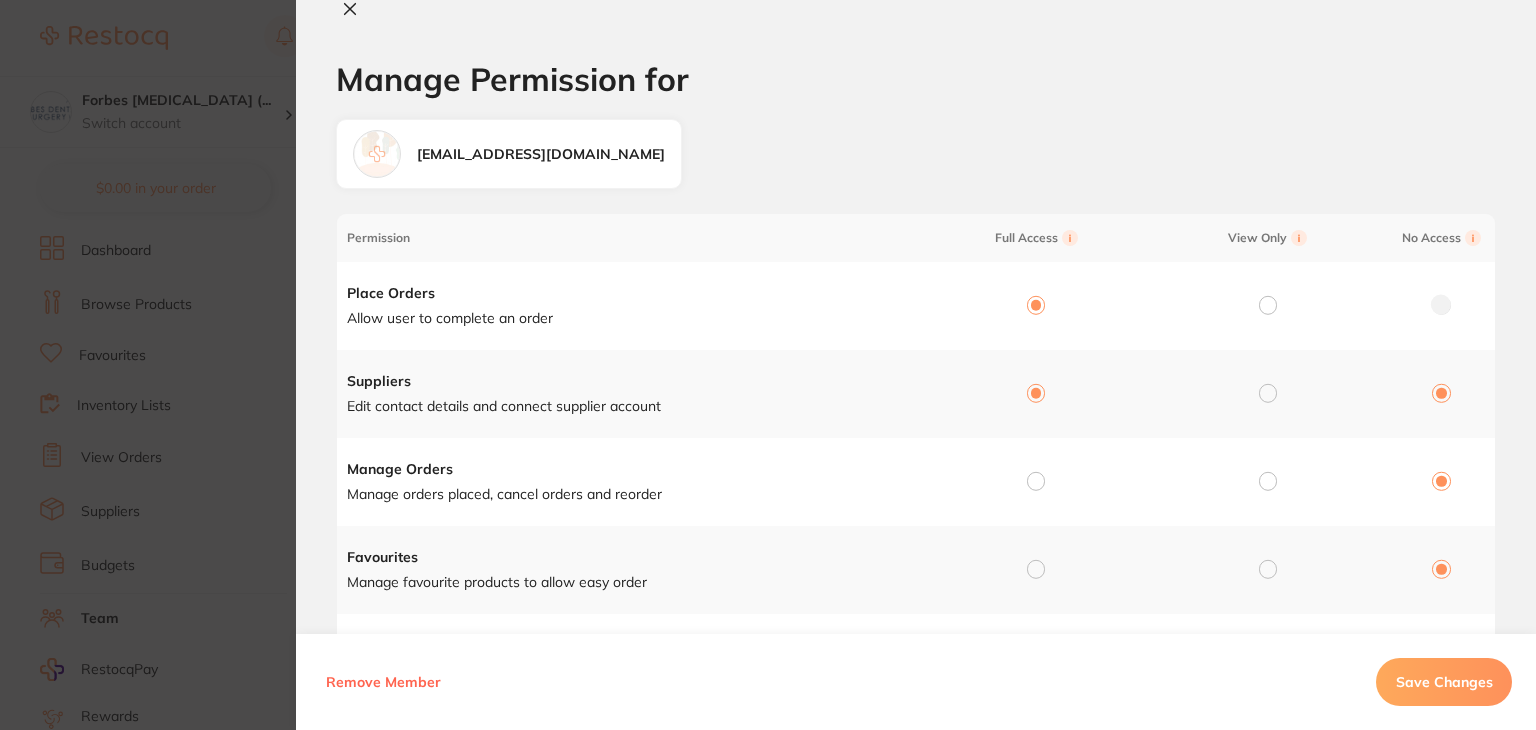 radio on "true" 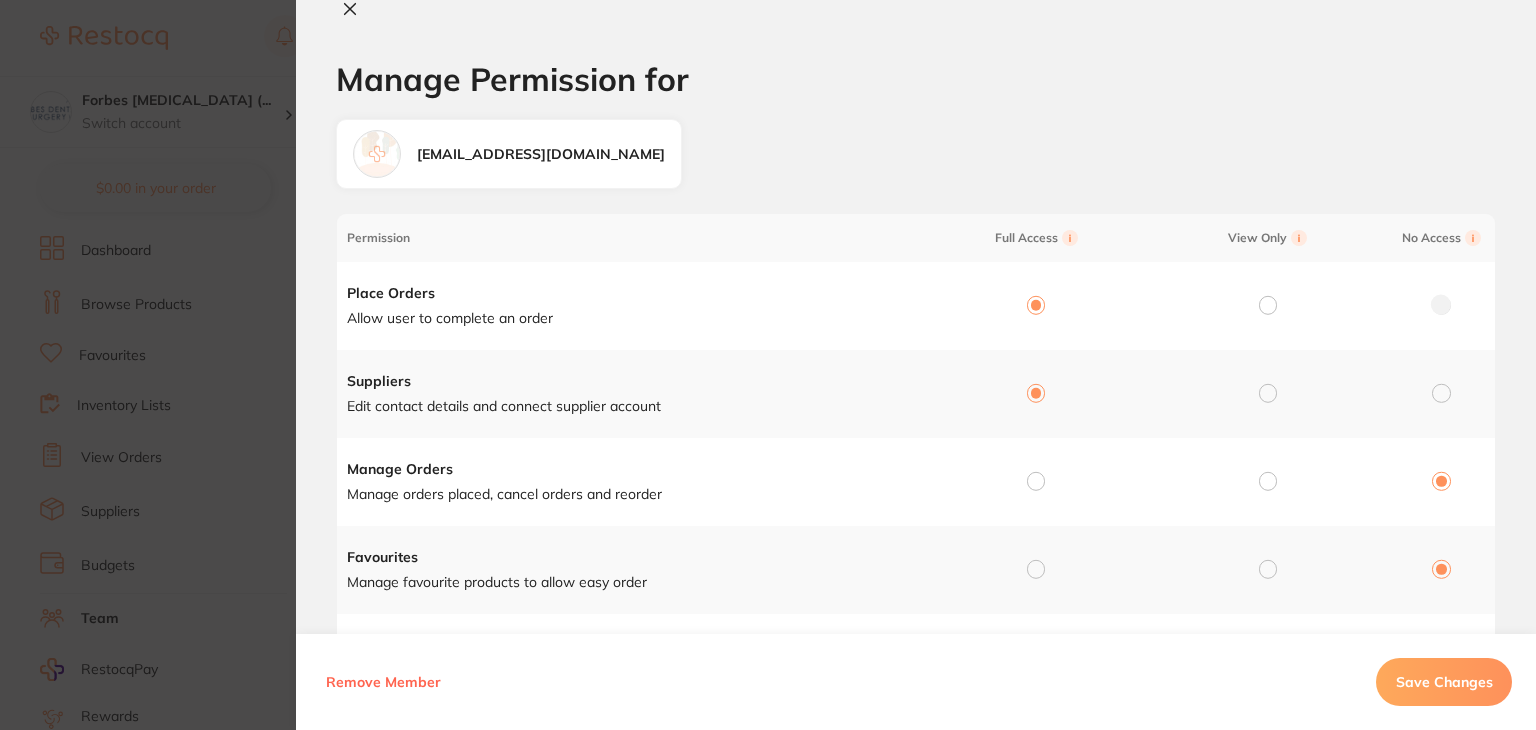 click at bounding box center [1036, 481] 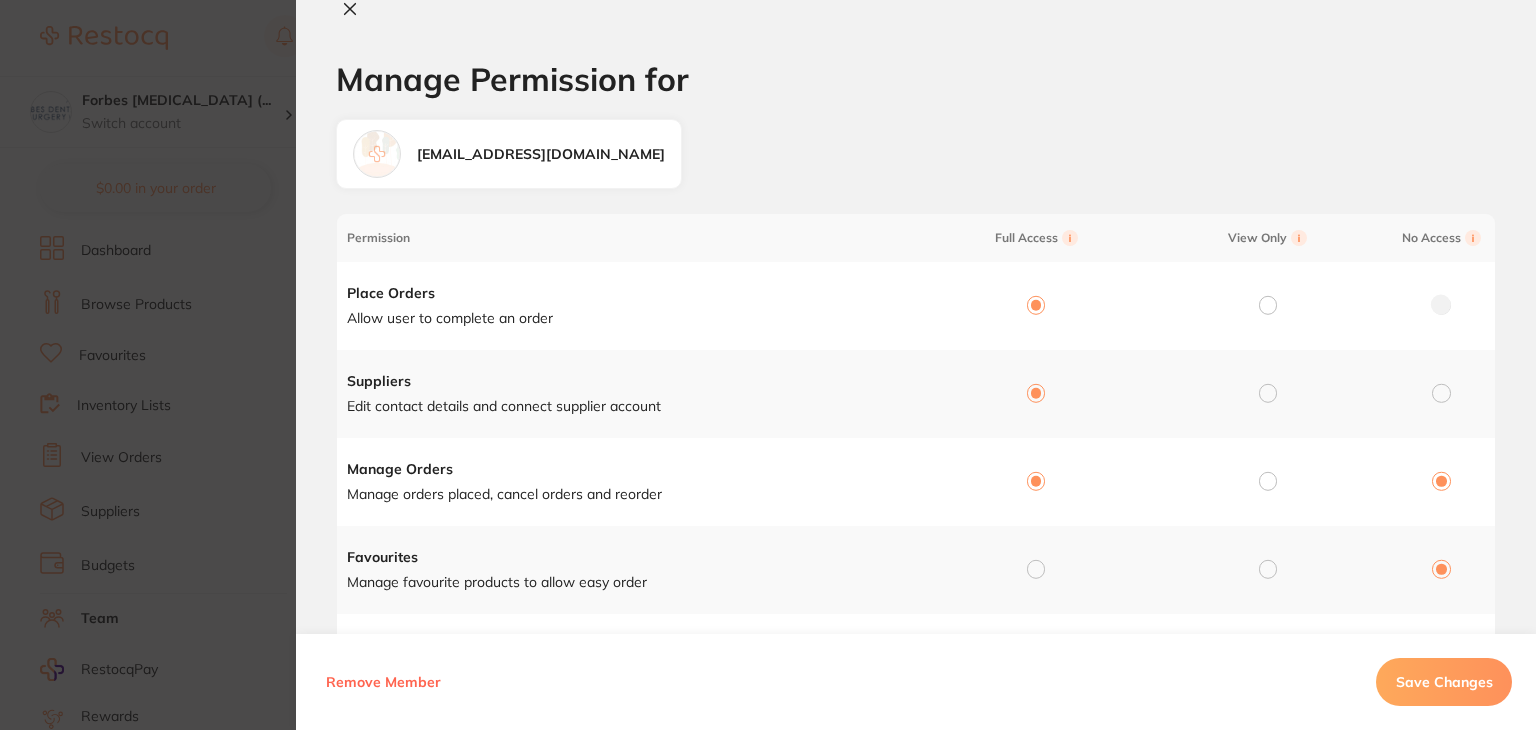 radio on "true" 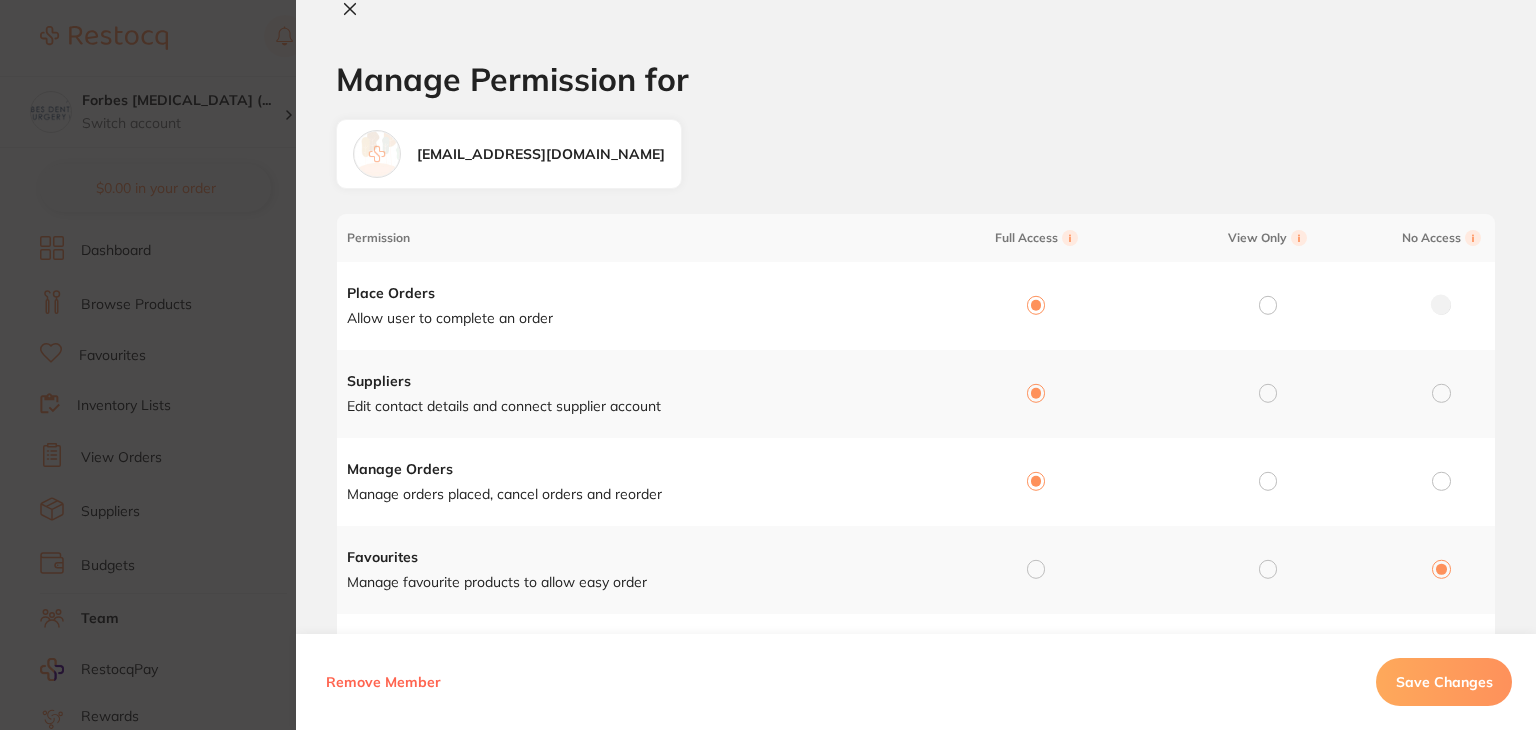 click at bounding box center [1036, 569] 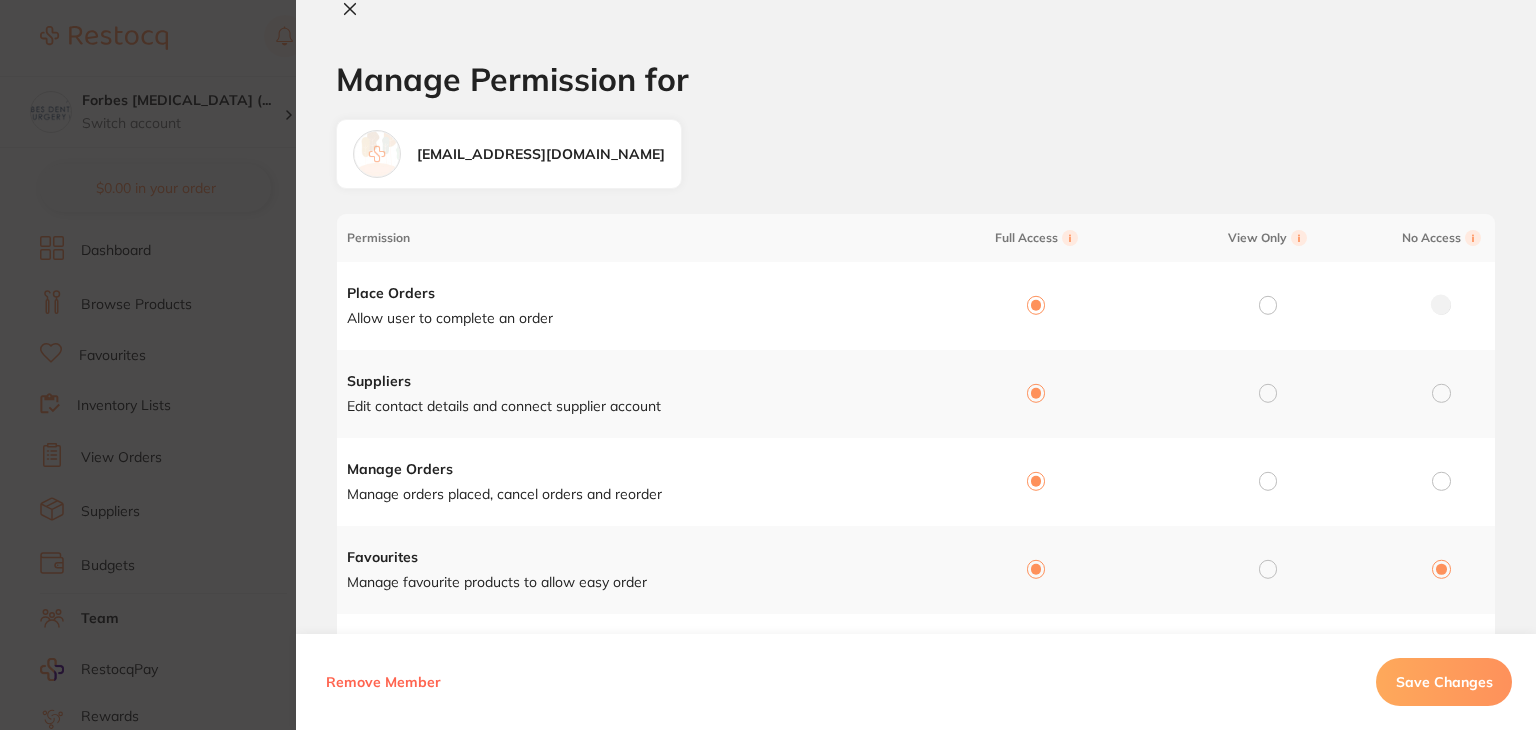 radio on "true" 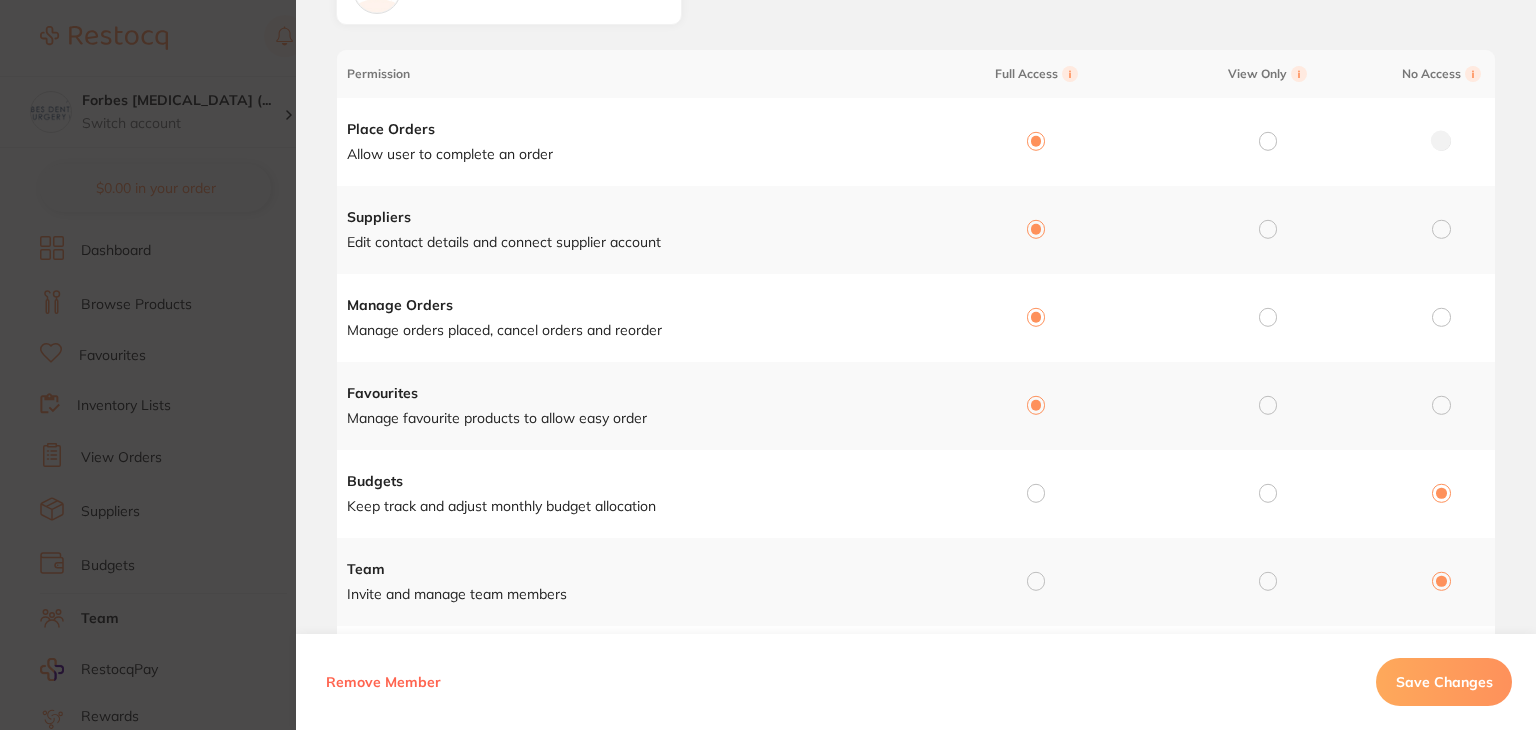 scroll, scrollTop: 300, scrollLeft: 0, axis: vertical 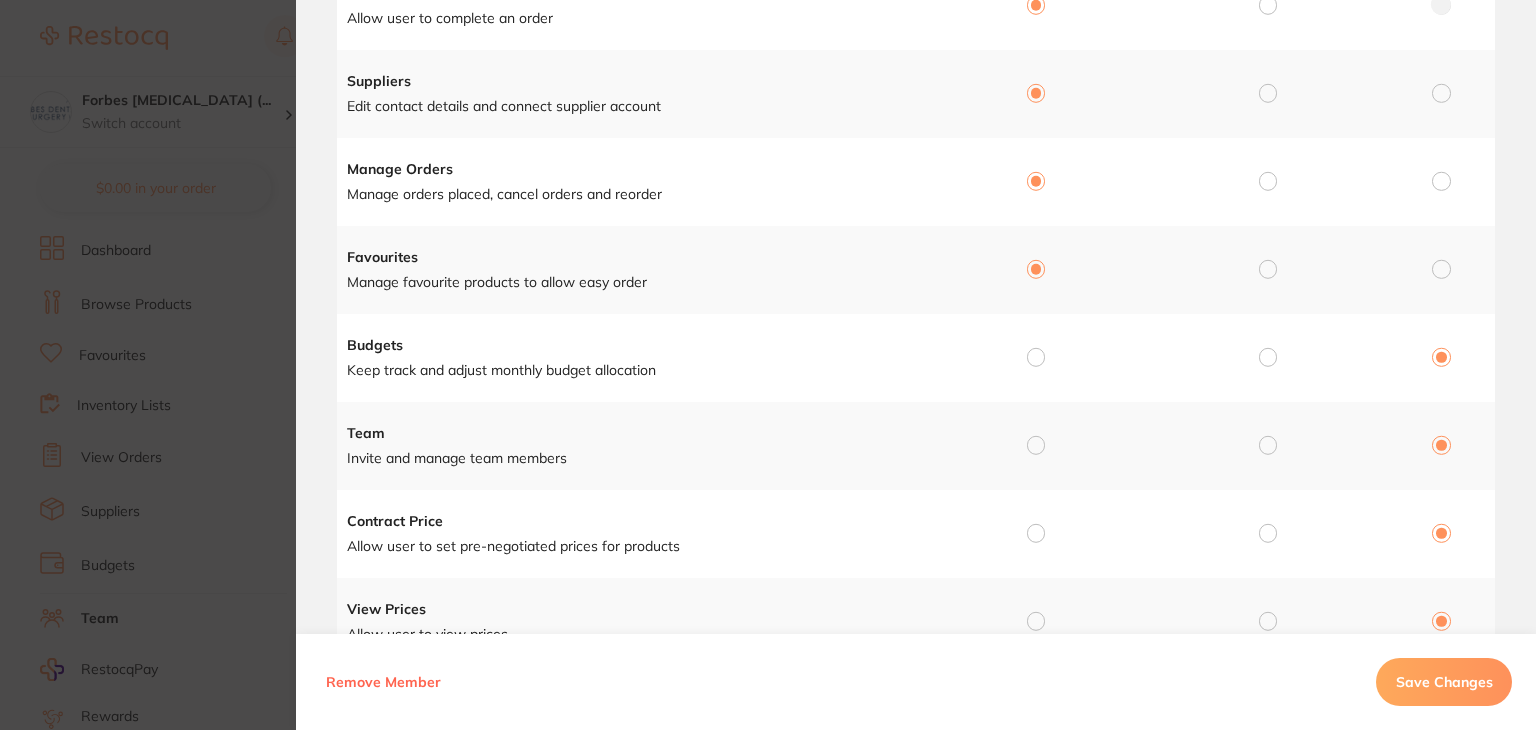 click at bounding box center (1036, 357) 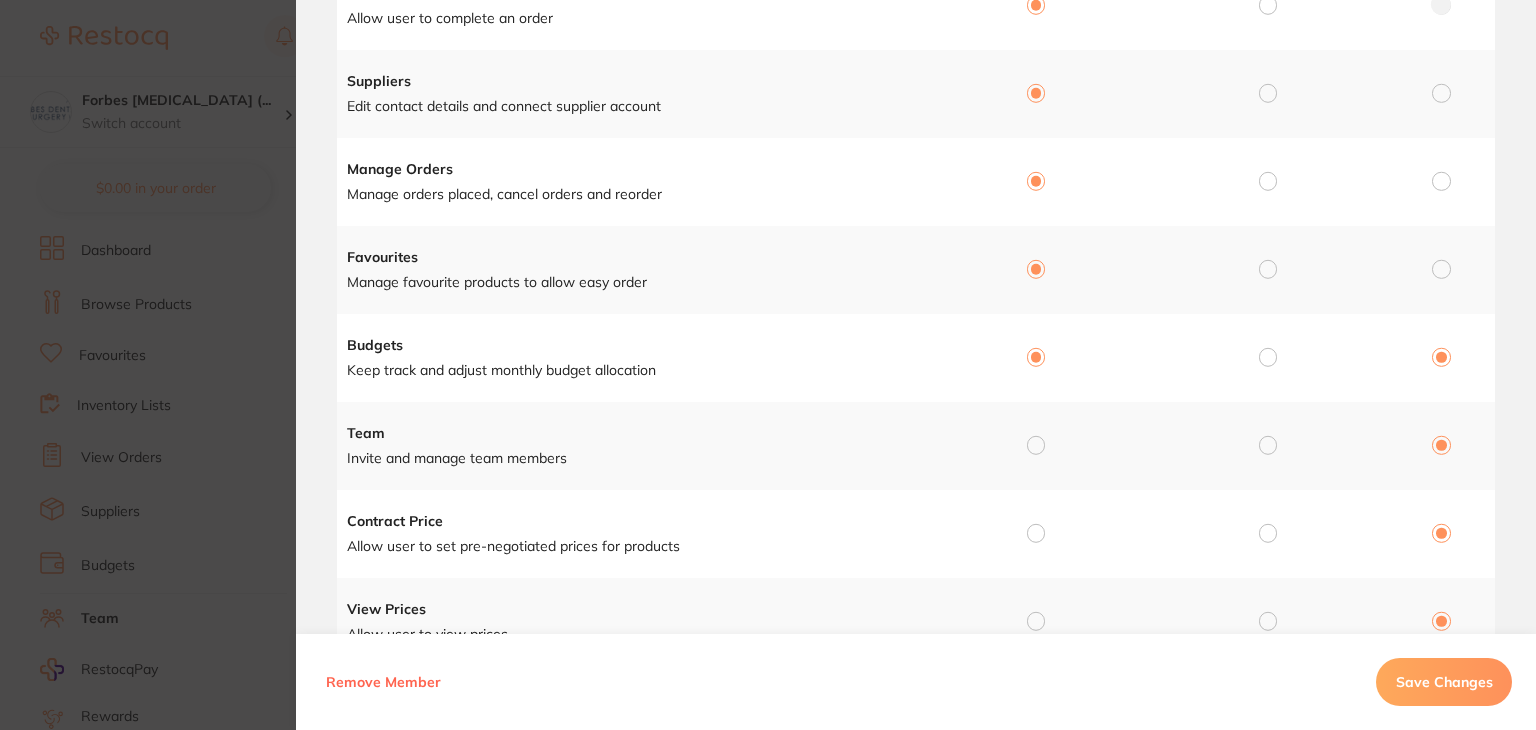radio on "true" 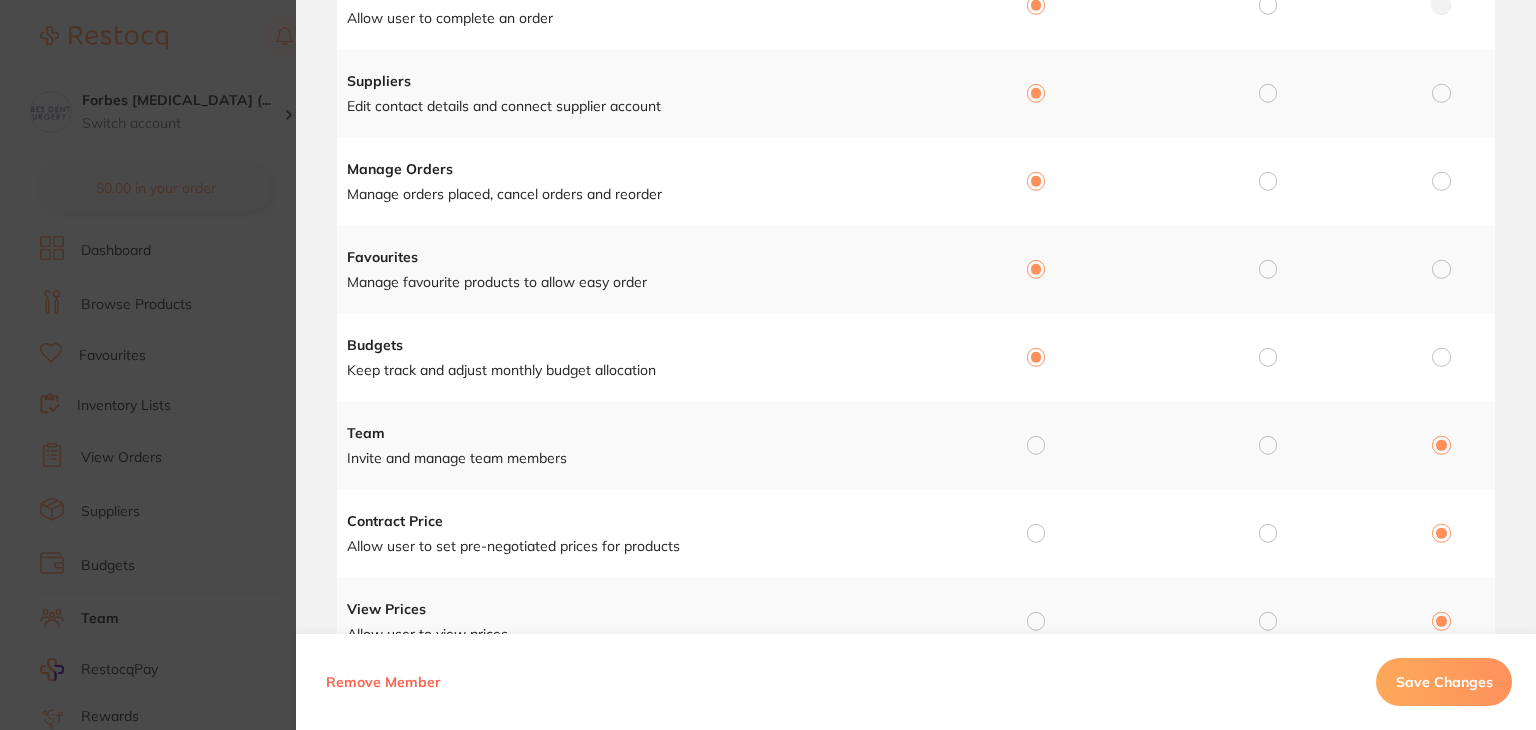 click at bounding box center (1036, 445) 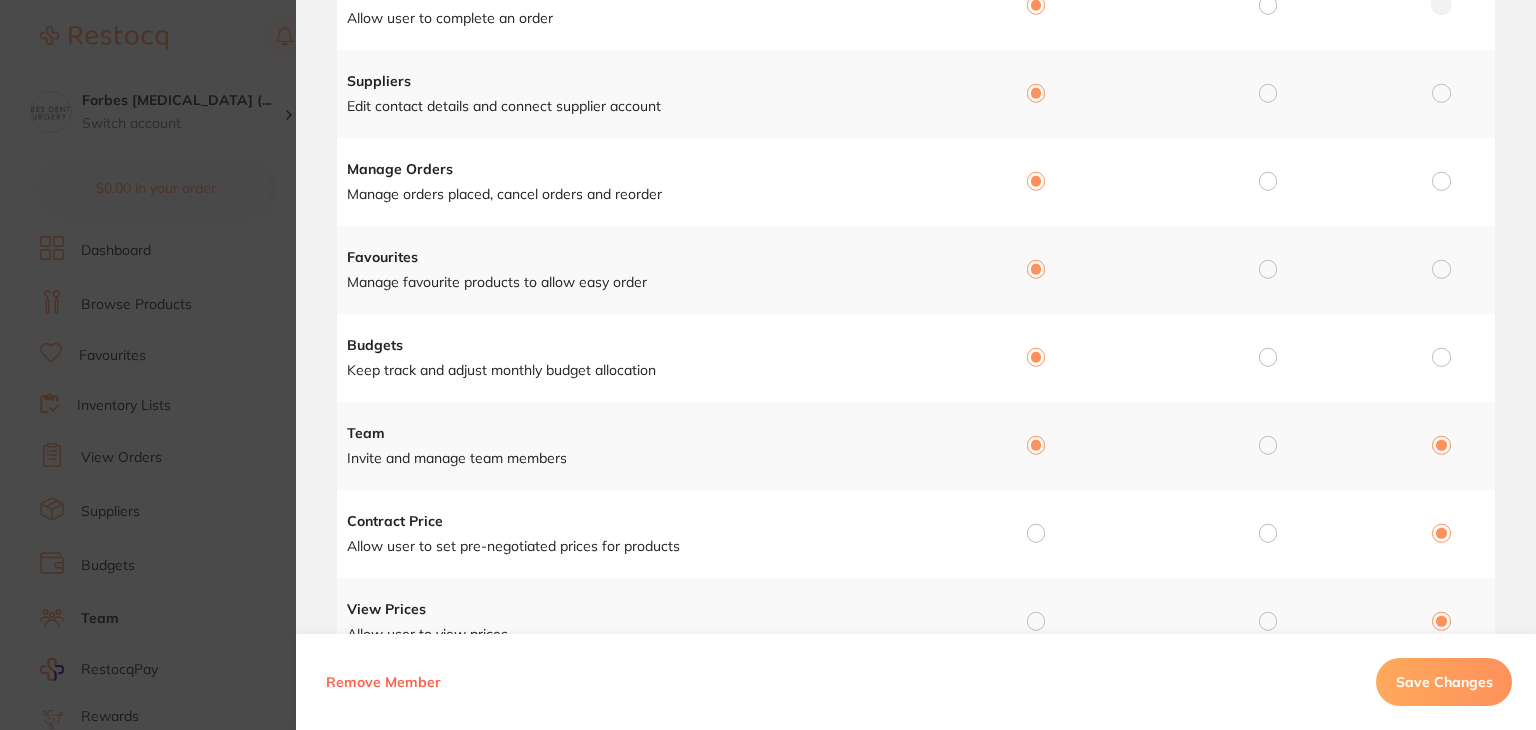 radio on "true" 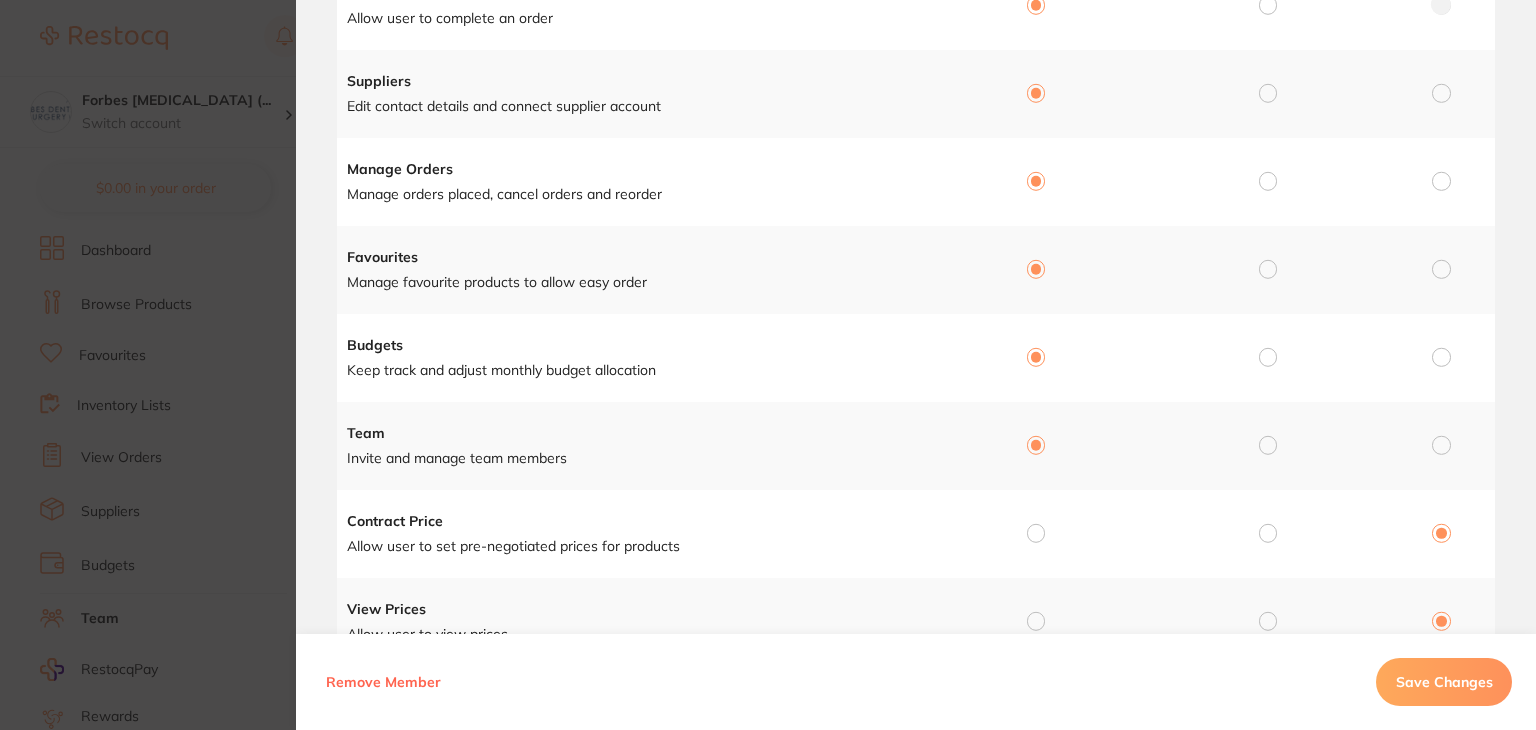 click at bounding box center (1036, 533) 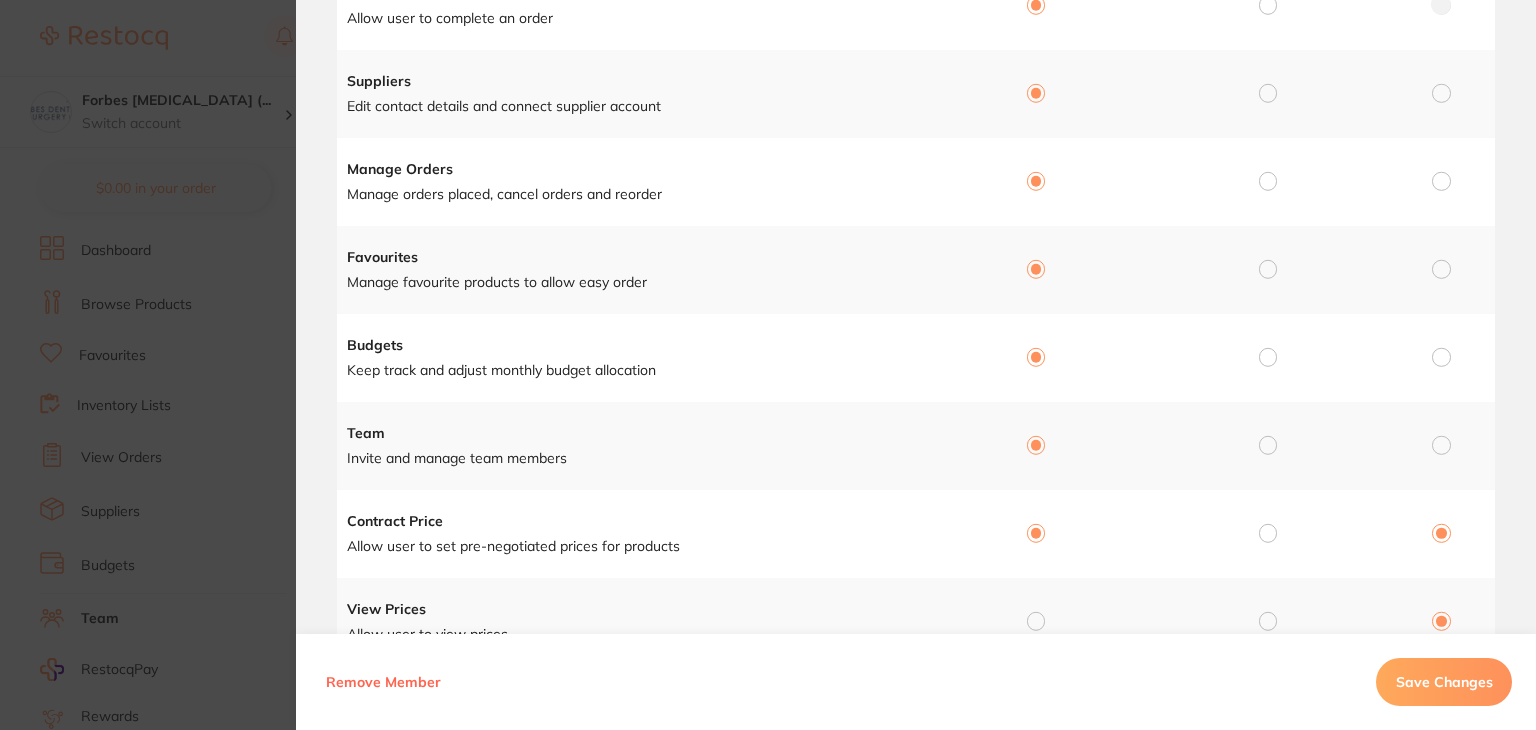 radio on "true" 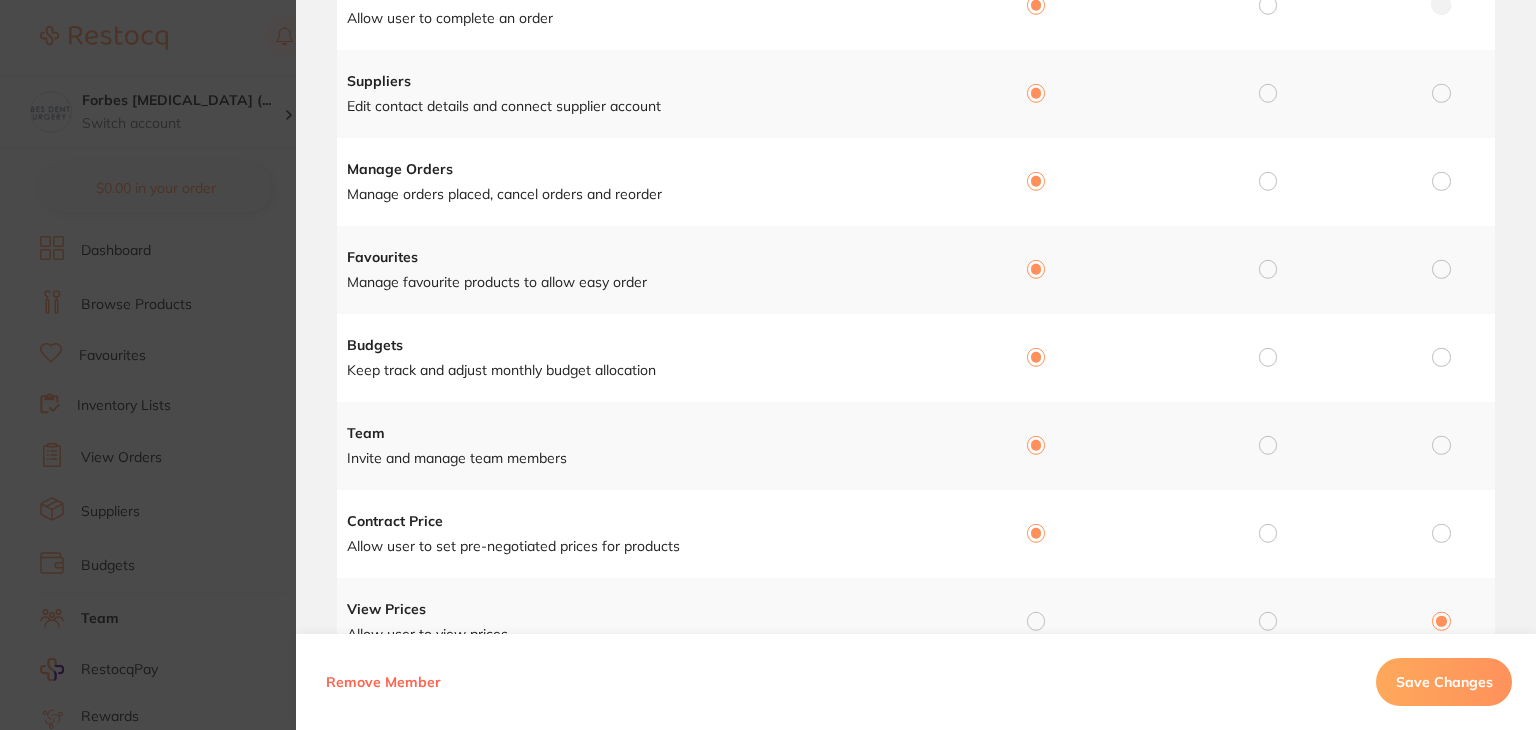 click at bounding box center (1036, 622) 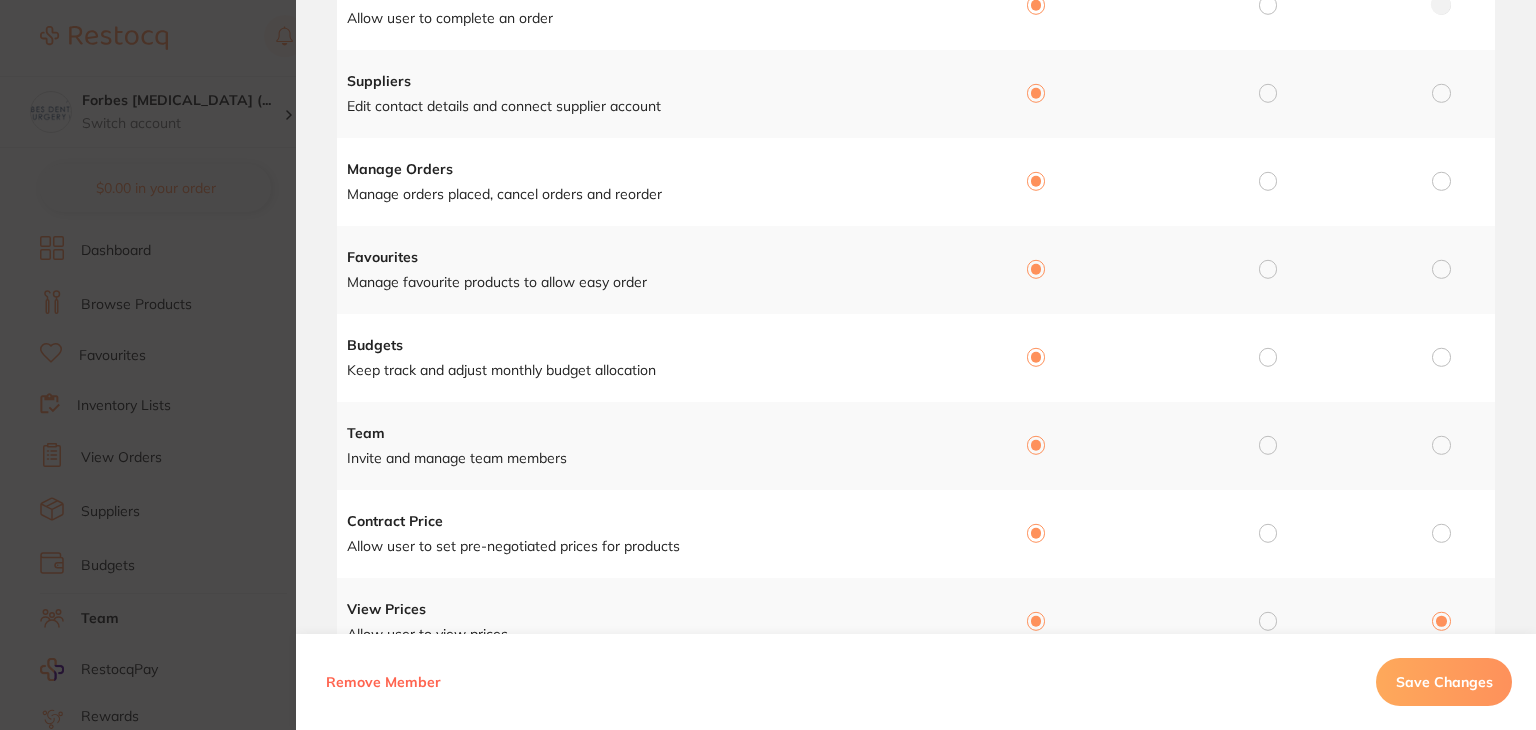 radio on "true" 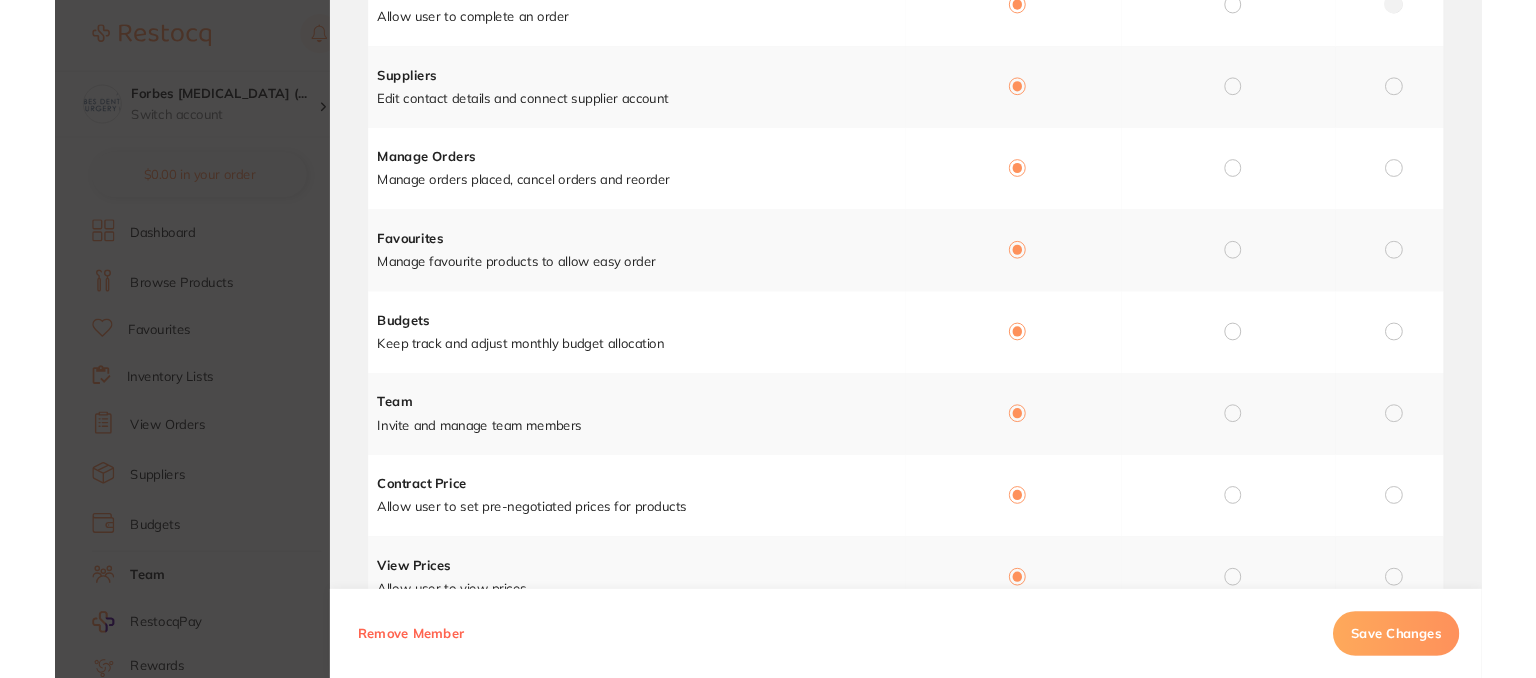 scroll, scrollTop: 562, scrollLeft: 0, axis: vertical 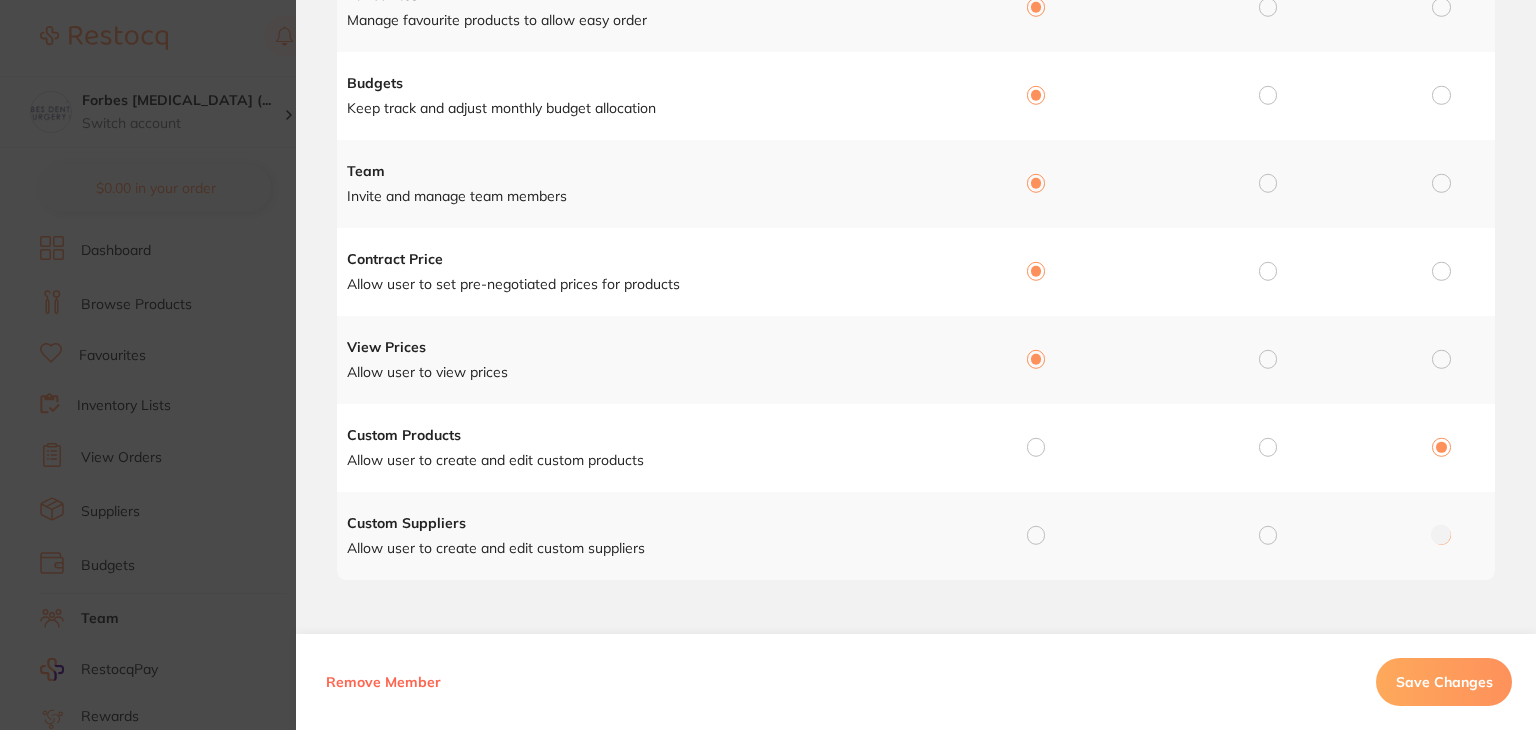 click at bounding box center (1036, 447) 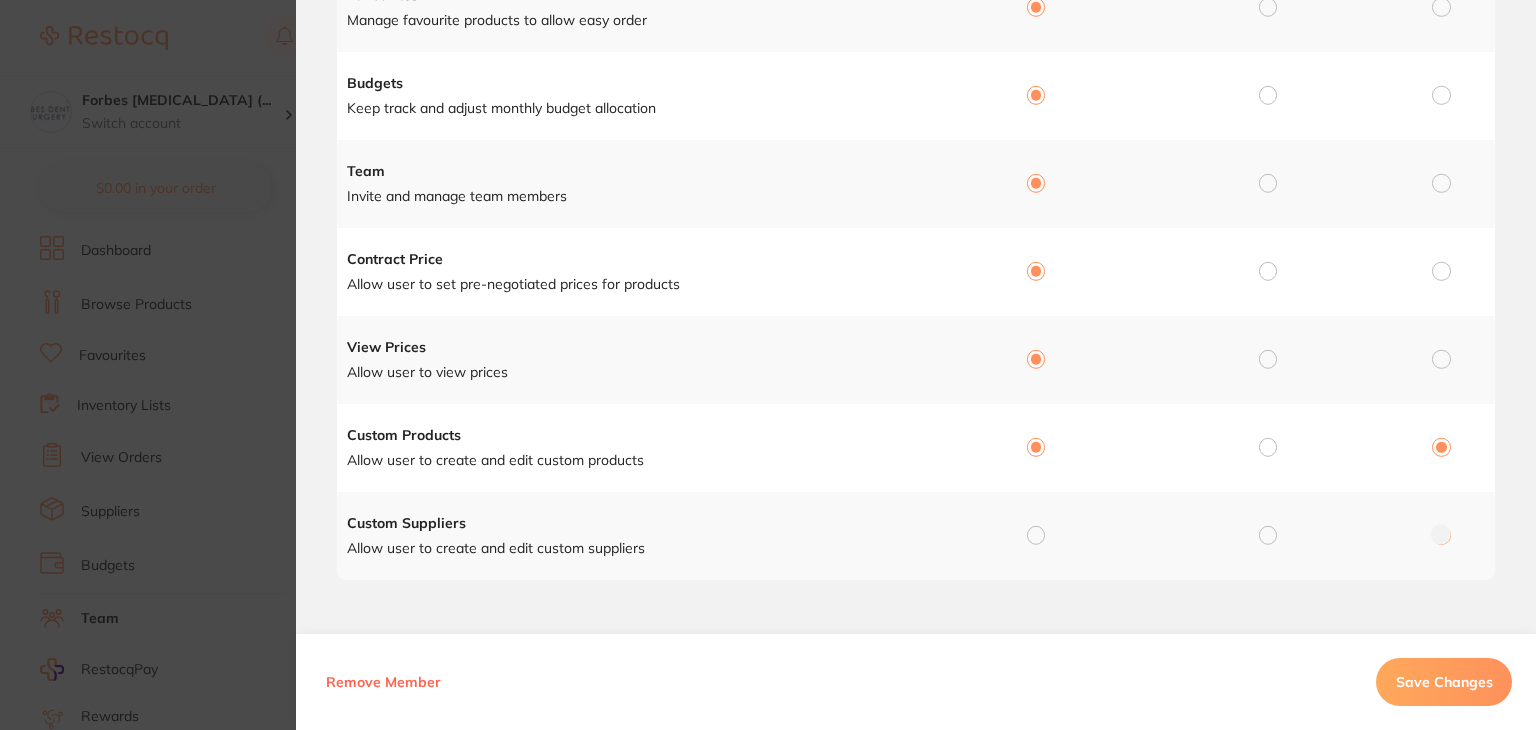 radio on "true" 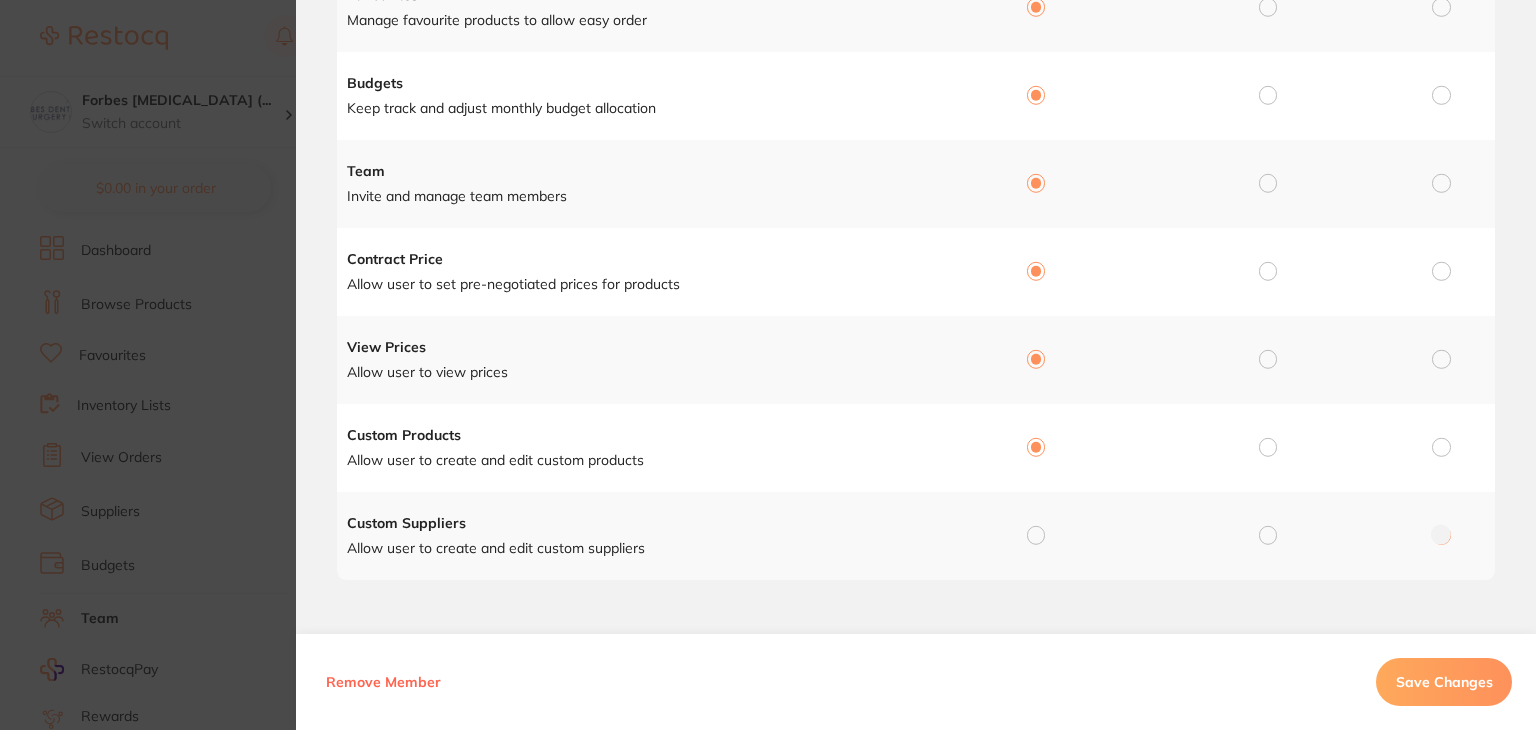 click at bounding box center [1036, 535] 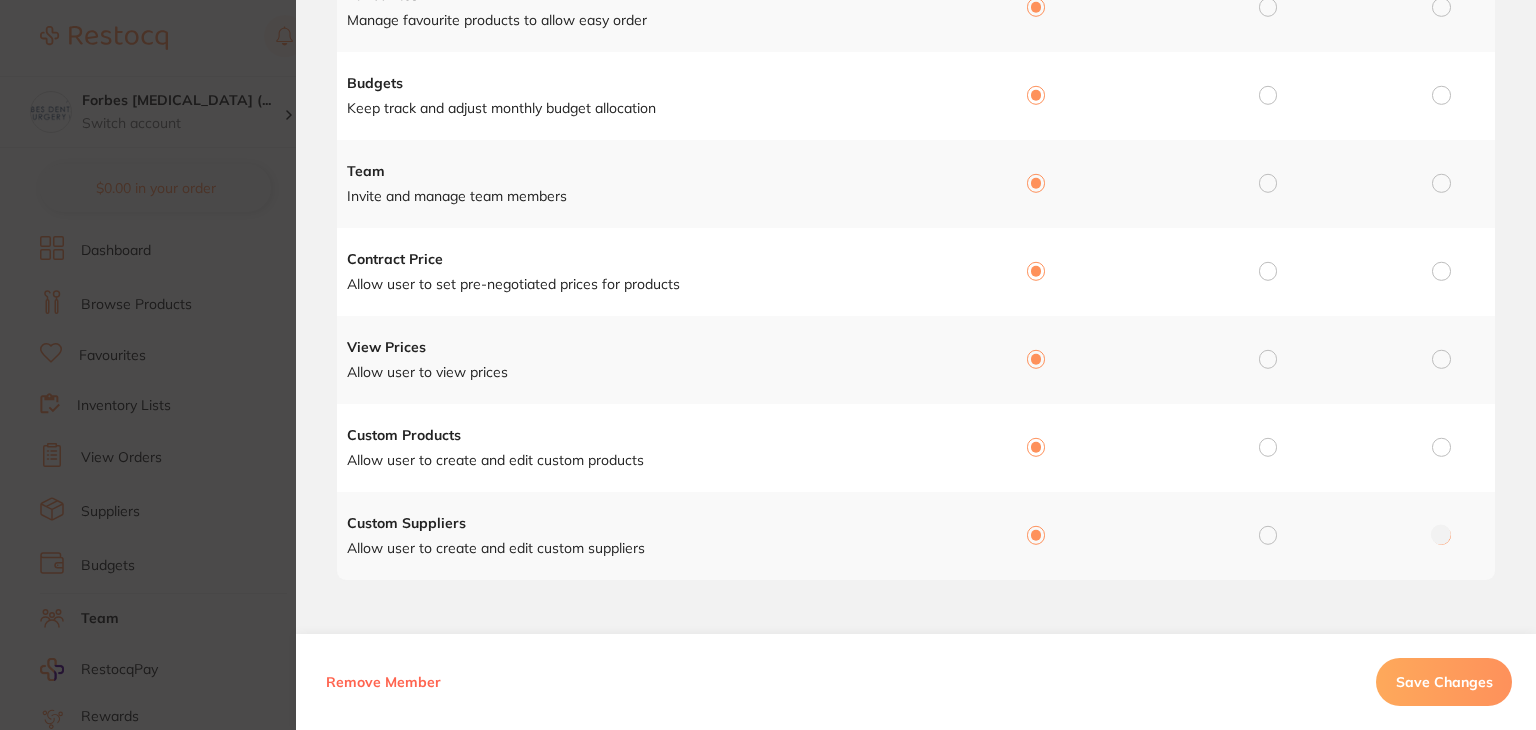 radio on "true" 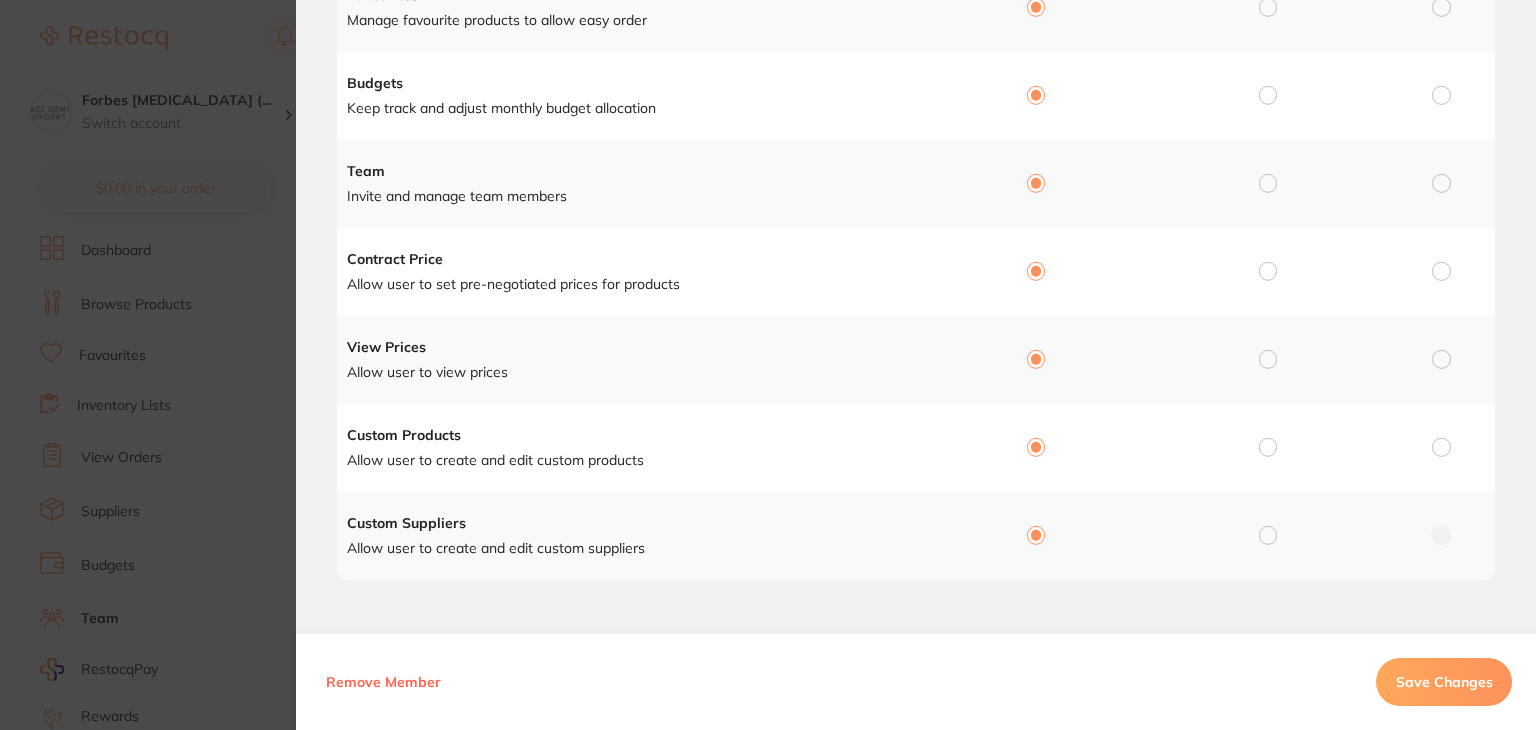 click on "Save Changes" at bounding box center [1444, 682] 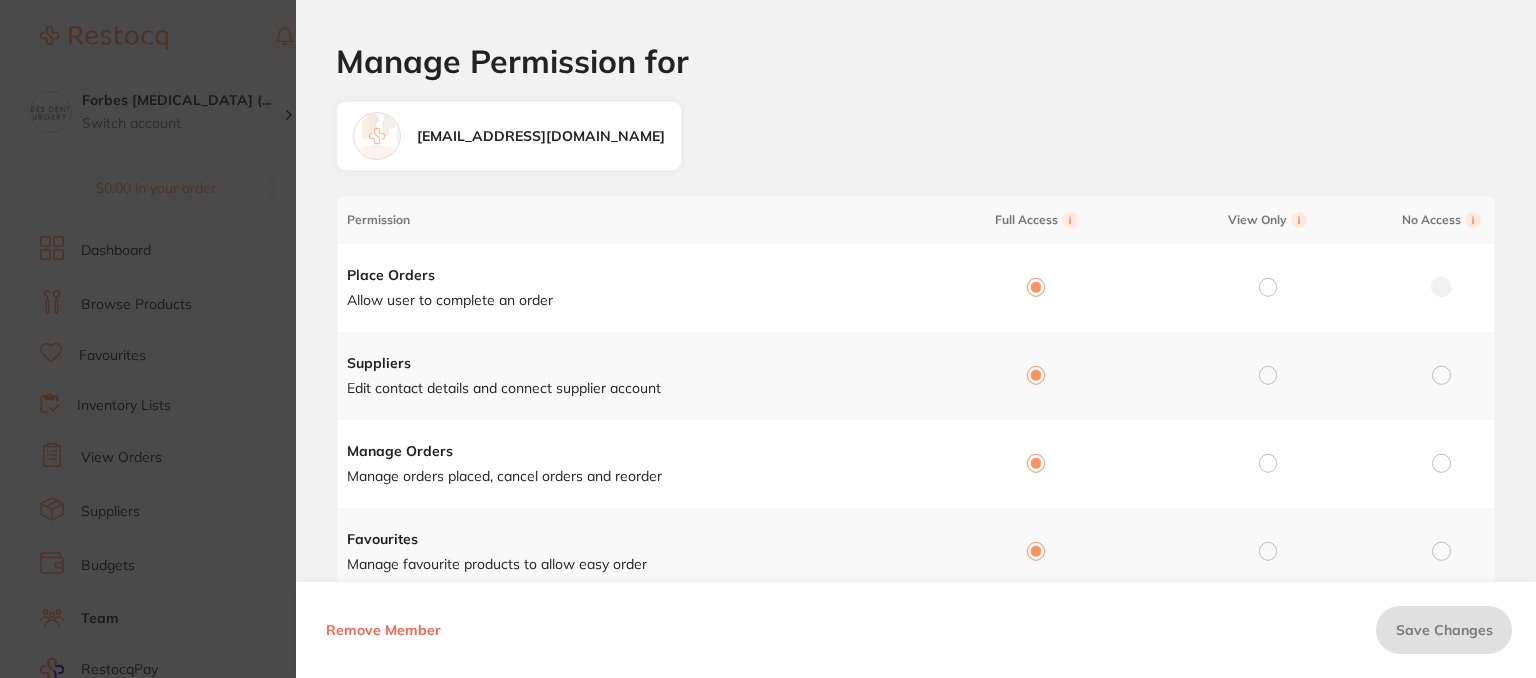 scroll, scrollTop: 0, scrollLeft: 0, axis: both 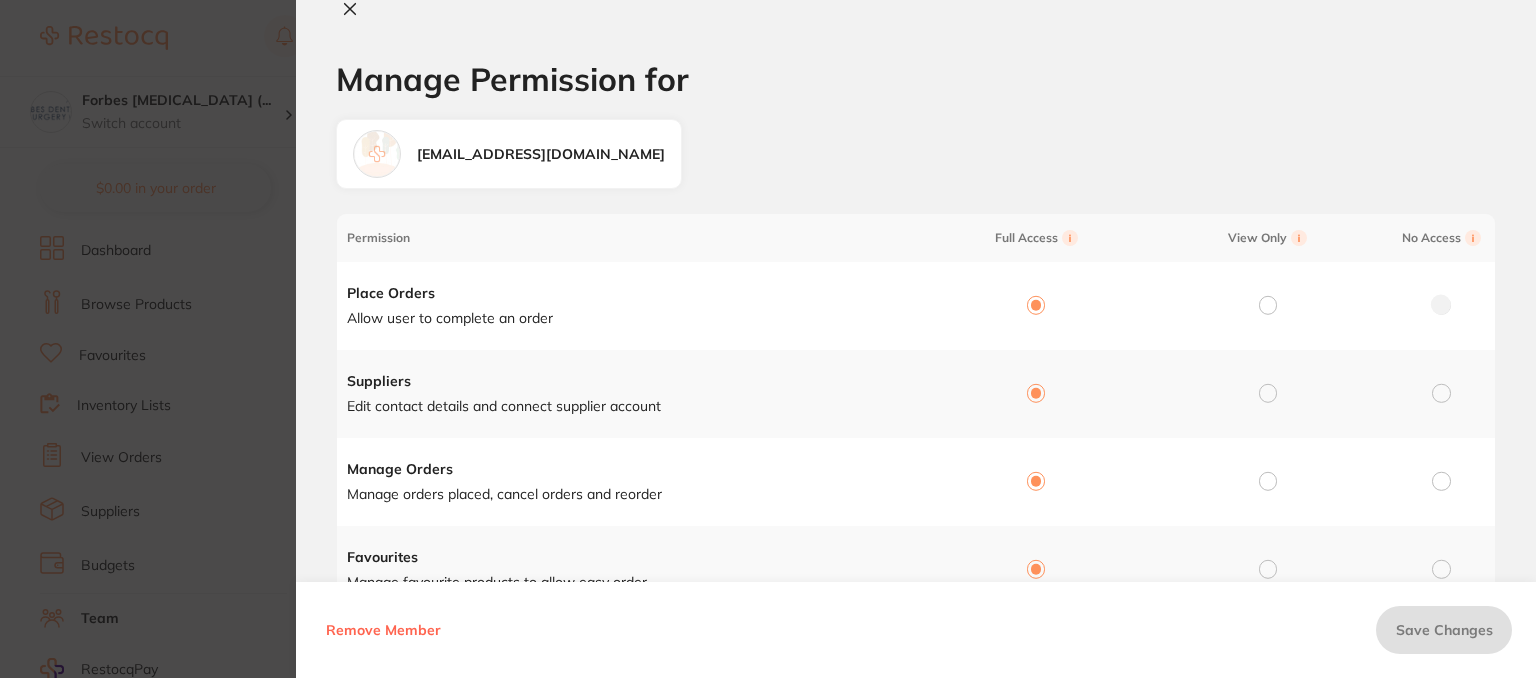 drag, startPoint x: 351, startPoint y: 9, endPoint x: 439, endPoint y: 5, distance: 88.09086 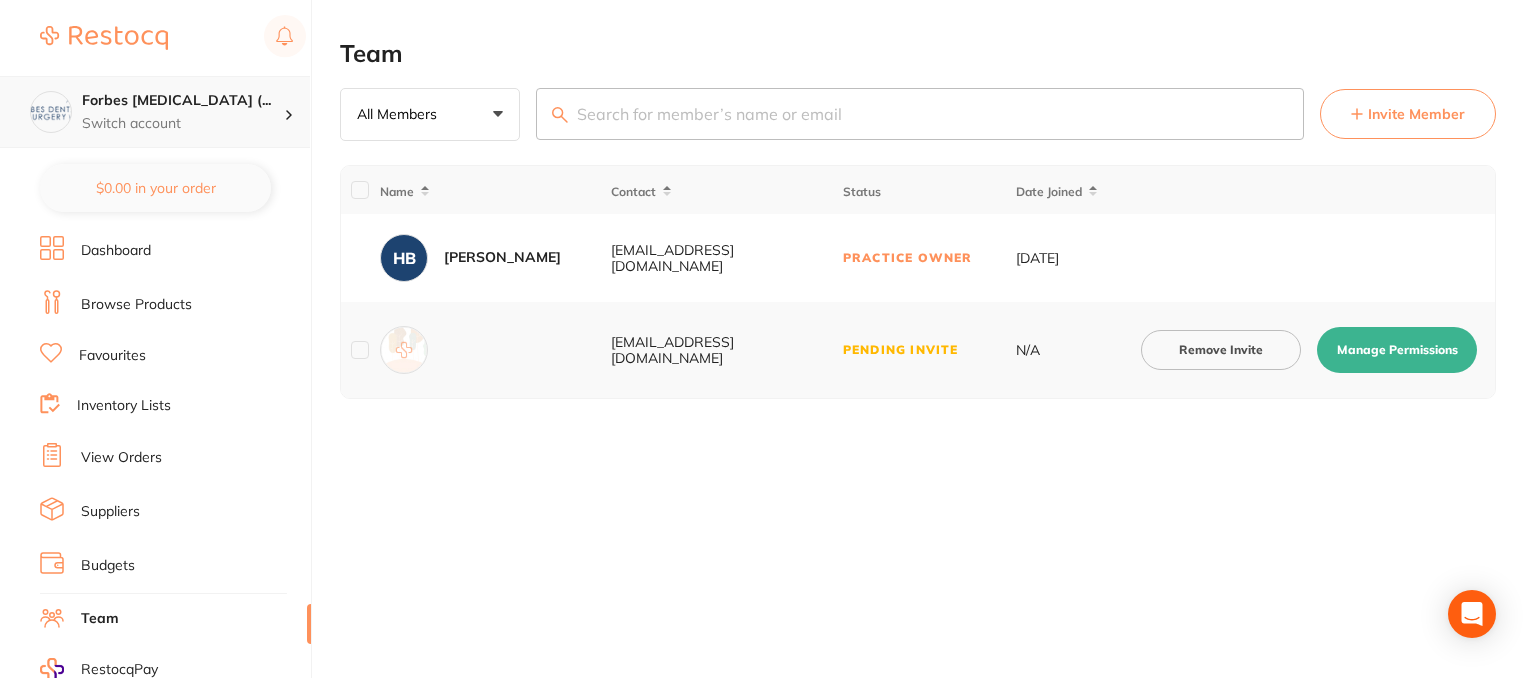 click 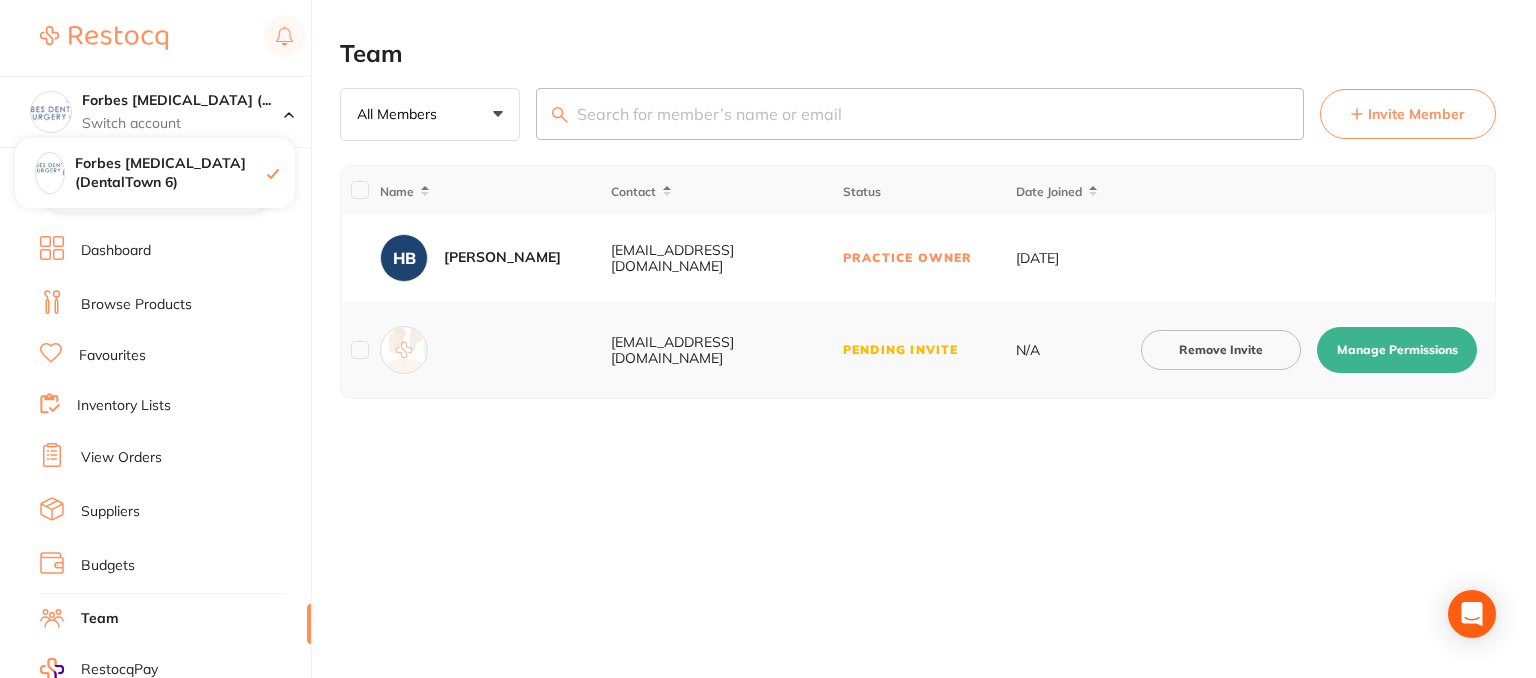 scroll, scrollTop: 253, scrollLeft: 0, axis: vertical 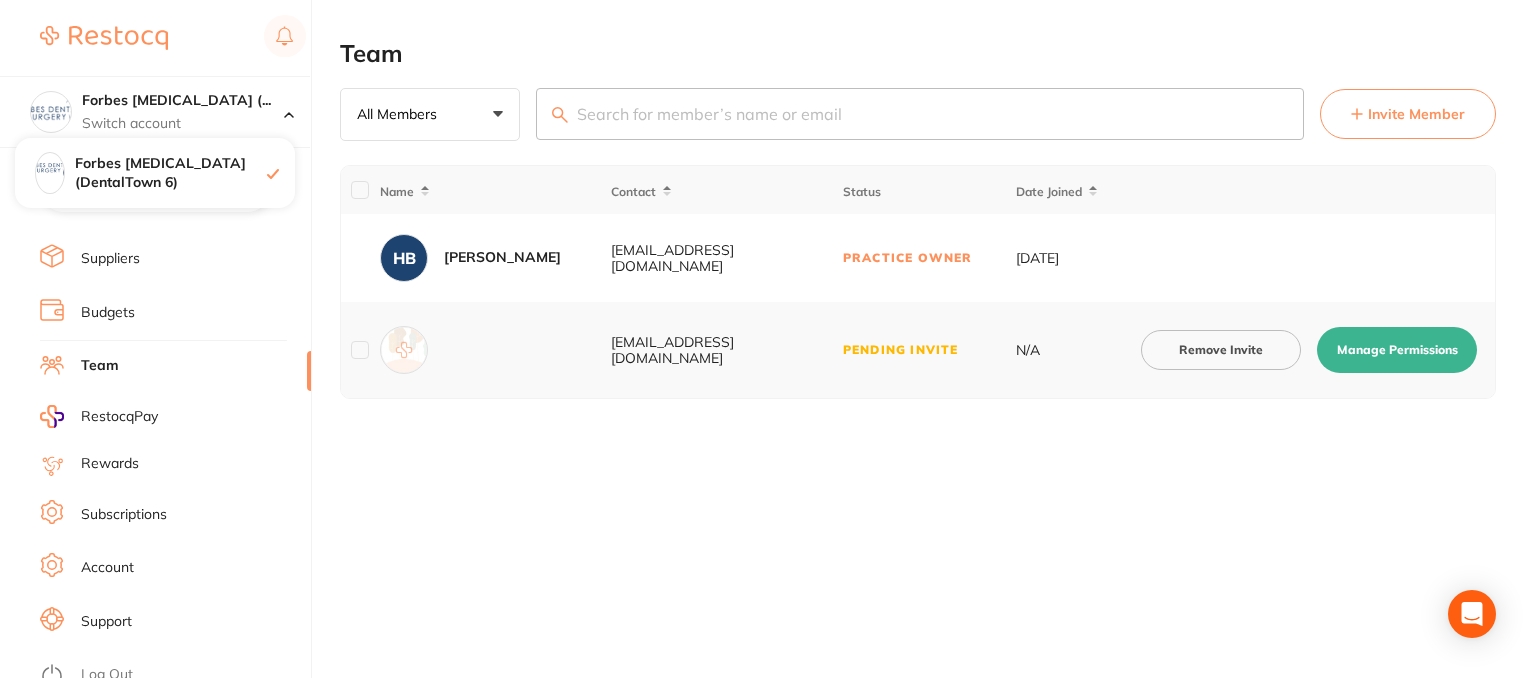click on "Log Out" at bounding box center (107, 675) 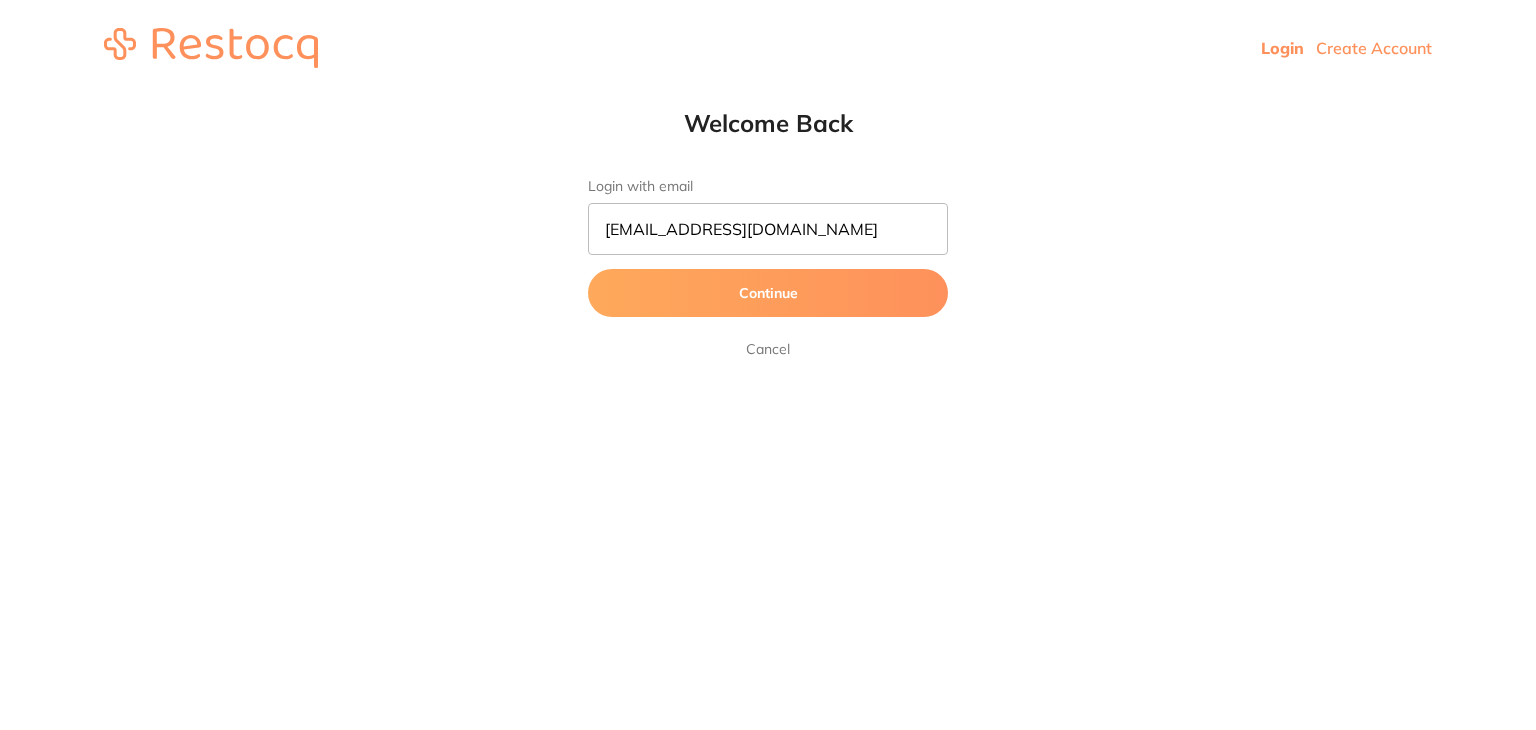 scroll, scrollTop: 0, scrollLeft: 0, axis: both 